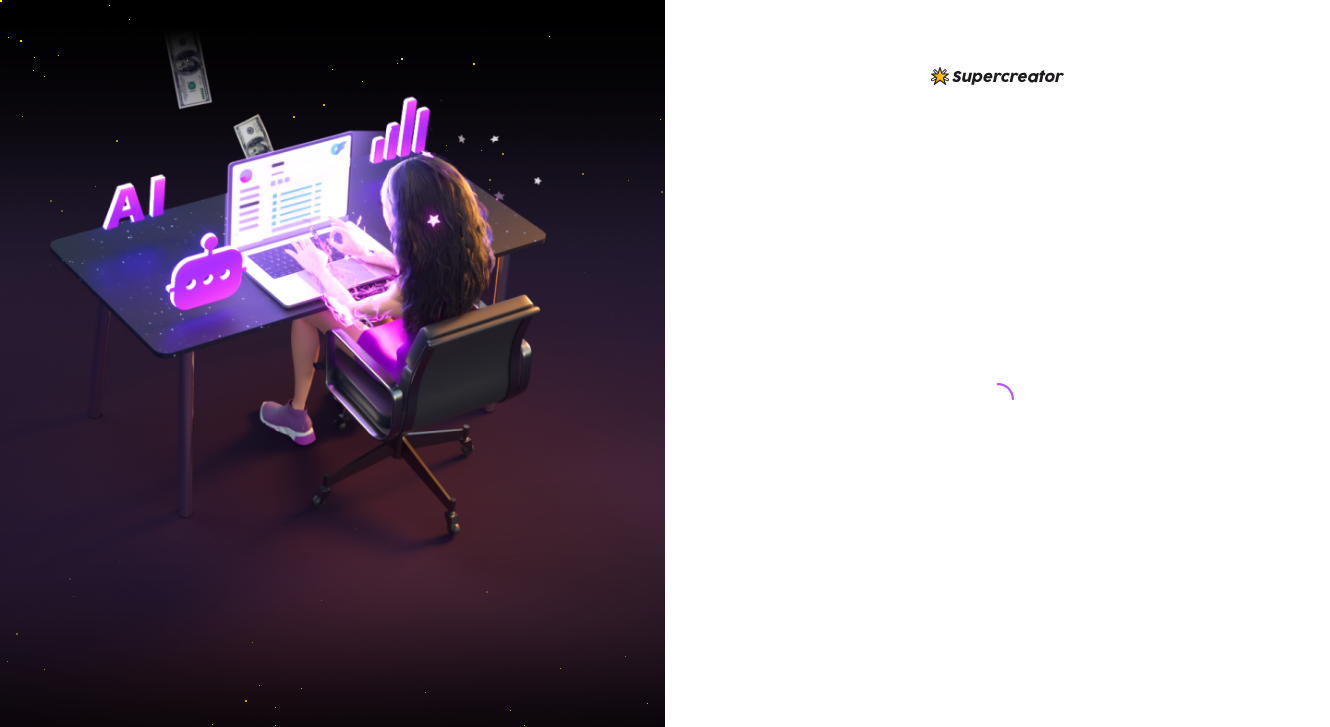 scroll, scrollTop: 0, scrollLeft: 0, axis: both 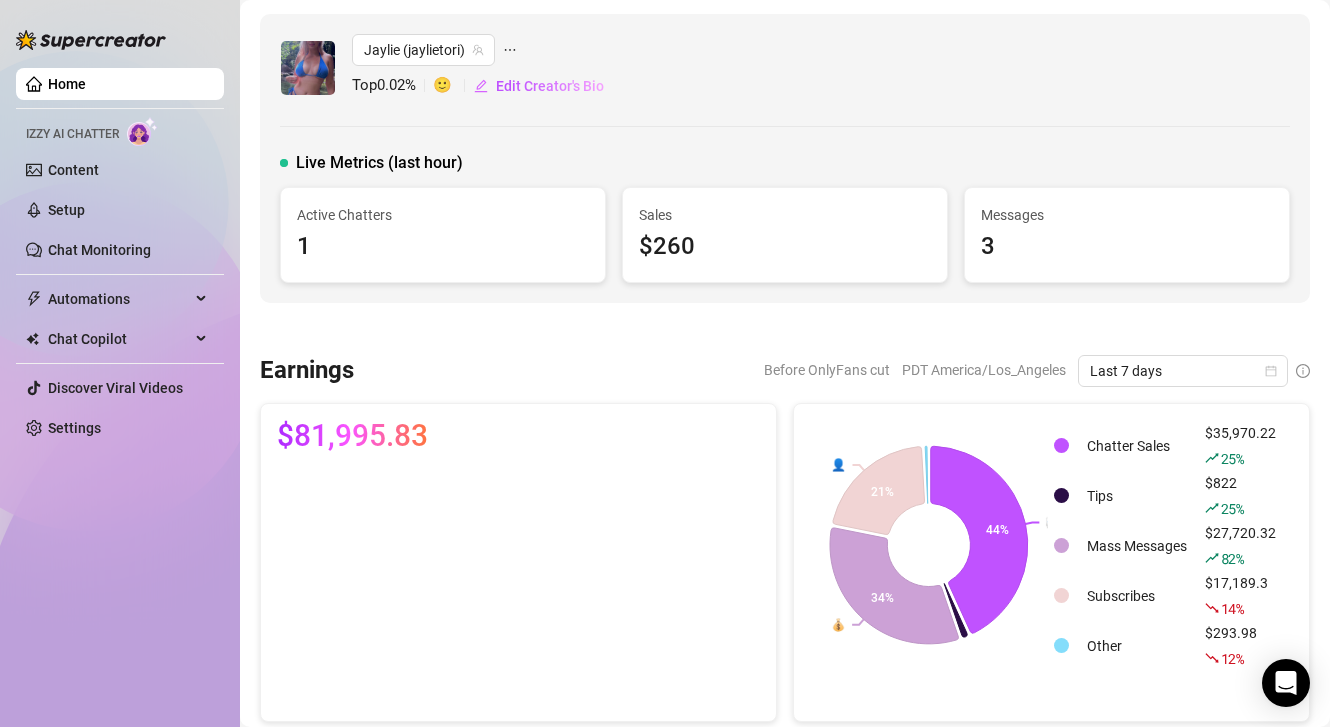 click on "Home" at bounding box center (67, 84) 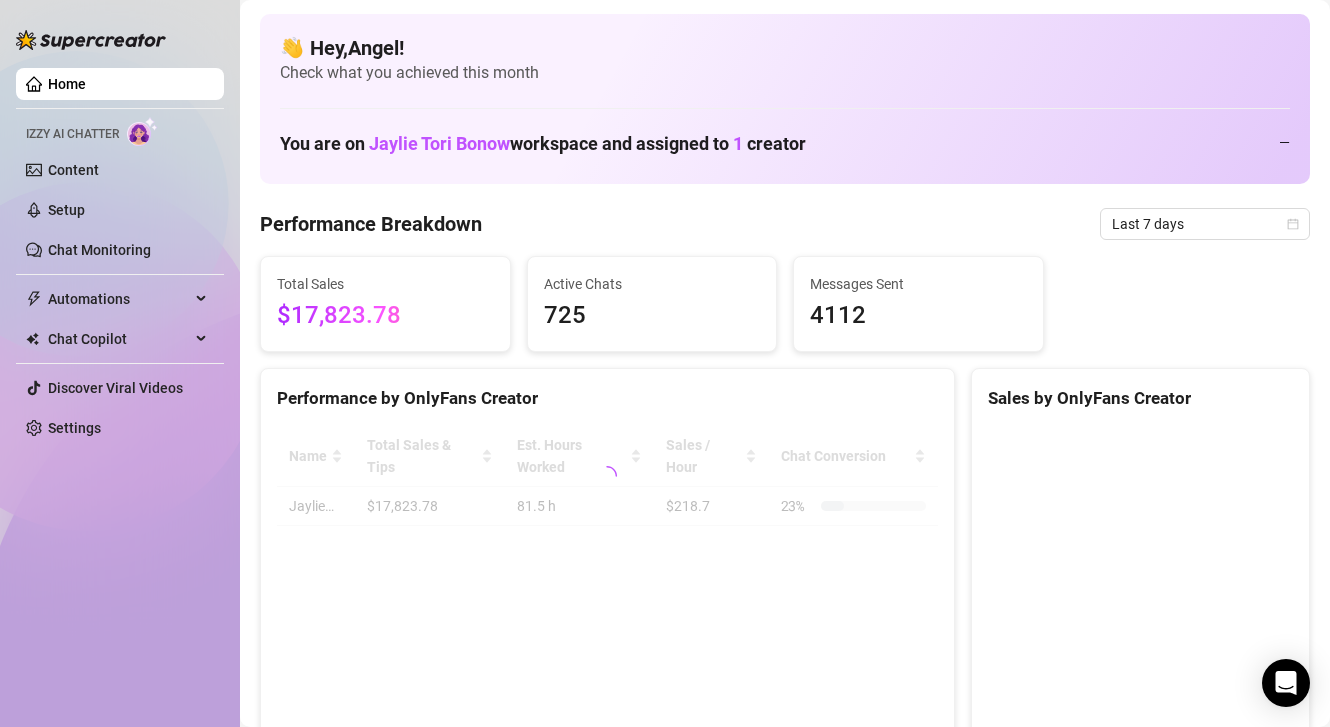 click on "Home" at bounding box center (67, 84) 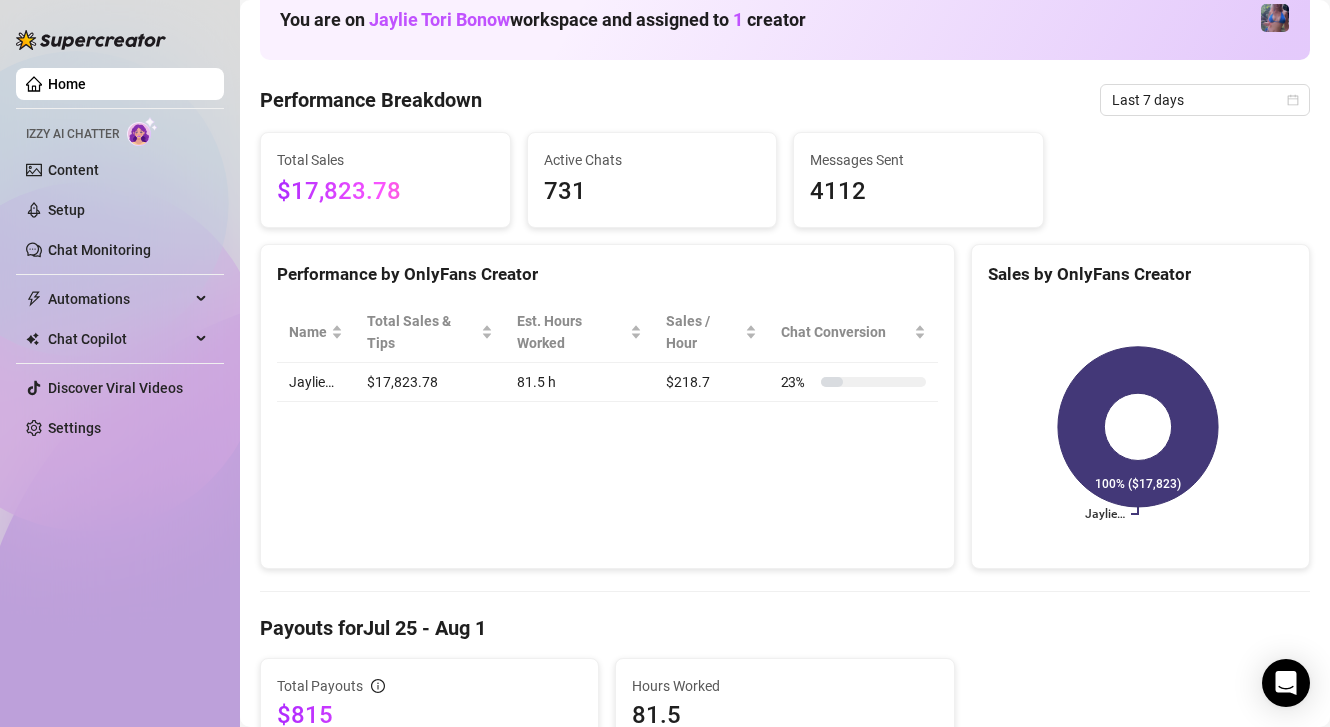 scroll, scrollTop: 0, scrollLeft: 0, axis: both 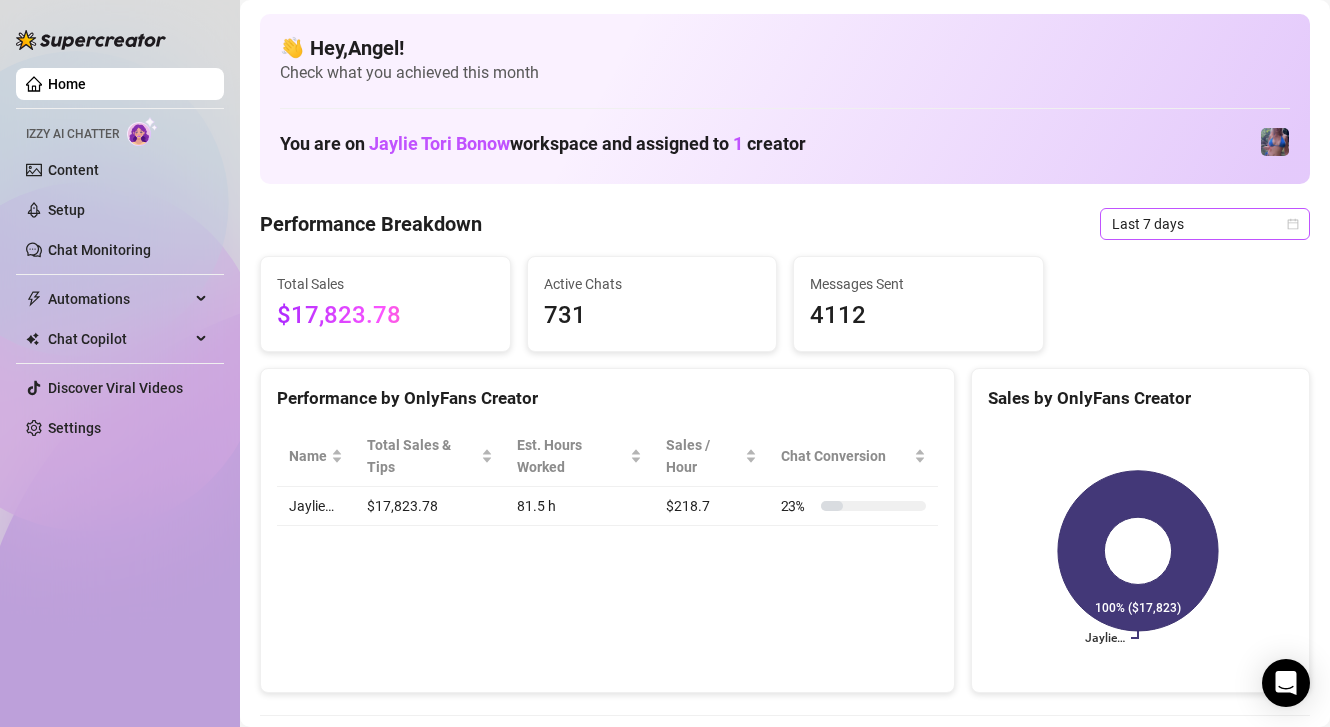 click on "Last 7 days" at bounding box center (1205, 224) 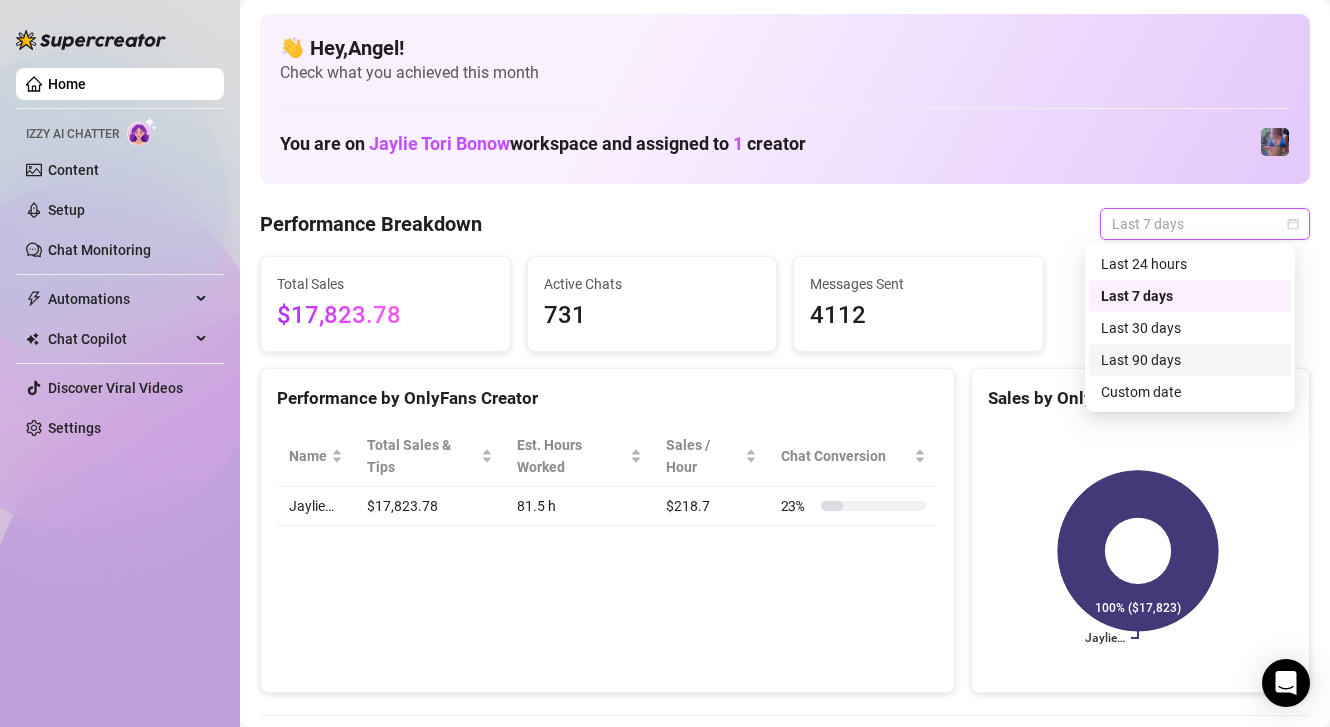 click on "Last 90 days" at bounding box center (1190, 360) 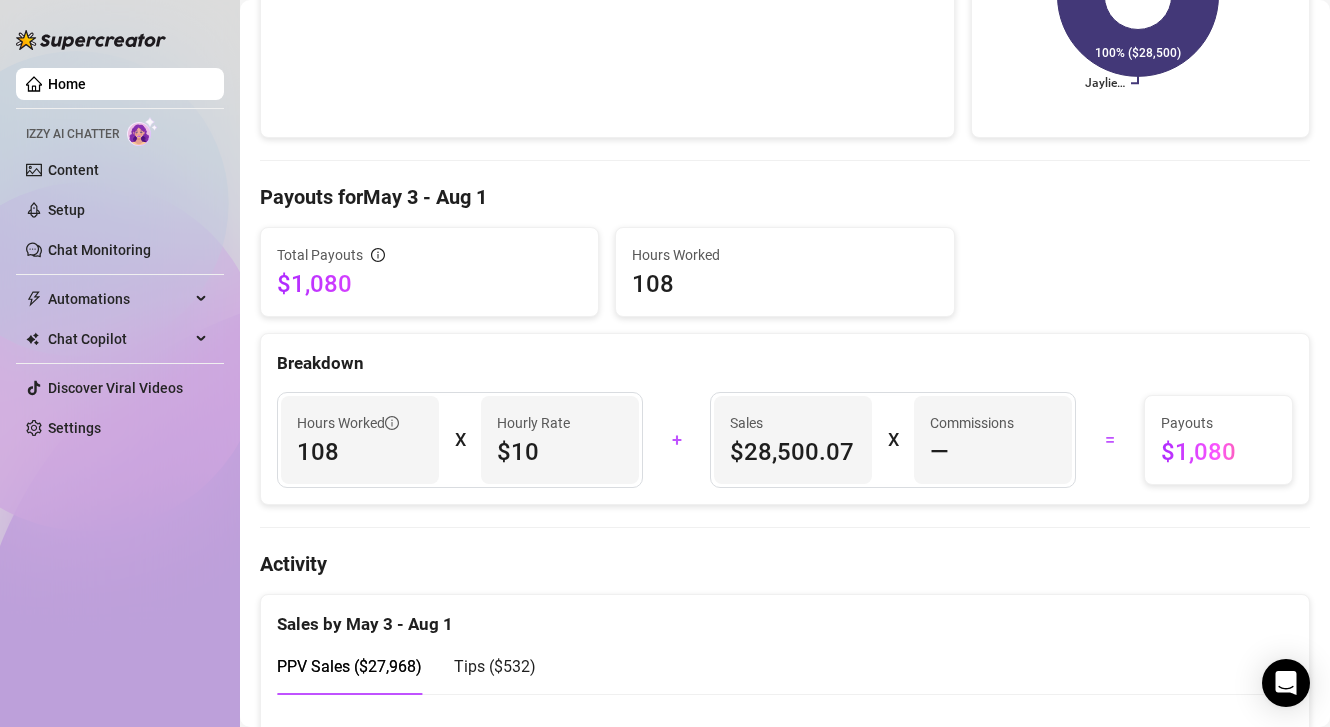 scroll, scrollTop: 0, scrollLeft: 0, axis: both 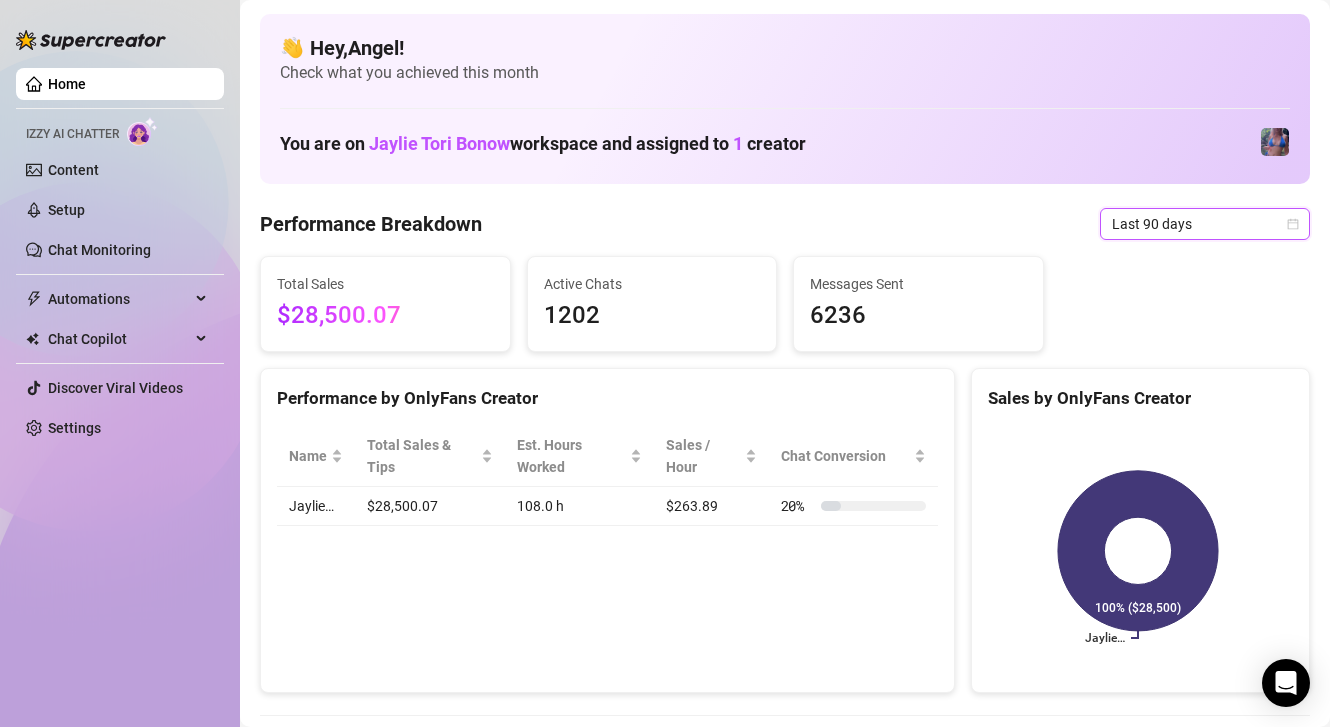 click on "Performance Breakdown Last 90 days Last 90 days Total Sales $28,500.07 Active Chats 1202 Messages Sent 6236 Performance by OnlyFans Creator Name Total Sales & Tips Est. Hours Worked Sales / Hour Chat Conversion Jaylie… $28,500.07 108.0 h $263.89 20 % Sales by OnlyFans Creator Jaylie… 100% ($28,500) Payouts for  May 3 - Aug 1 Total Payouts $1,080 Hours Worked 108 Breakdown Hours Worked 108 X Hourly Rate $10 + Sales $28,500.07 X Commissions — = Payouts $1,080 Activity Sales by May 3 - Aug 1 PPV Sales ( $27,968 ) Tips ( $532 ) Engagement by May 3 - Aug 1 Messages Sent Fans Engaged With Est. Hours Worked Messages Breakdown Last 24 hours Messages PPVs Account Message Media Price When Sent When Purchased Jaylie I know you've been waiting for thissss...here it is finally babe 😈 Watch me finger my tight little pussy till I cum soo hard on my fingers 💦 Imagine the mess I'd make on your cock as I squirt from your pounding 😏 1 $200 Aug 2, 07:17 AM — View Chat Jaylie 3 1 $99.99 Aug 2, 07:17 AM — Jaylie" at bounding box center (785, 2106) 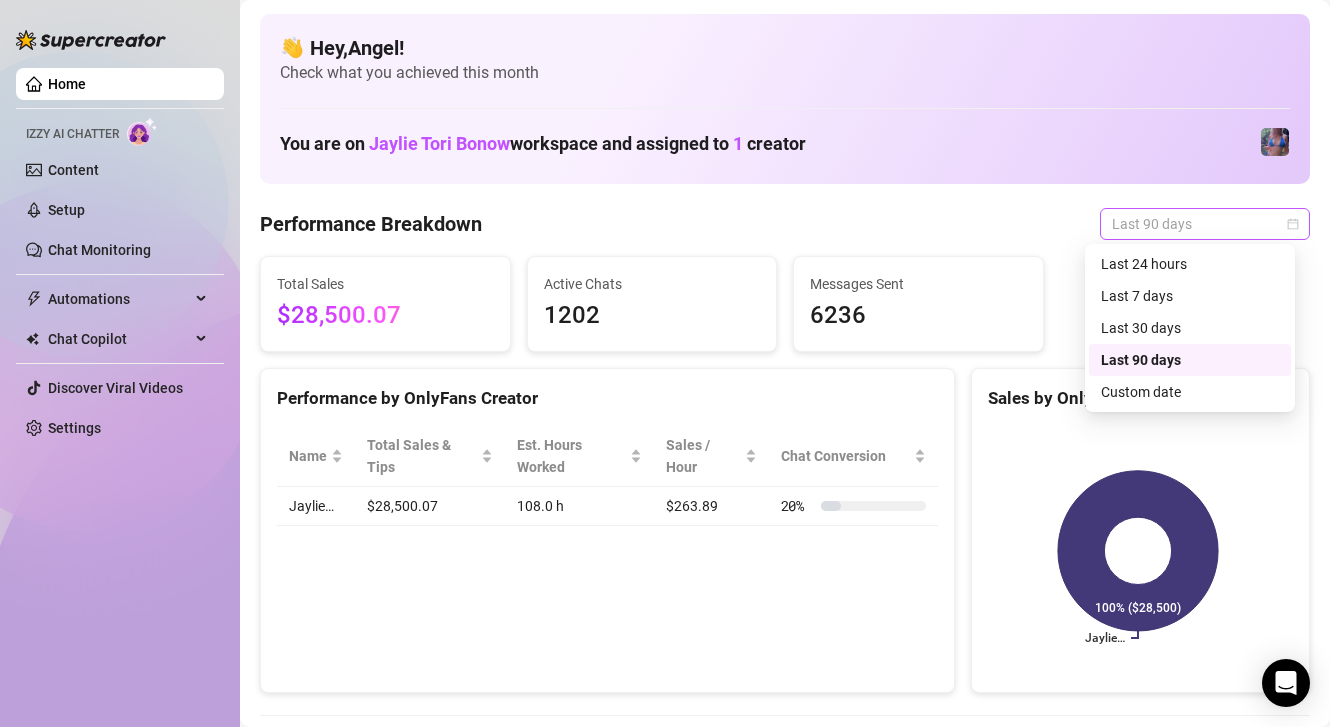 click on "Last 90 days" at bounding box center [1205, 224] 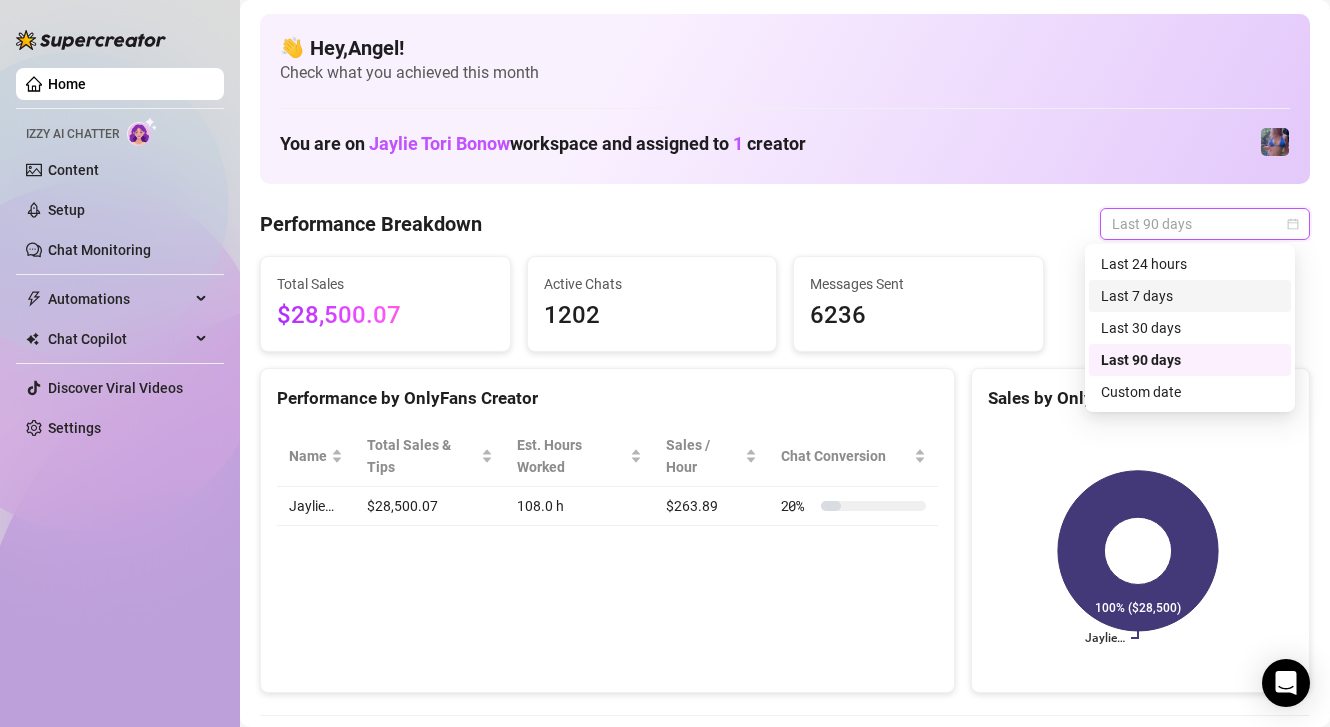 click on "Last 7 days" at bounding box center (1190, 296) 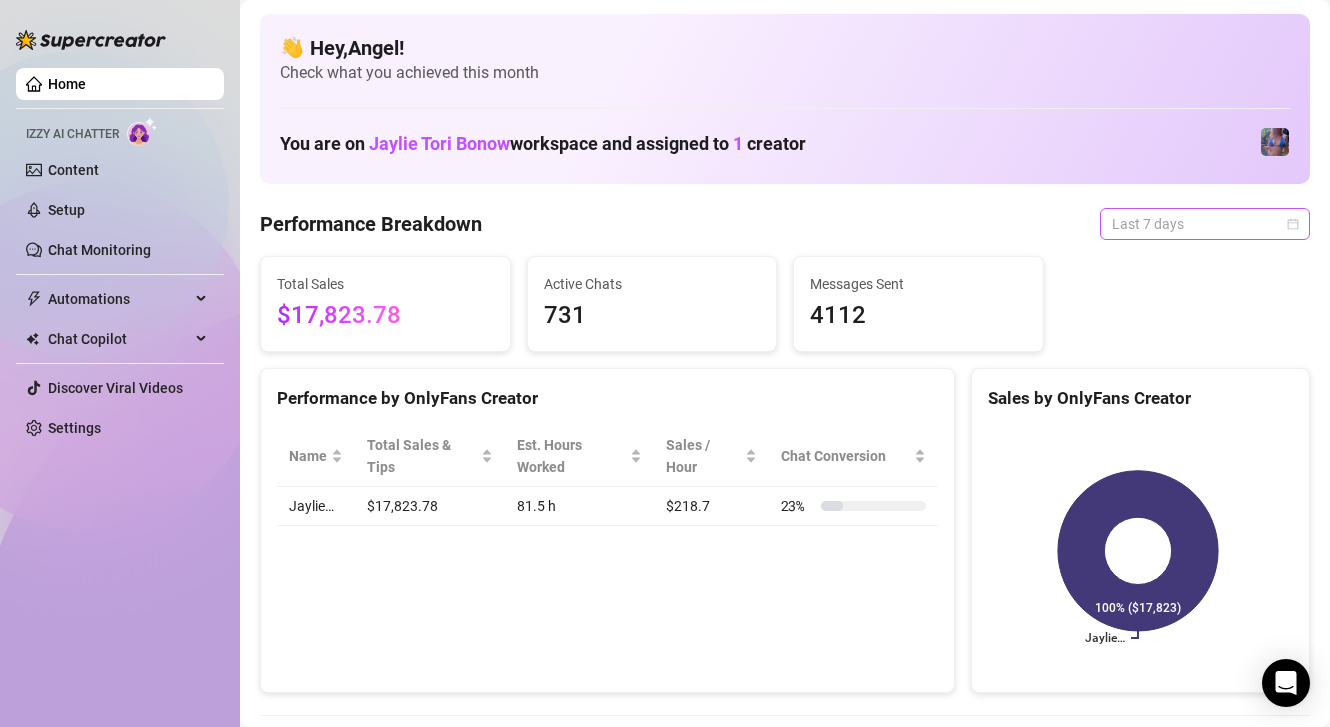 click on "Last 7 days" at bounding box center [1205, 224] 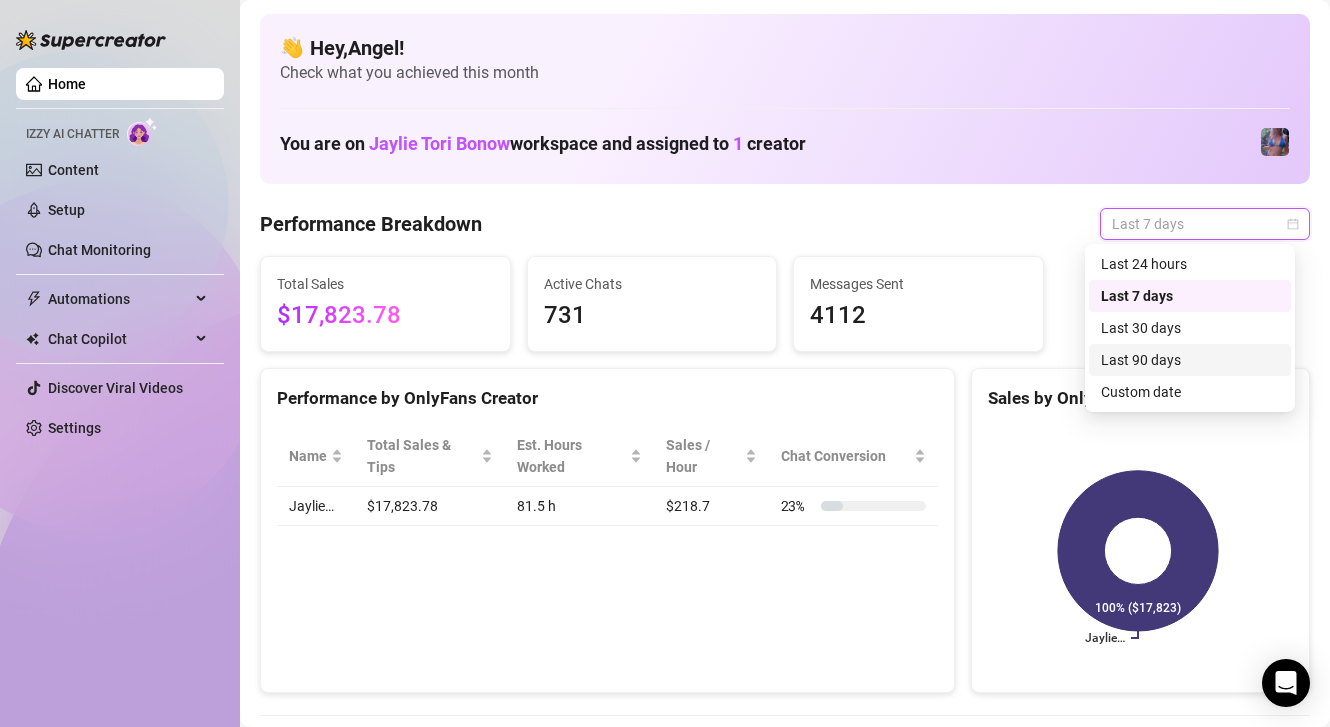 click on "Last 90 days" at bounding box center [1190, 360] 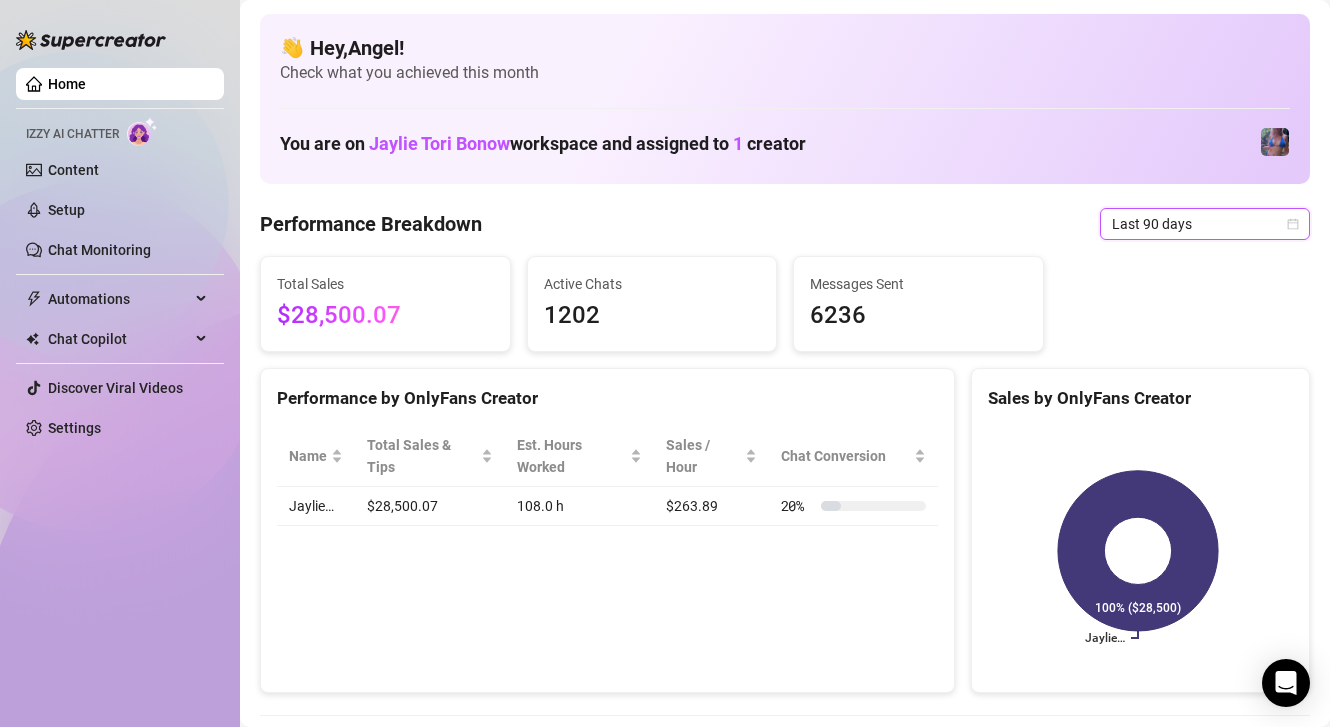 click on "Last 90 days" at bounding box center [1205, 224] 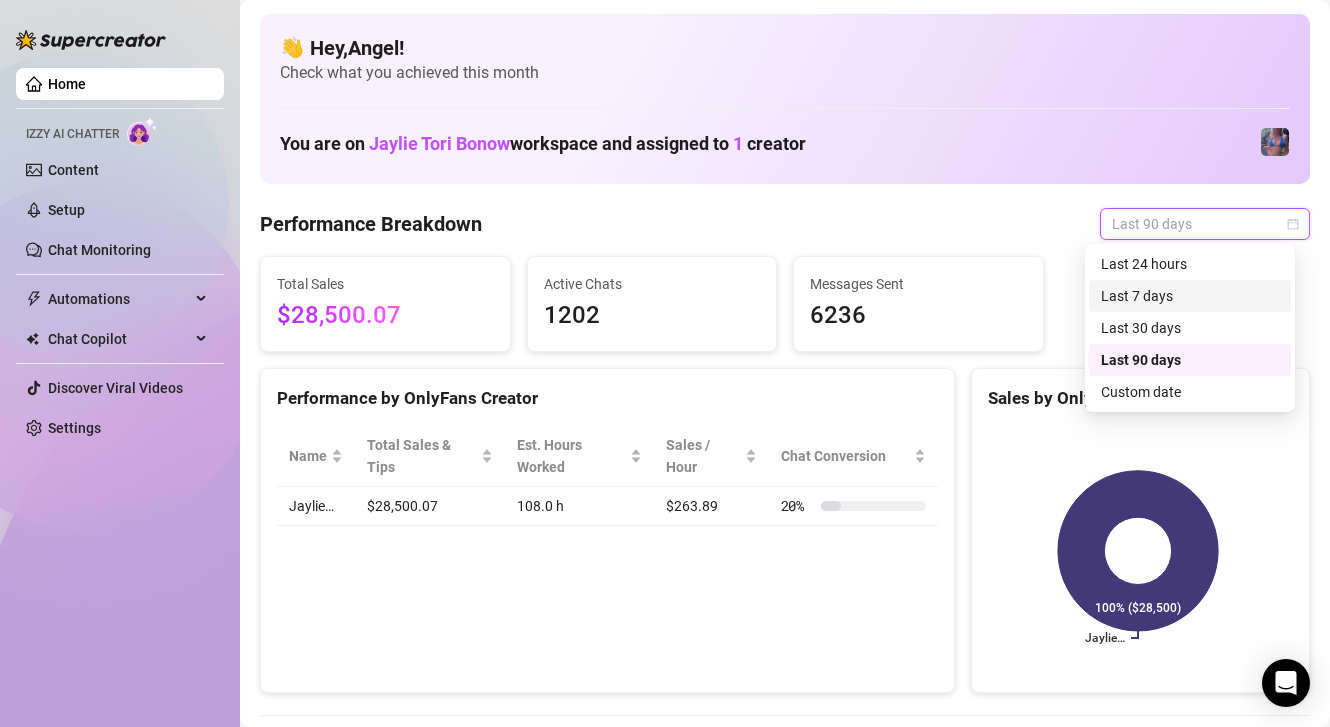 click on "Last 7 days" at bounding box center [1190, 296] 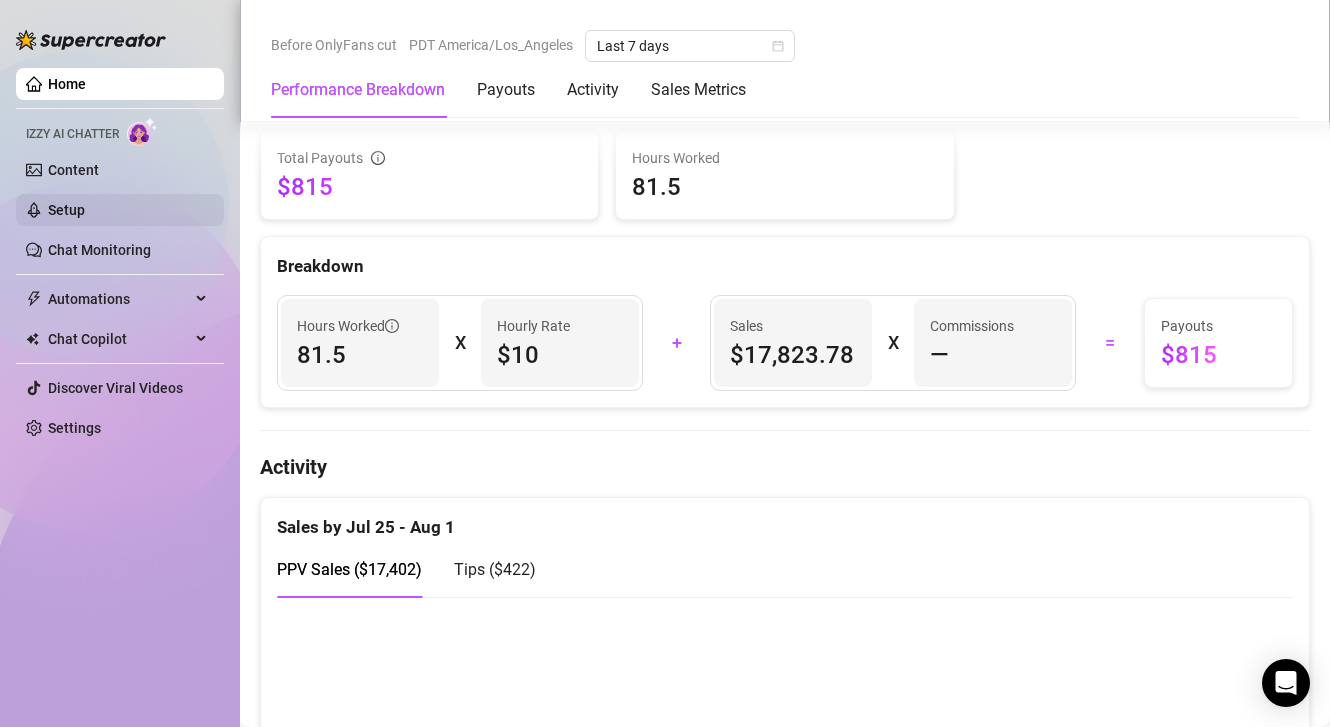 scroll, scrollTop: 0, scrollLeft: 0, axis: both 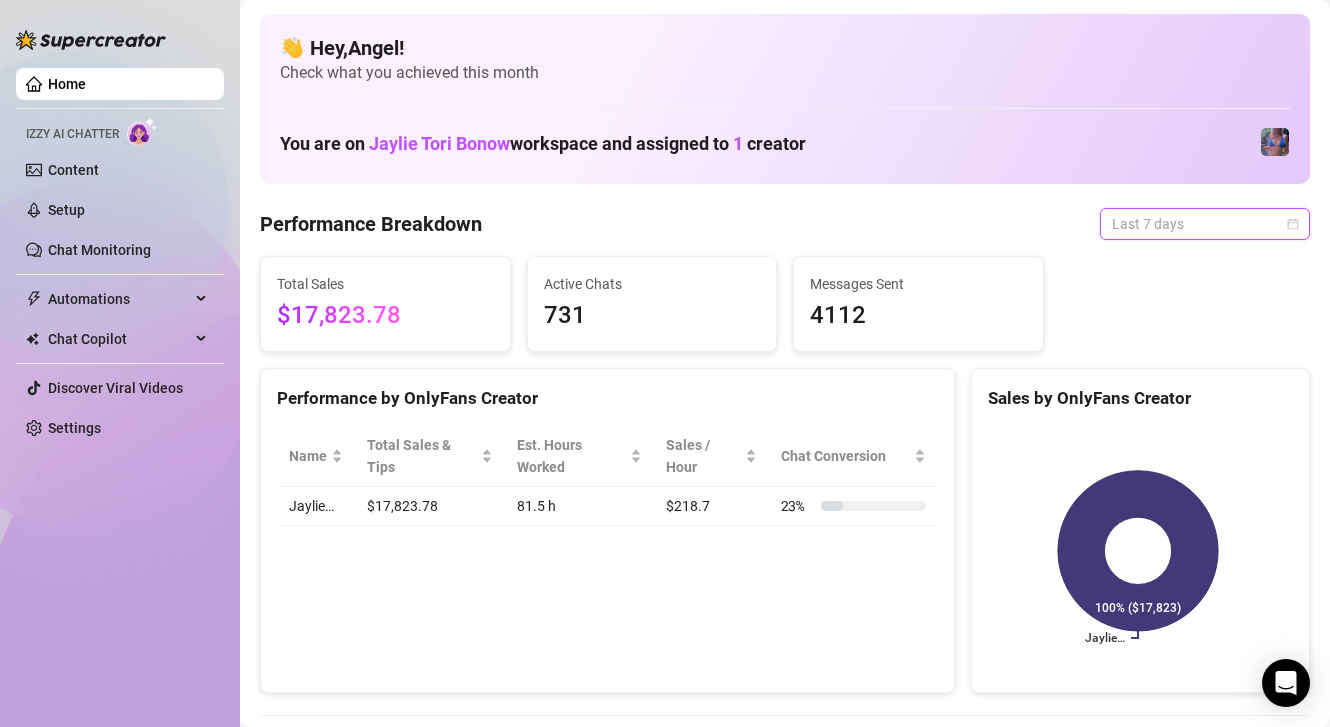 click on "Last 7 days" at bounding box center (1205, 224) 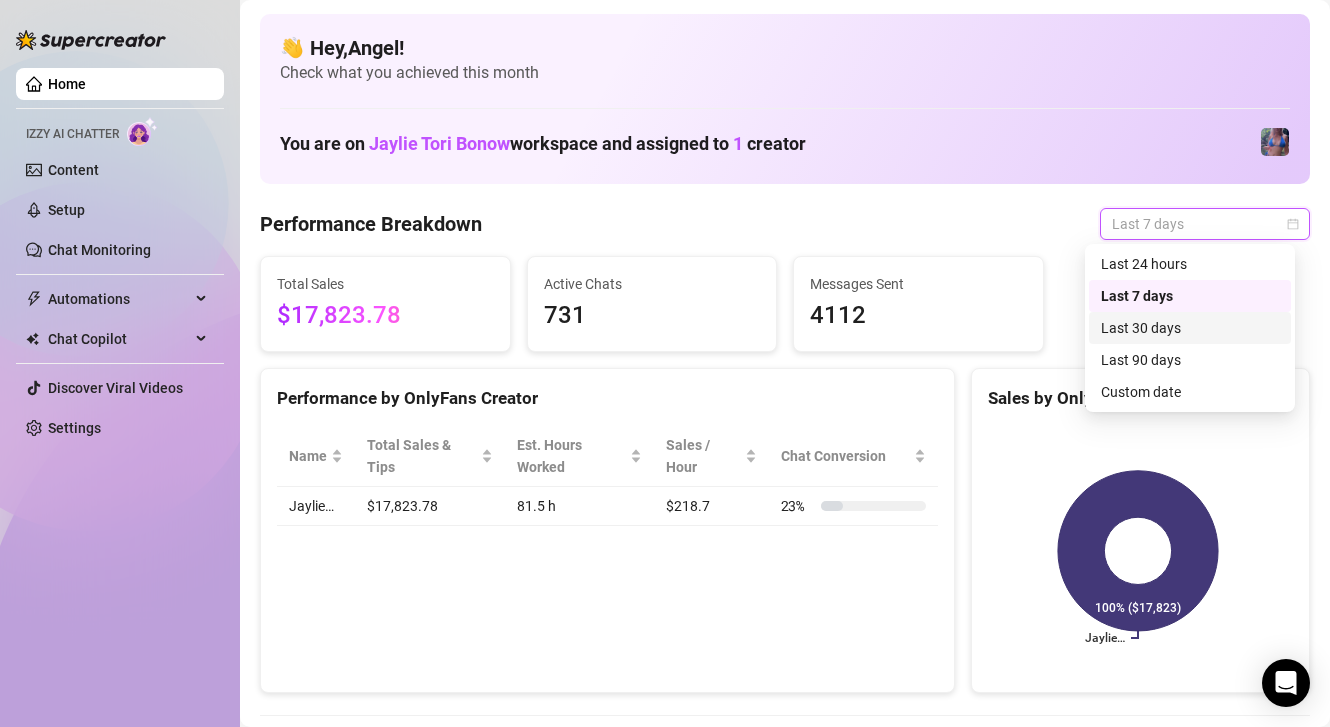 click on "Last 30 days" at bounding box center [1190, 328] 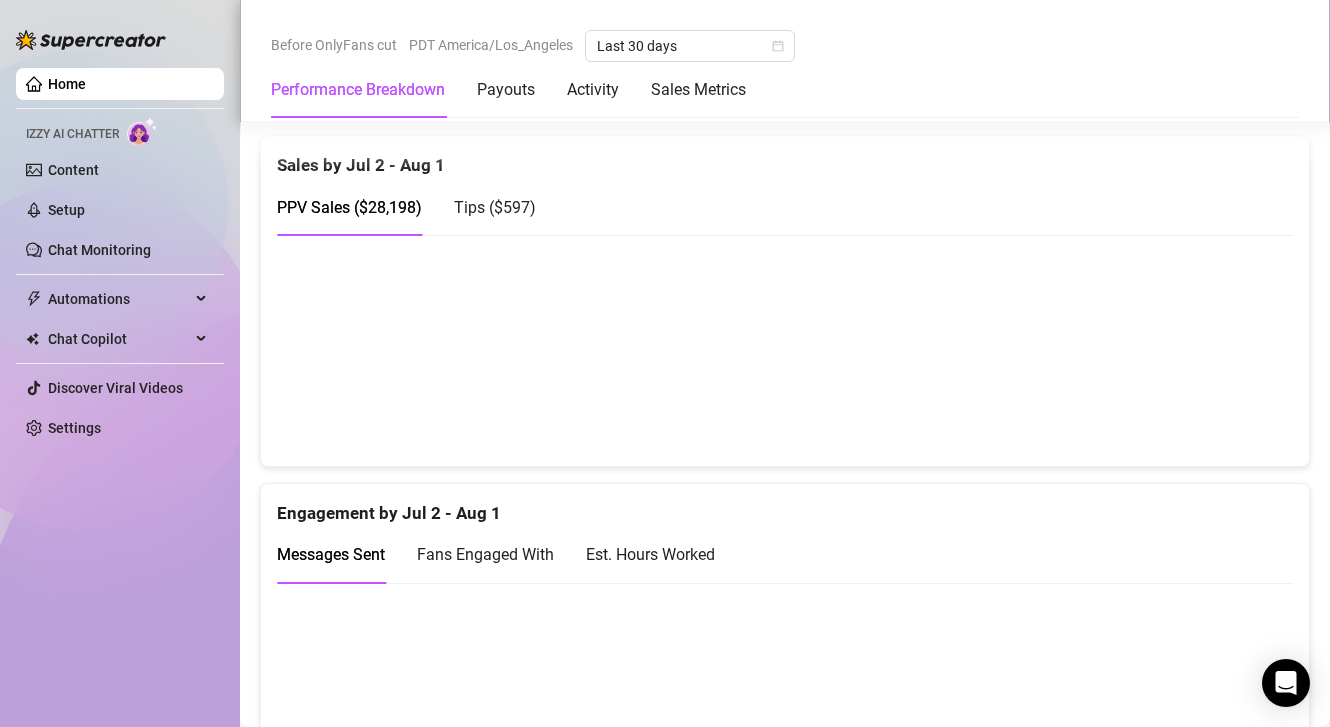scroll, scrollTop: 0, scrollLeft: 0, axis: both 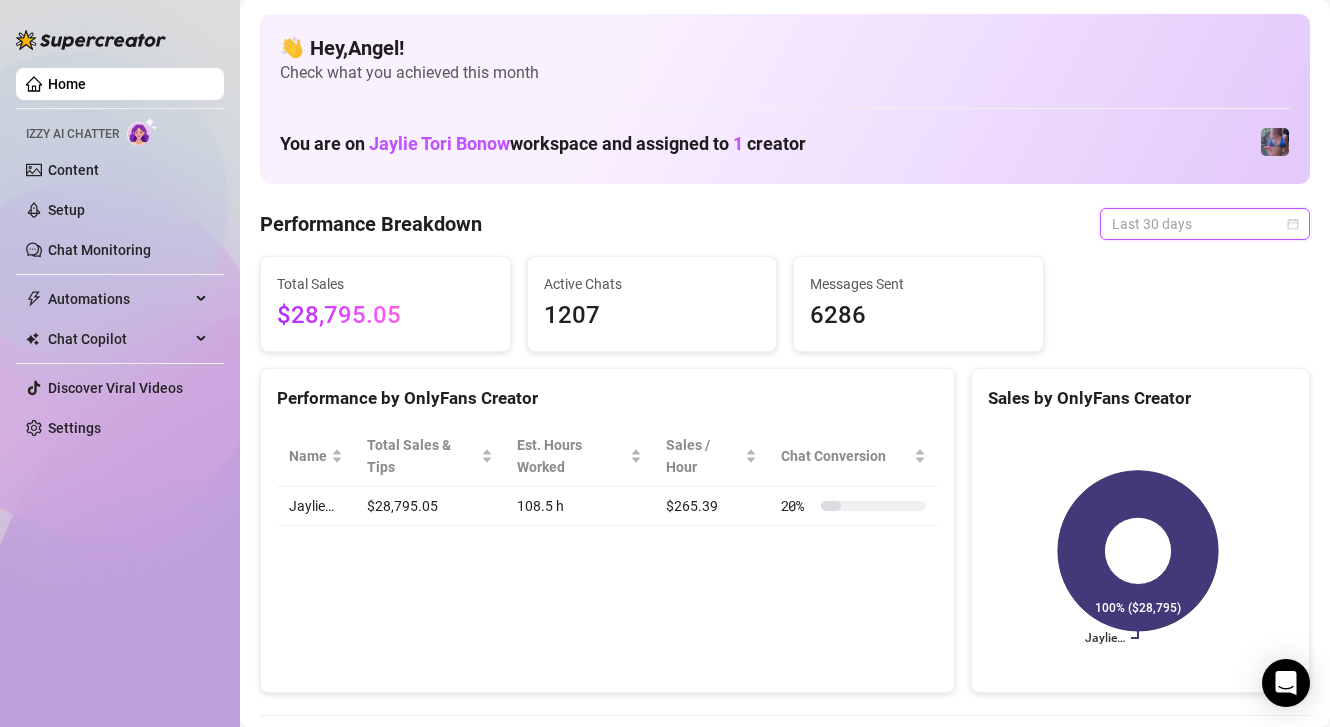 click on "Last 30 days" at bounding box center (1205, 224) 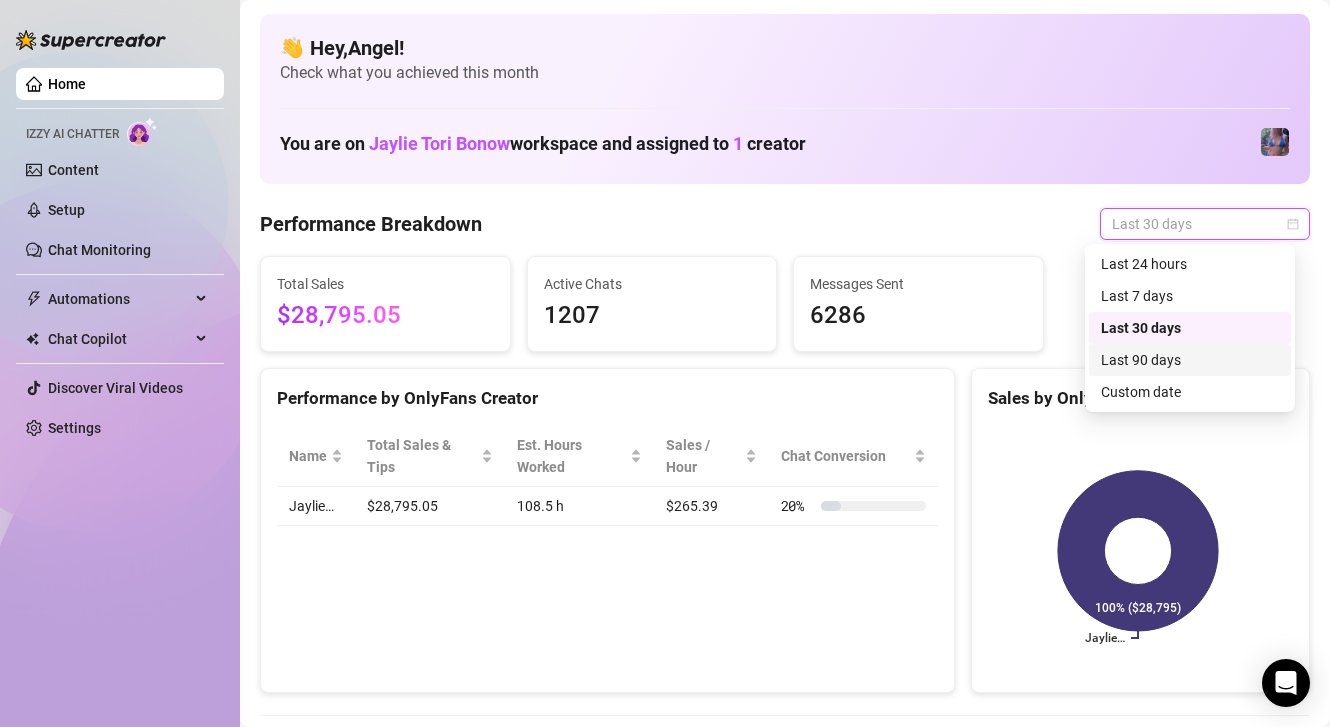click on "Last 90 days" at bounding box center [1190, 360] 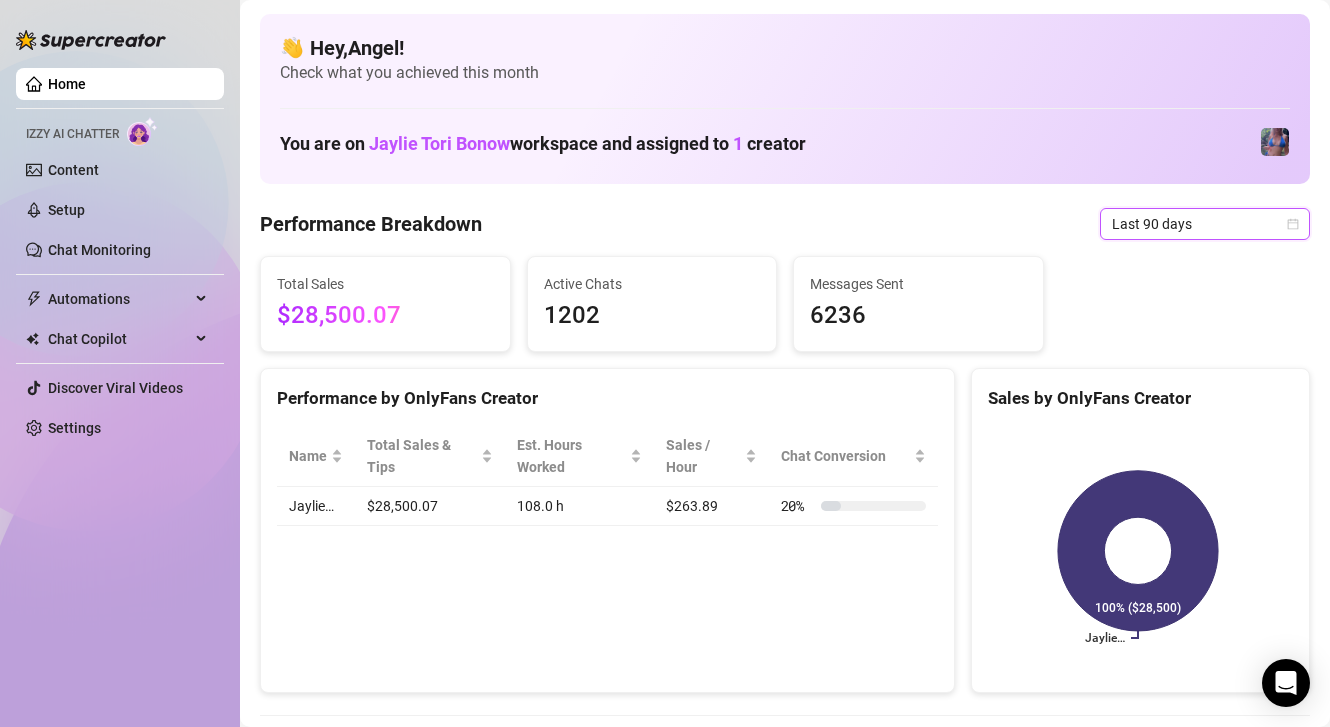 click on "Last 90 days" at bounding box center [1205, 224] 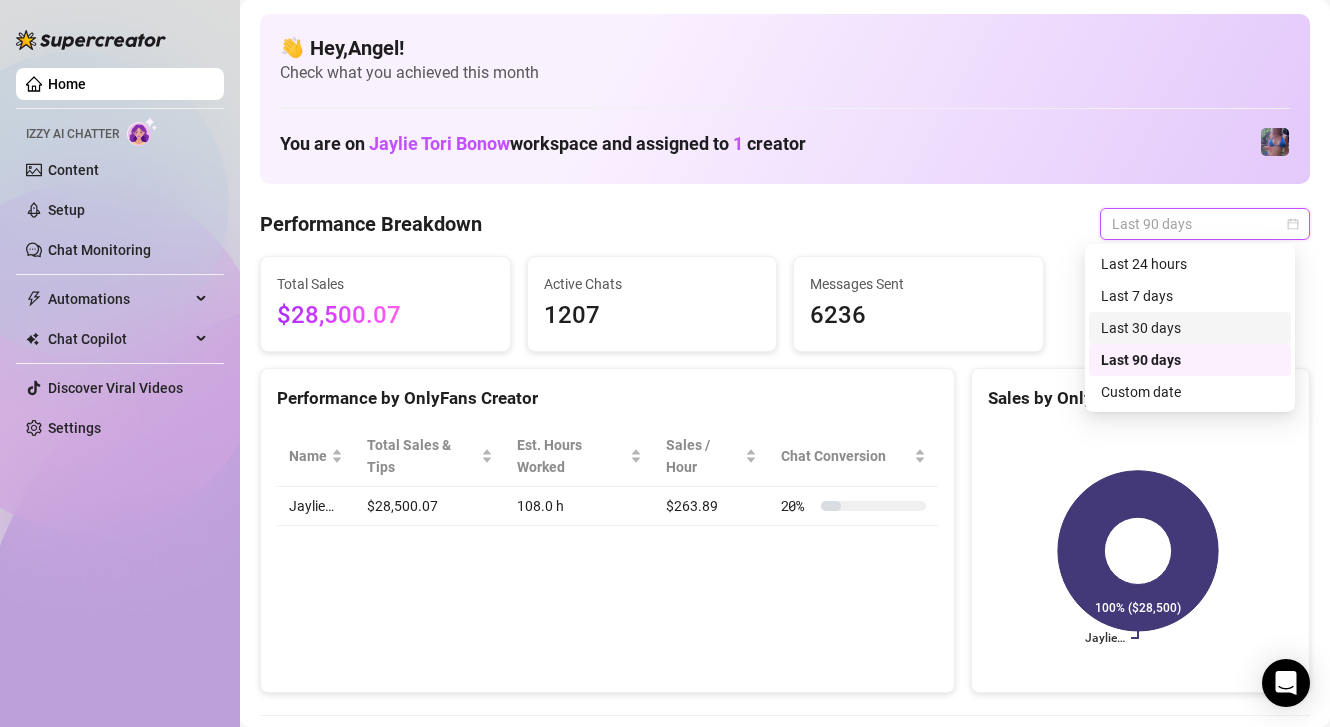 click on "Last 30 days" at bounding box center (1190, 328) 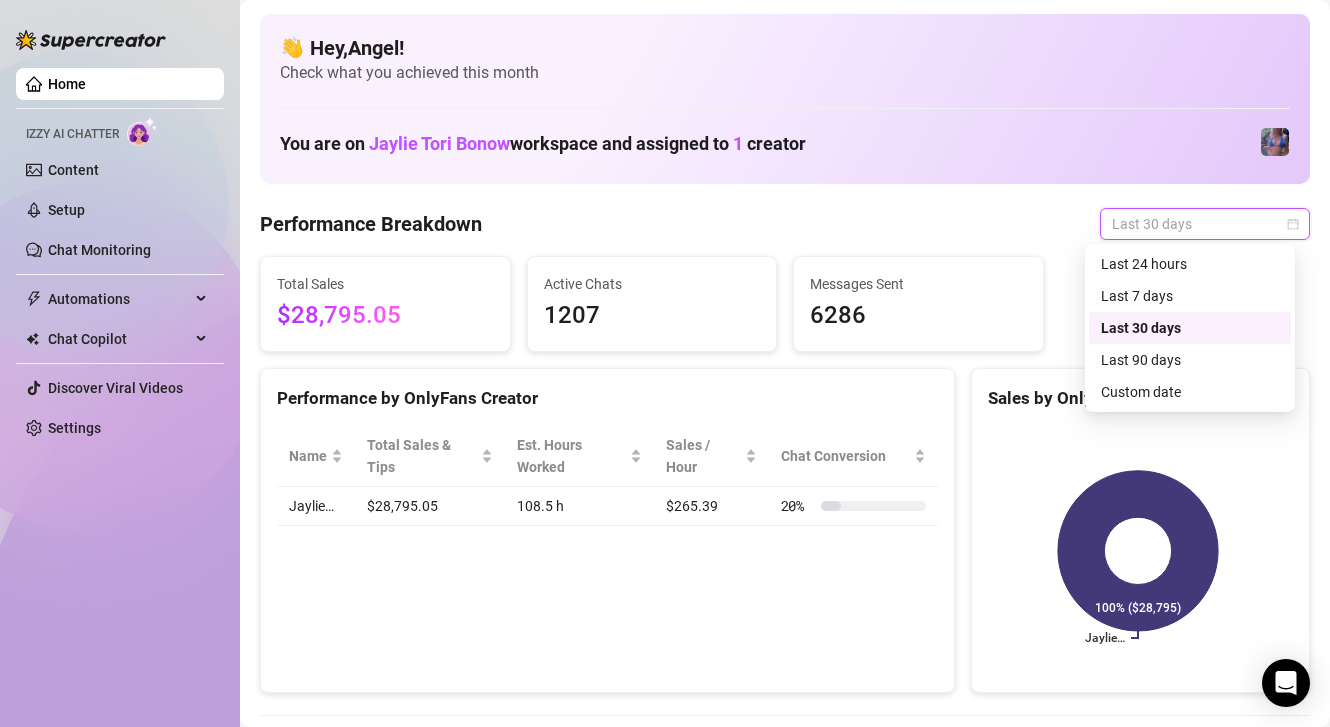 click on "Last 30 days" at bounding box center (1205, 224) 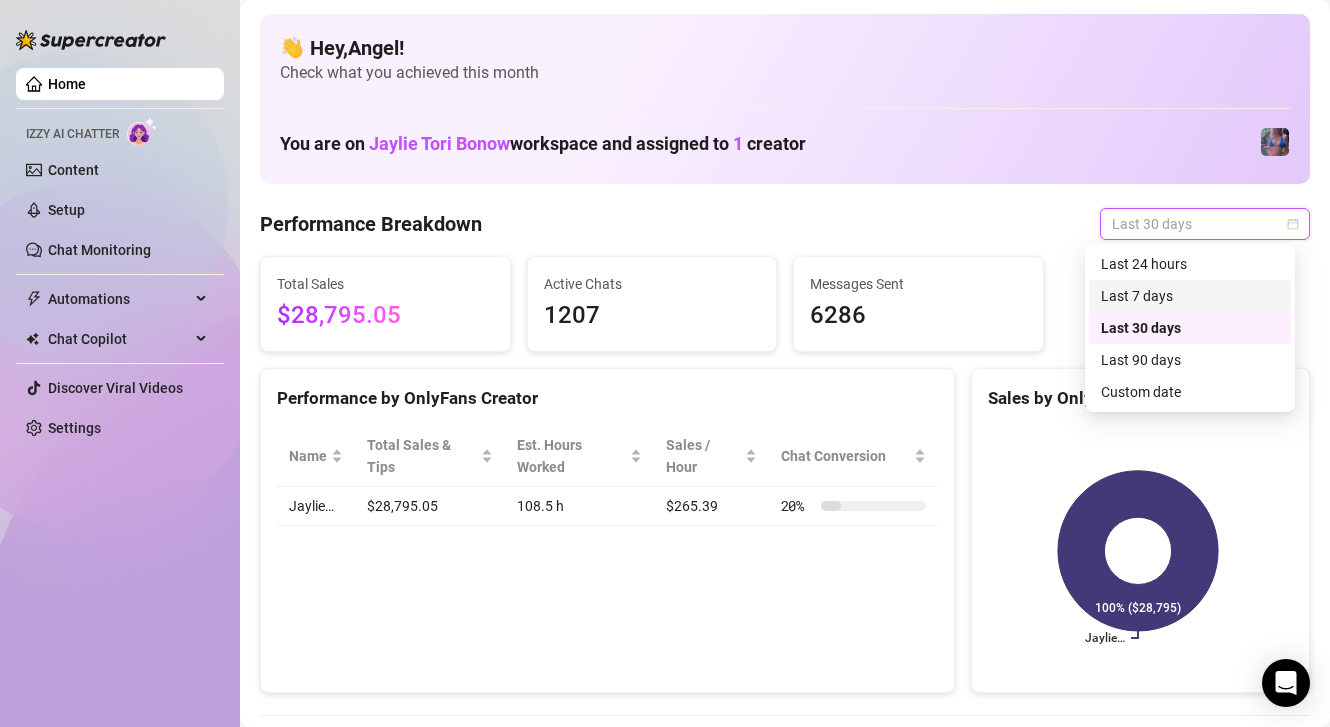 click on "Last 7 days" at bounding box center [1190, 296] 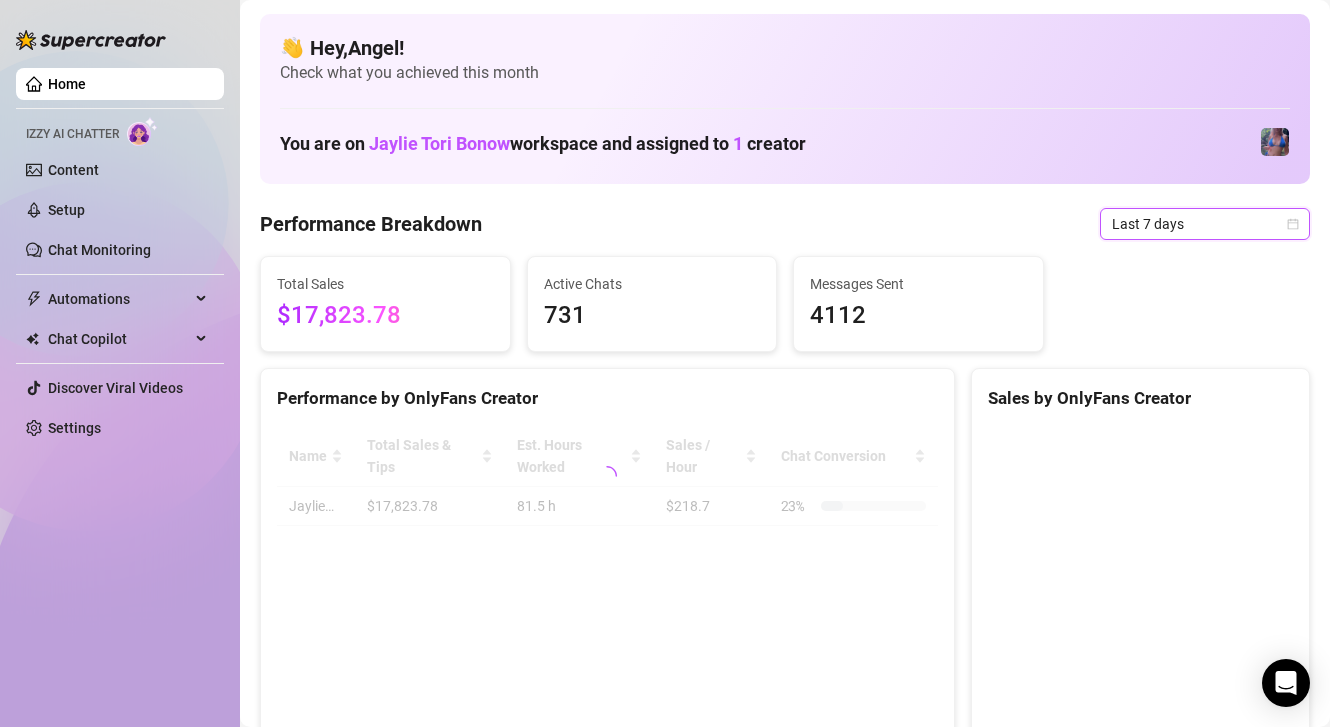 click on "Last 7 days" at bounding box center [1205, 224] 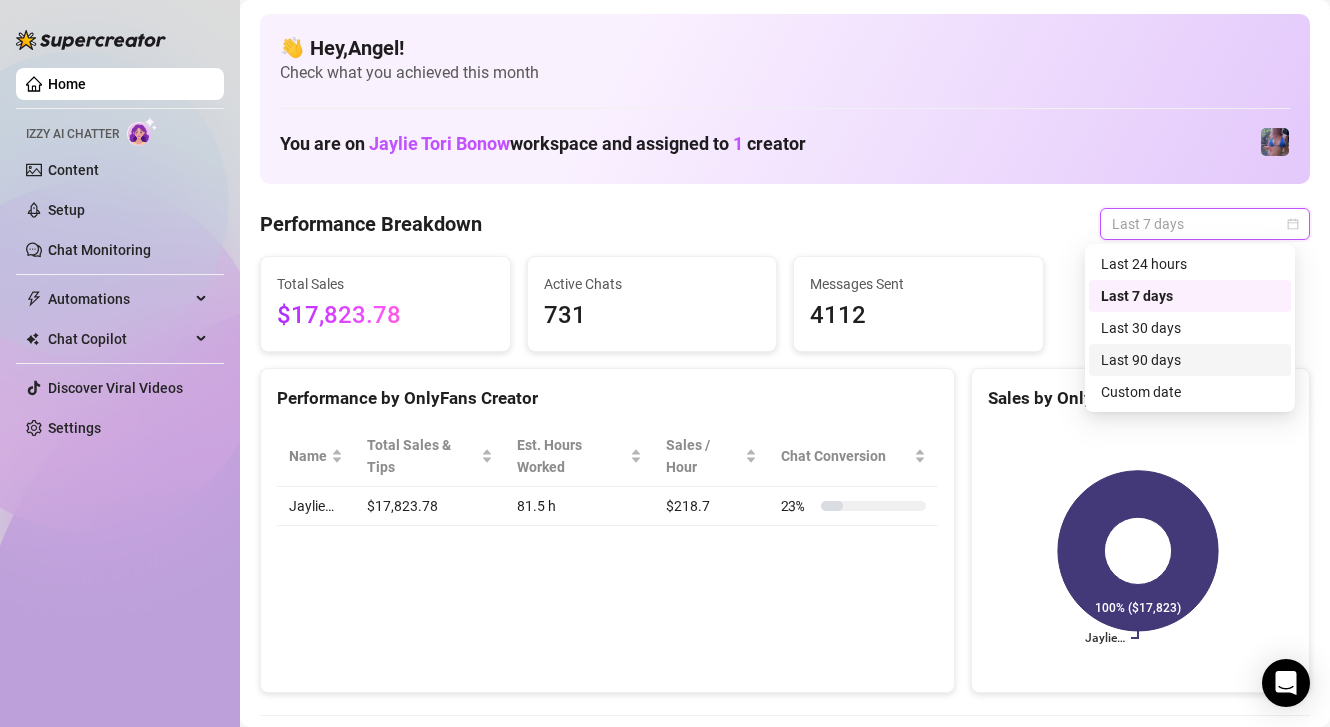 click on "Last 90 days" at bounding box center [1190, 360] 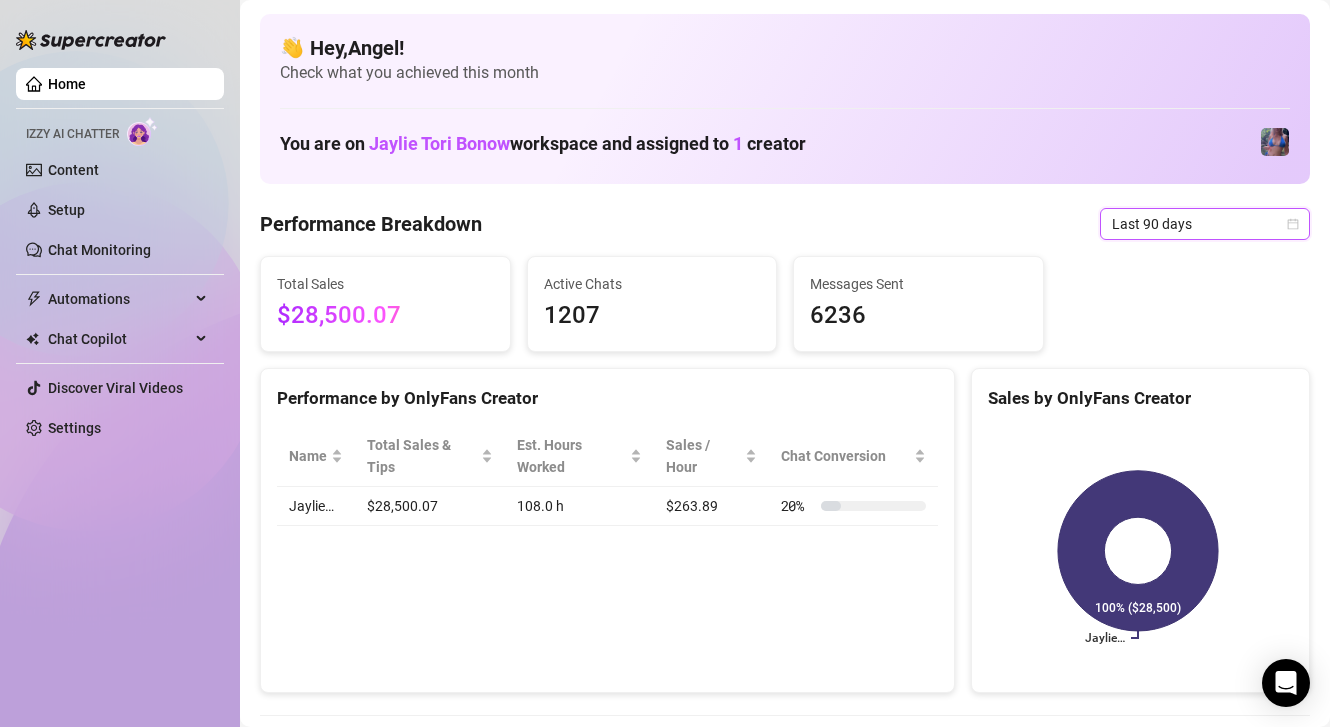 click on "Last 90 days" at bounding box center [1205, 224] 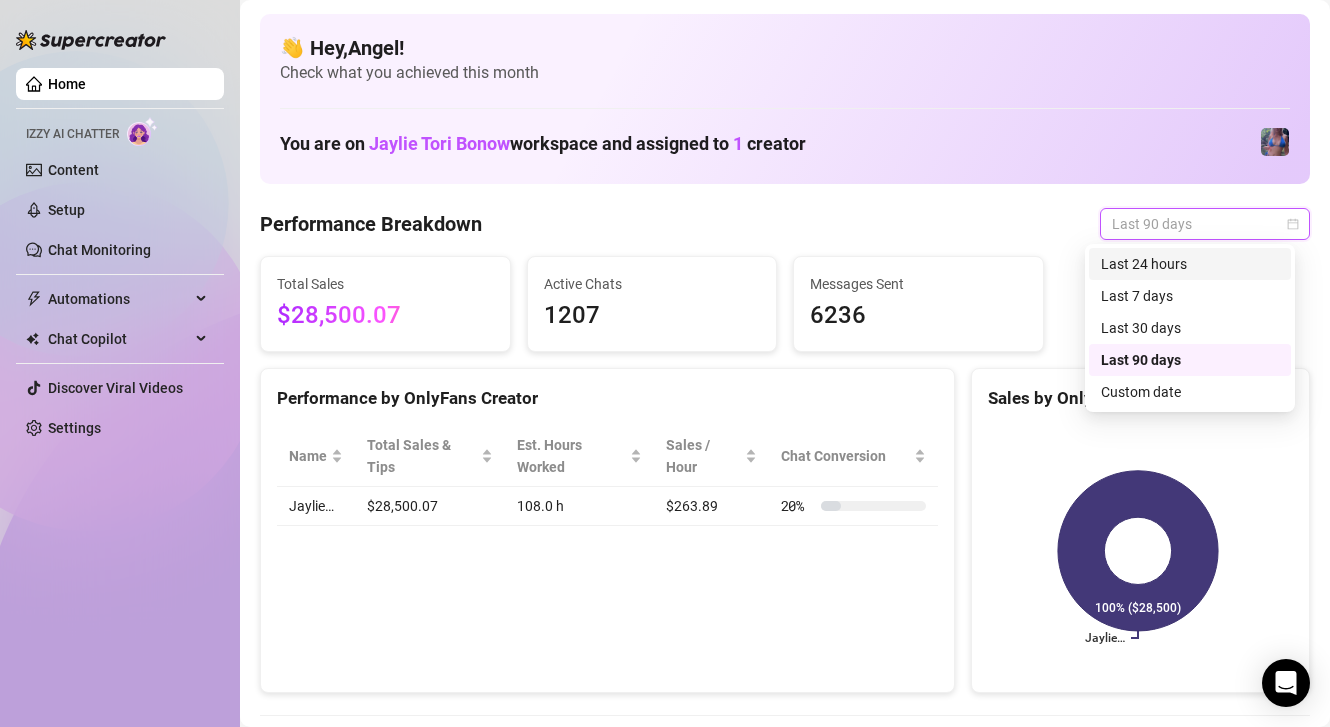 click on "Last 24 hours" at bounding box center [1190, 264] 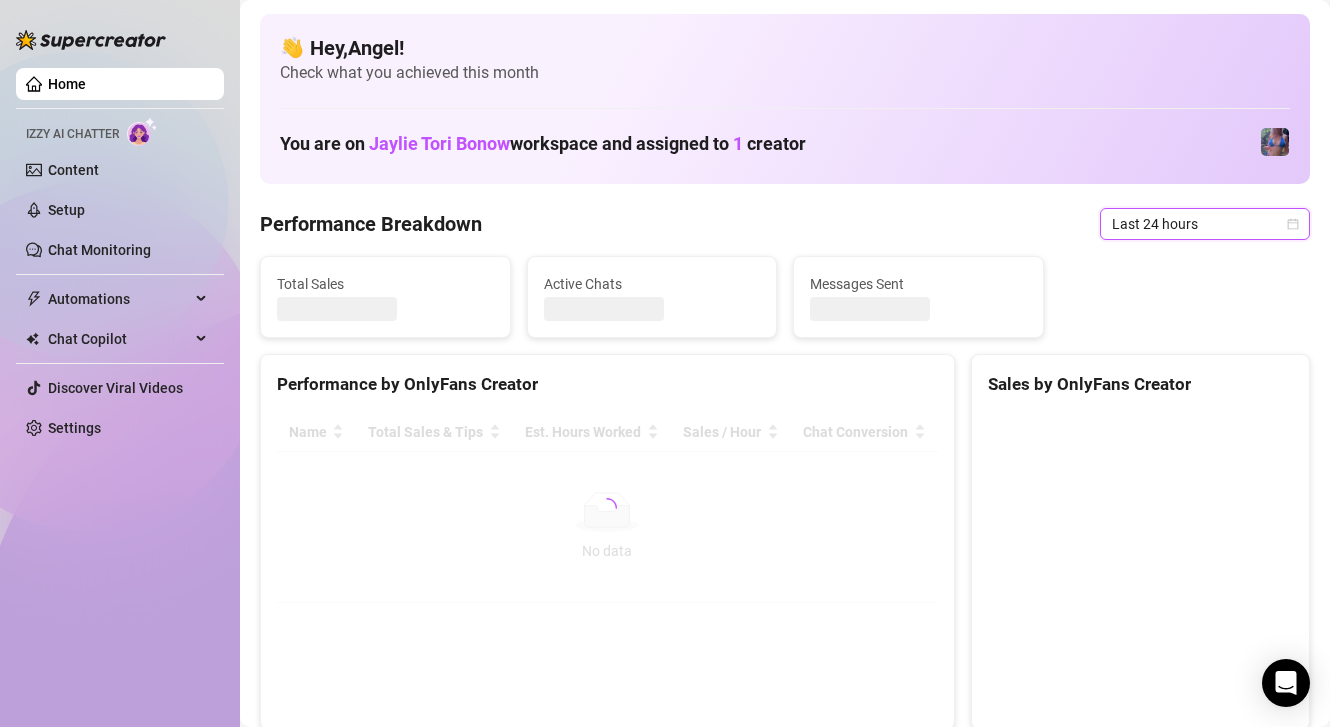 click on "Last 24 hours" at bounding box center (1205, 224) 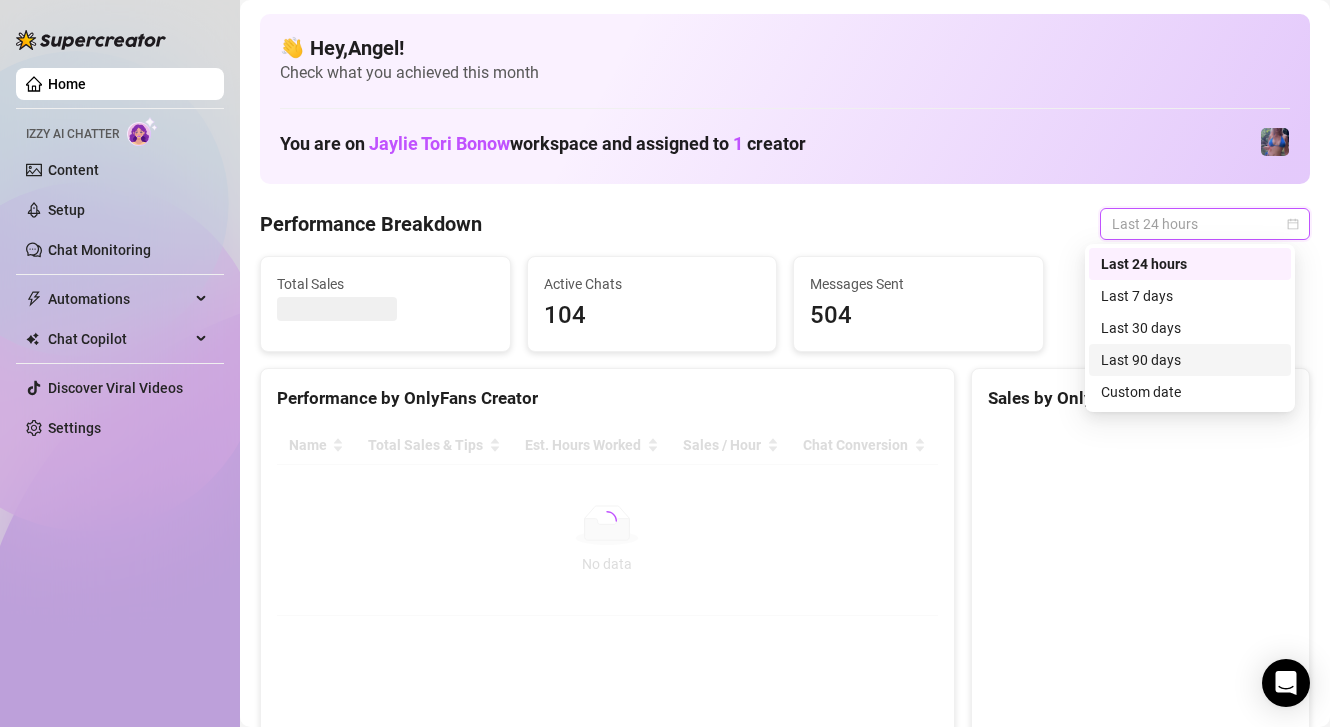 click on "Last 90 days" at bounding box center (1190, 360) 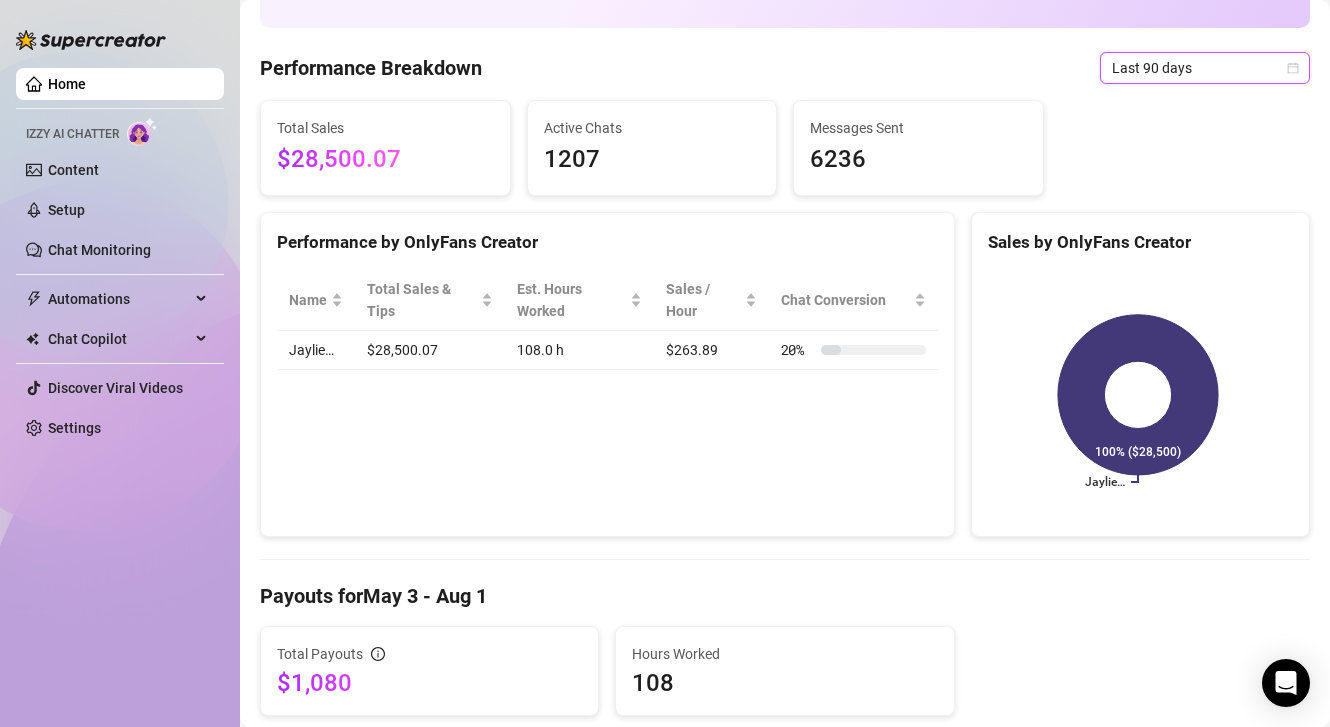 scroll, scrollTop: 0, scrollLeft: 0, axis: both 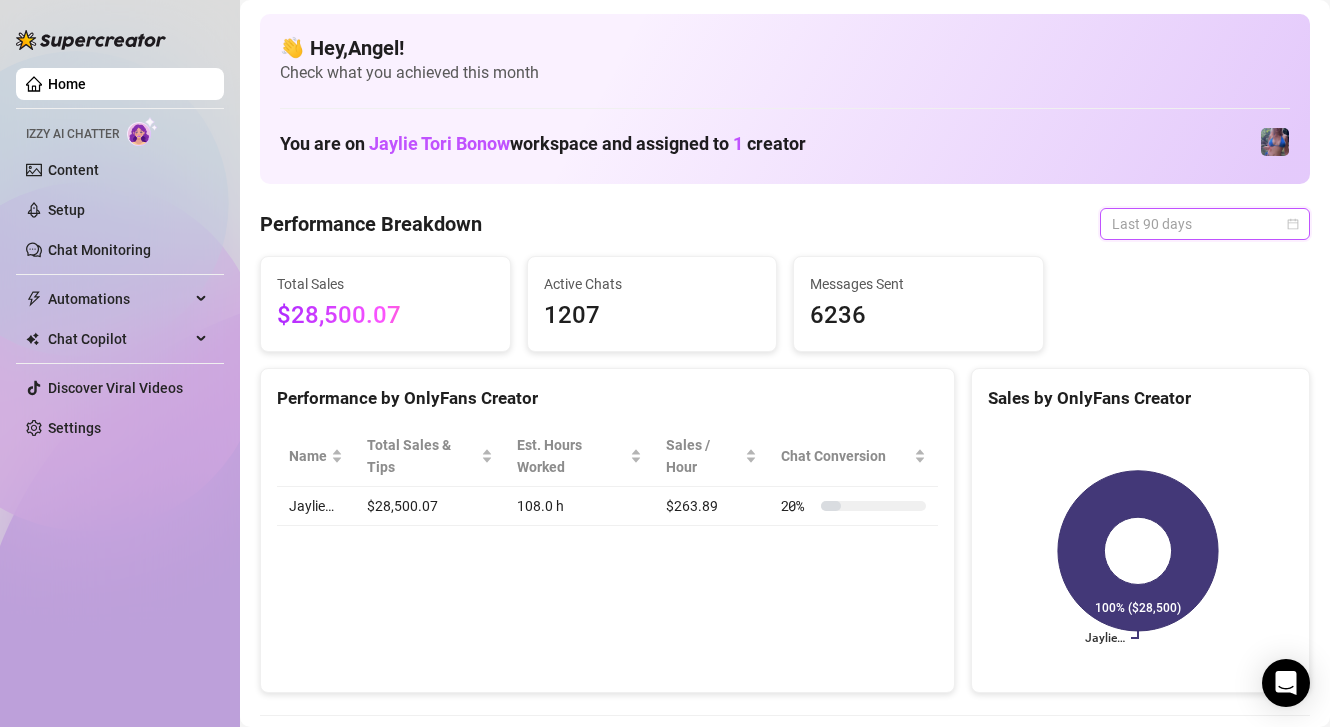 drag, startPoint x: 1186, startPoint y: 230, endPoint x: 1186, endPoint y: 244, distance: 14 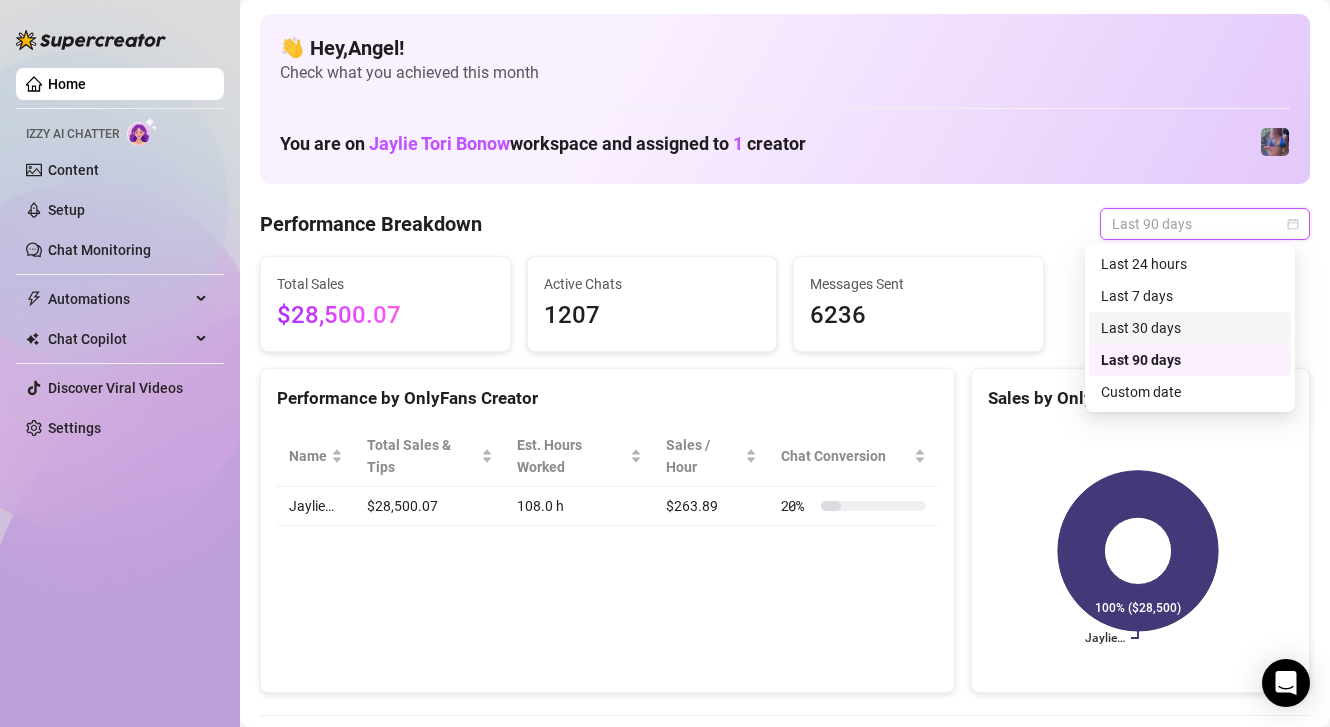 click on "Last 30 days" at bounding box center [1190, 328] 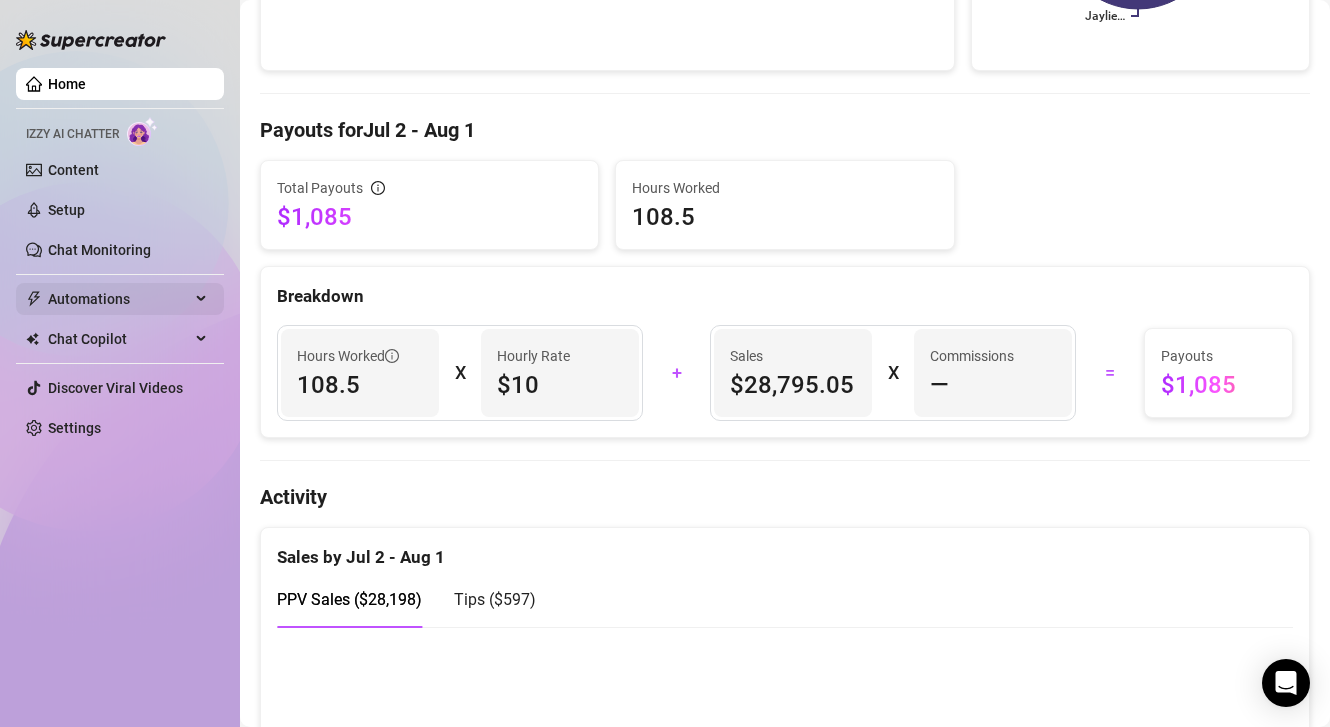 scroll, scrollTop: 0, scrollLeft: 0, axis: both 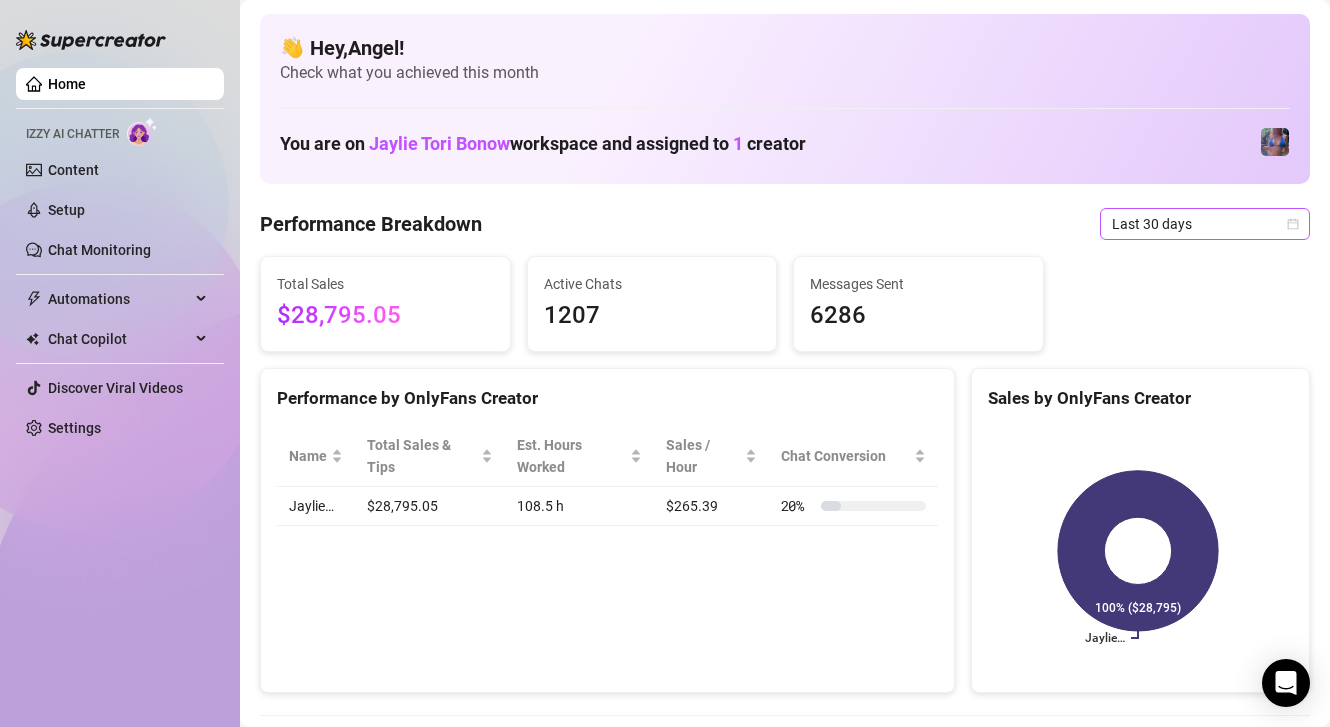 click on "Last 30 days" at bounding box center [1205, 224] 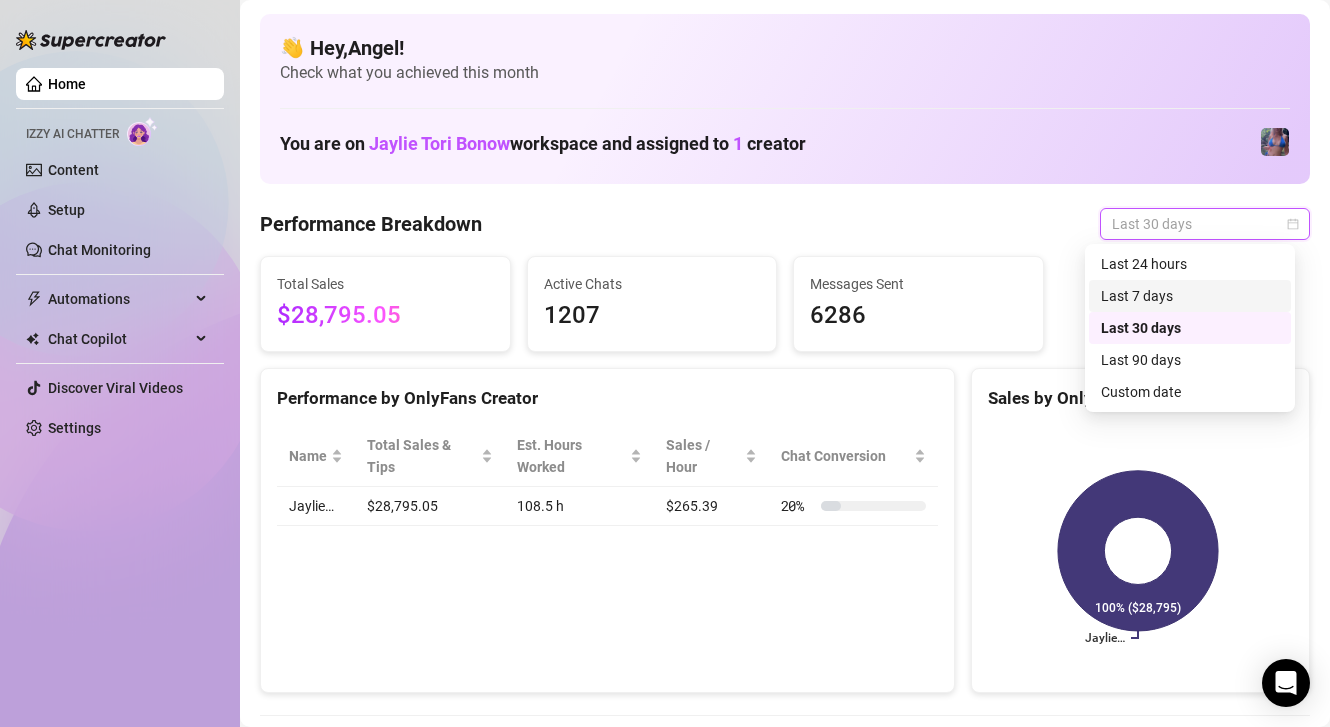 click on "Last 7 days" at bounding box center (1190, 296) 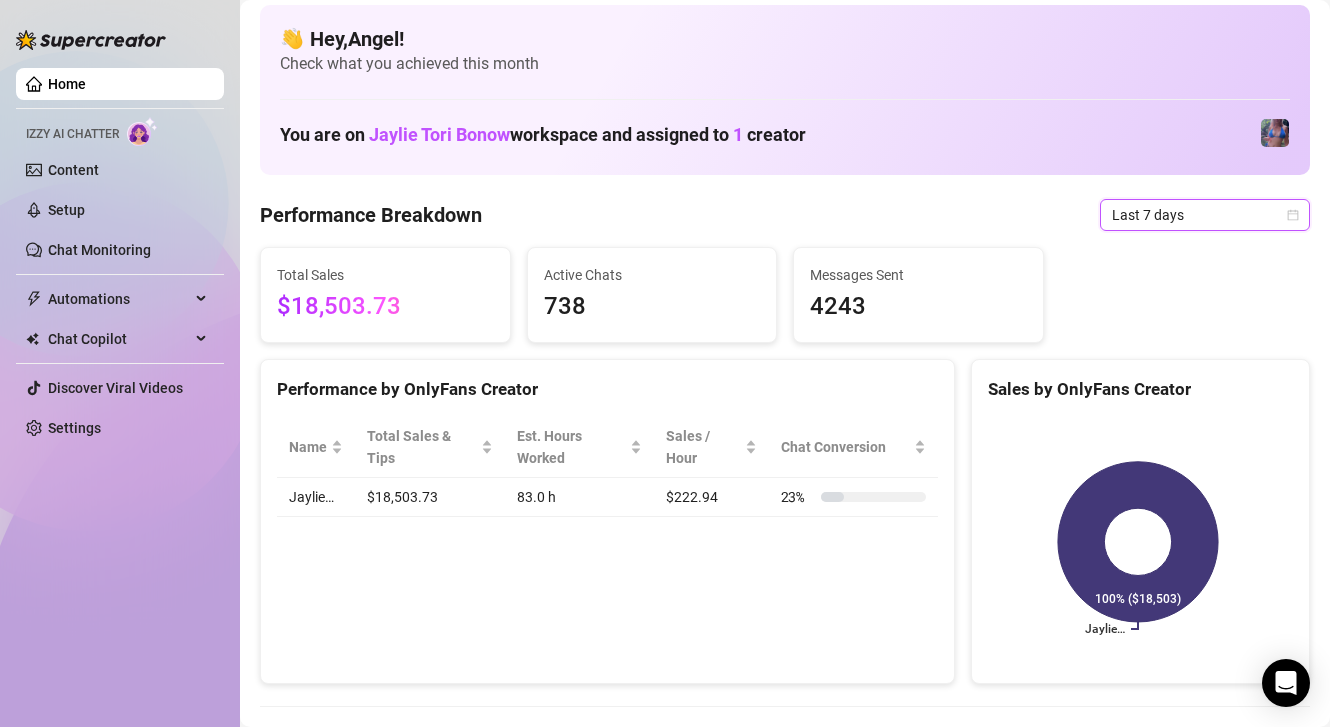 scroll, scrollTop: 0, scrollLeft: 0, axis: both 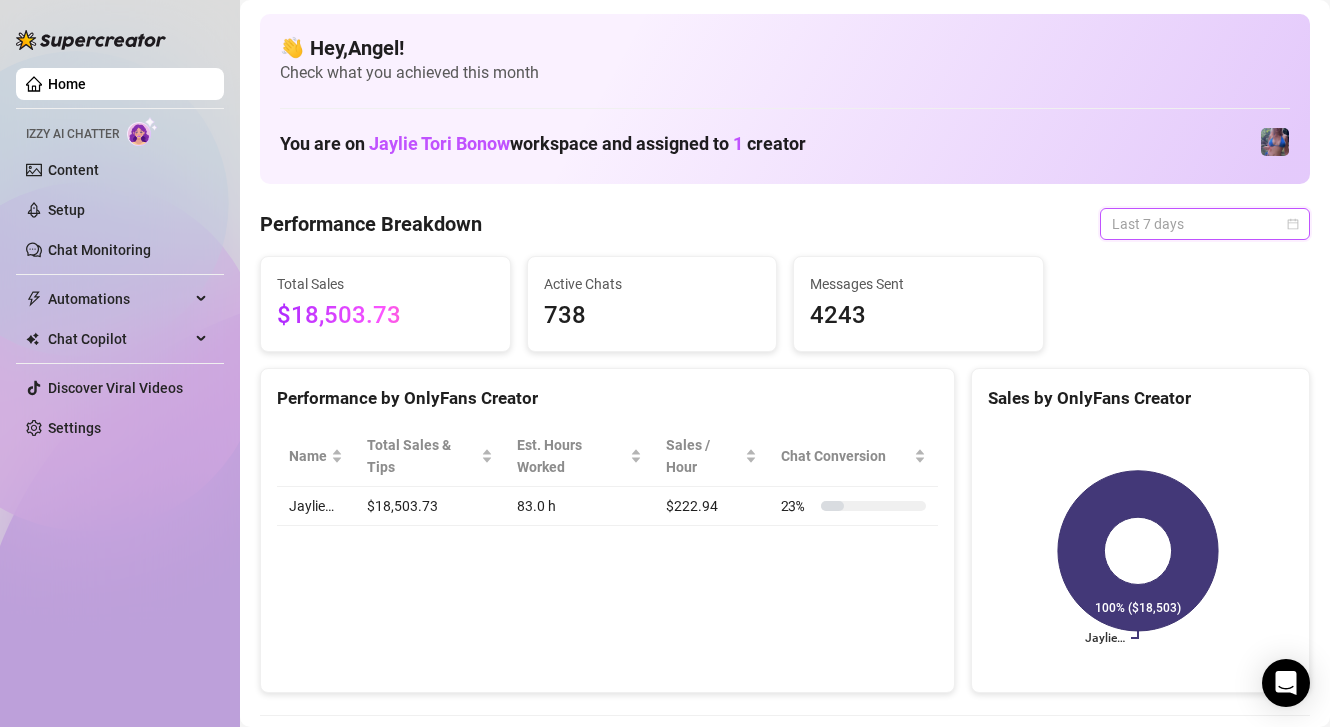 click on "Last 7 days" at bounding box center [1205, 224] 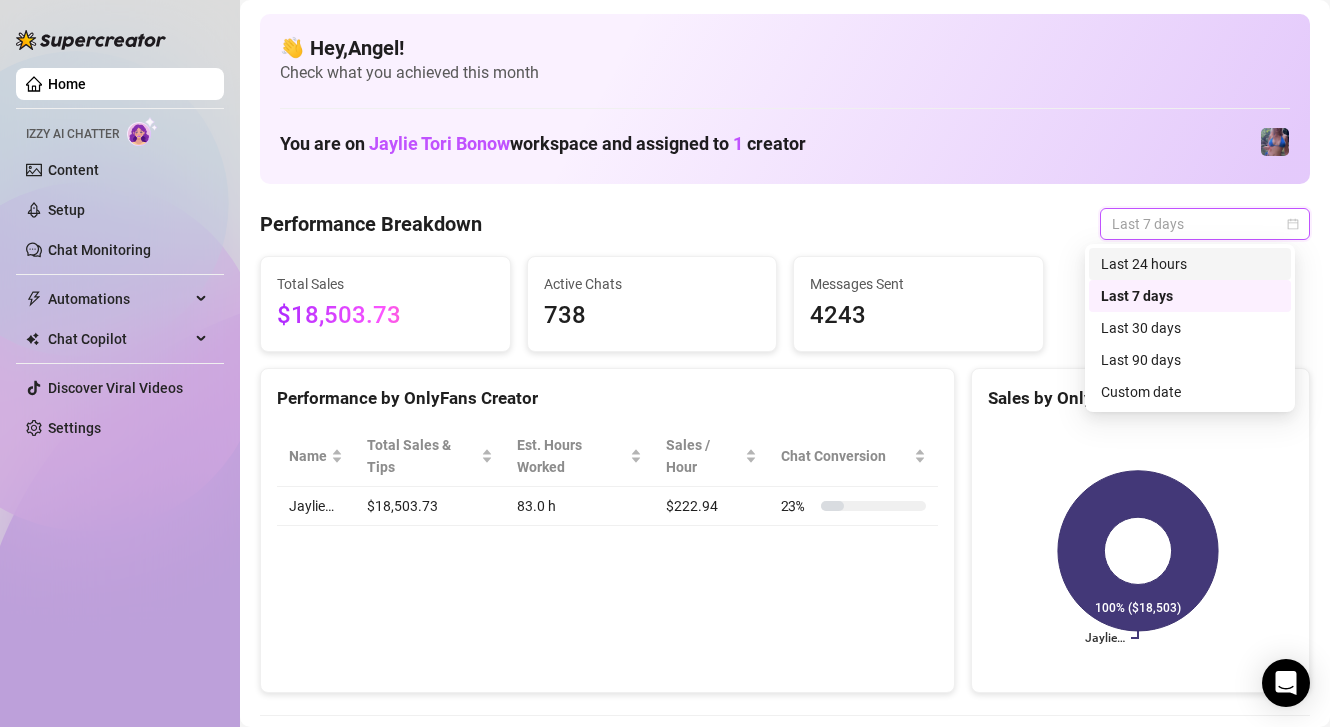 click on "Last 24 hours" at bounding box center [1190, 264] 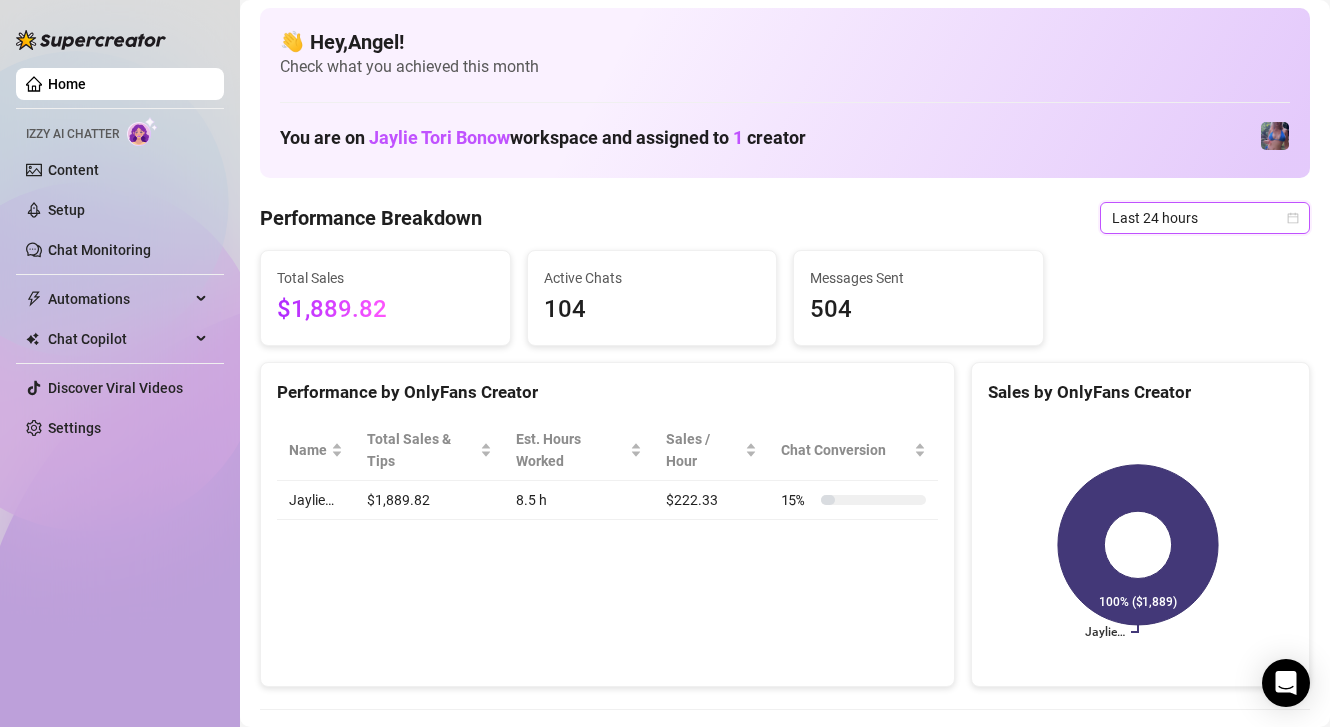 scroll, scrollTop: 0, scrollLeft: 0, axis: both 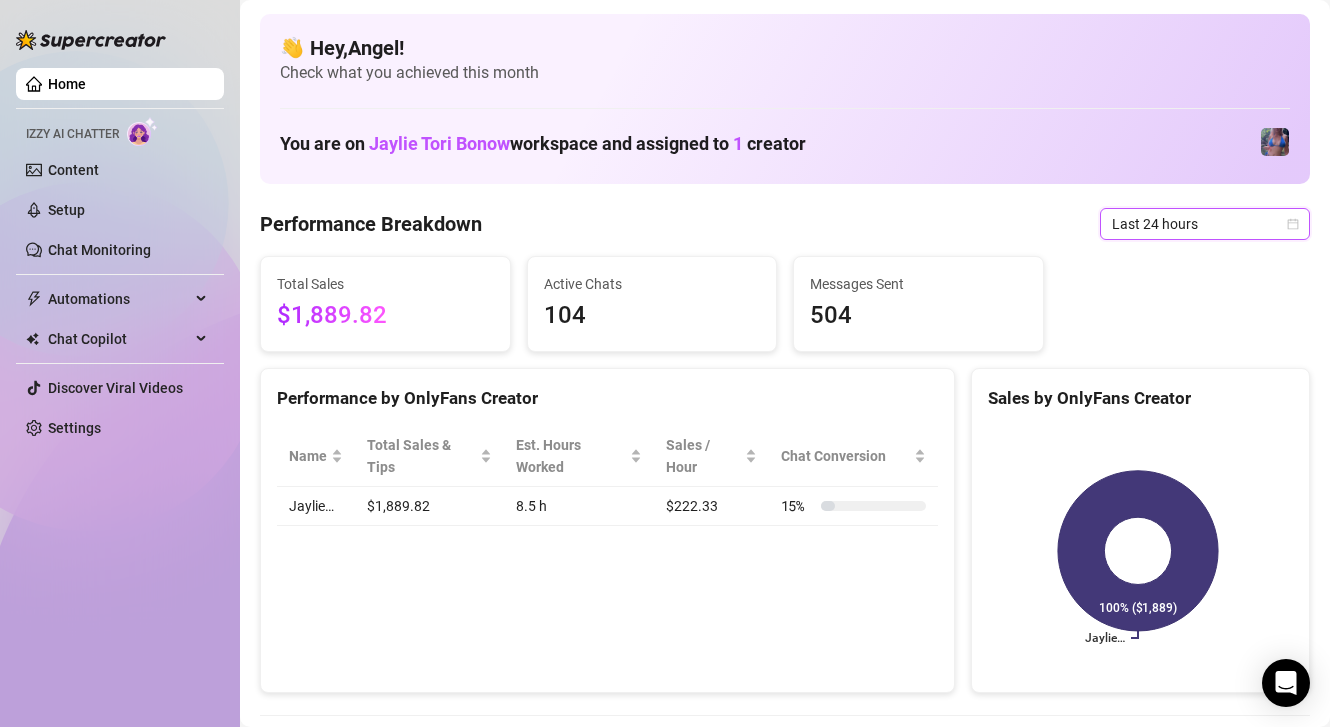 click on "Last 24 hours" at bounding box center [1205, 224] 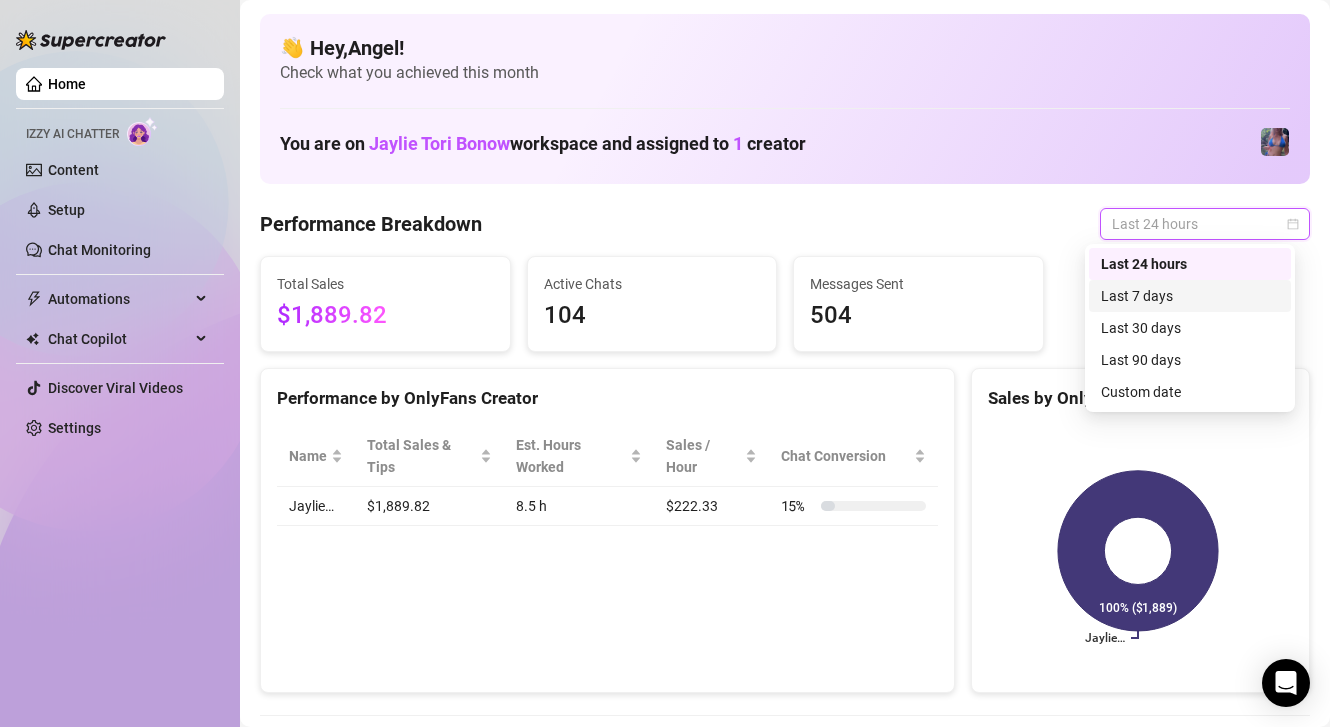 click on "Last 7 days" at bounding box center [1190, 296] 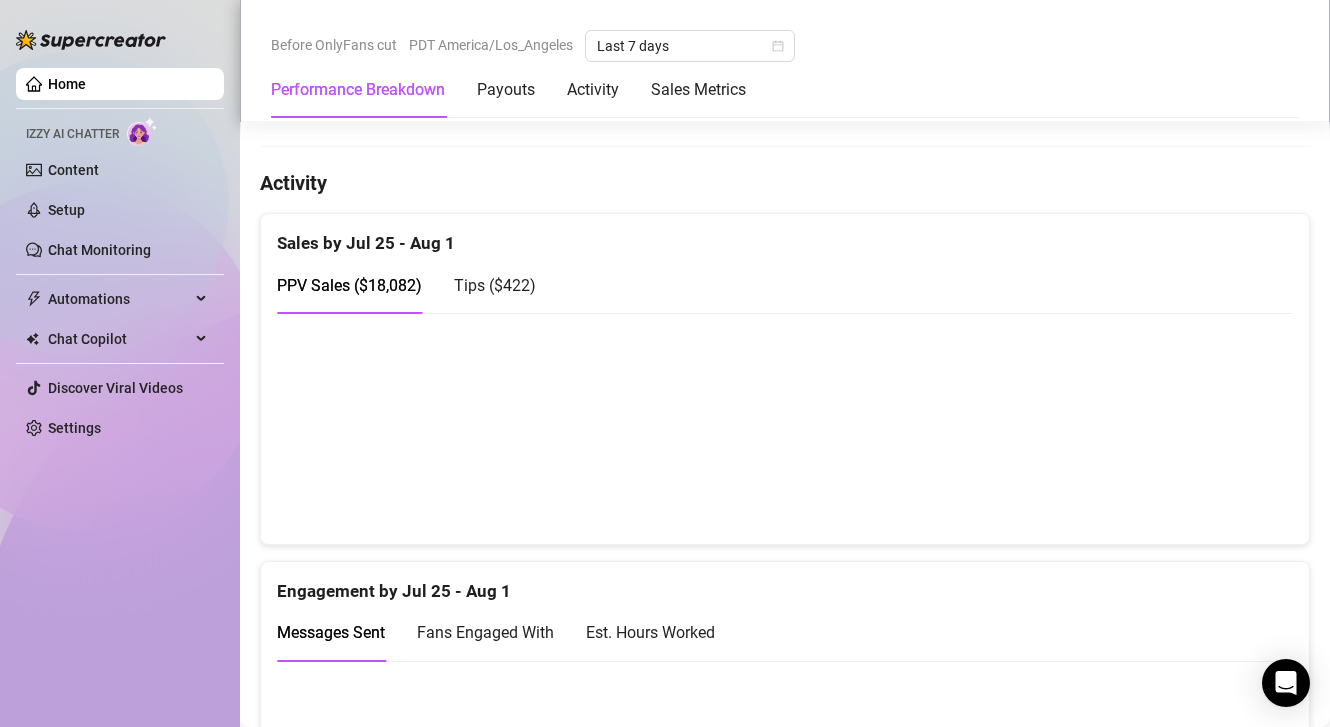 scroll, scrollTop: 942, scrollLeft: 0, axis: vertical 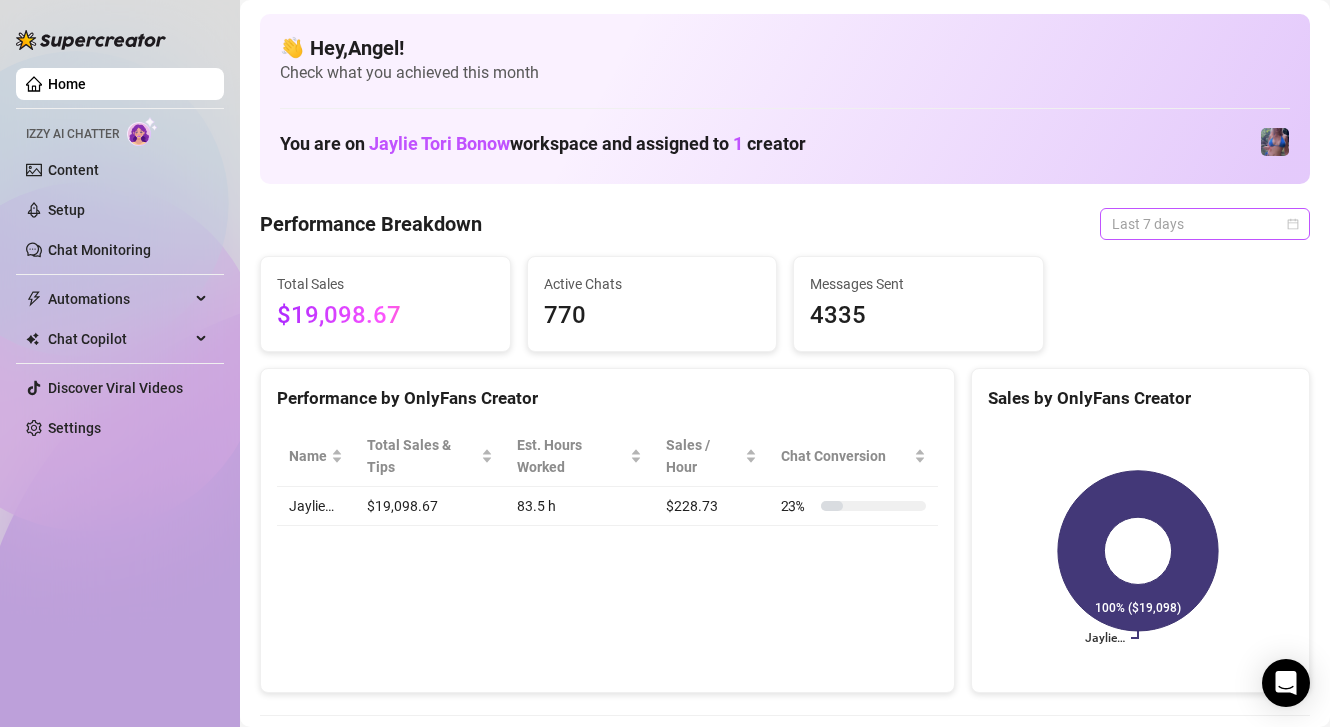 click on "Last 7 days" at bounding box center (1205, 224) 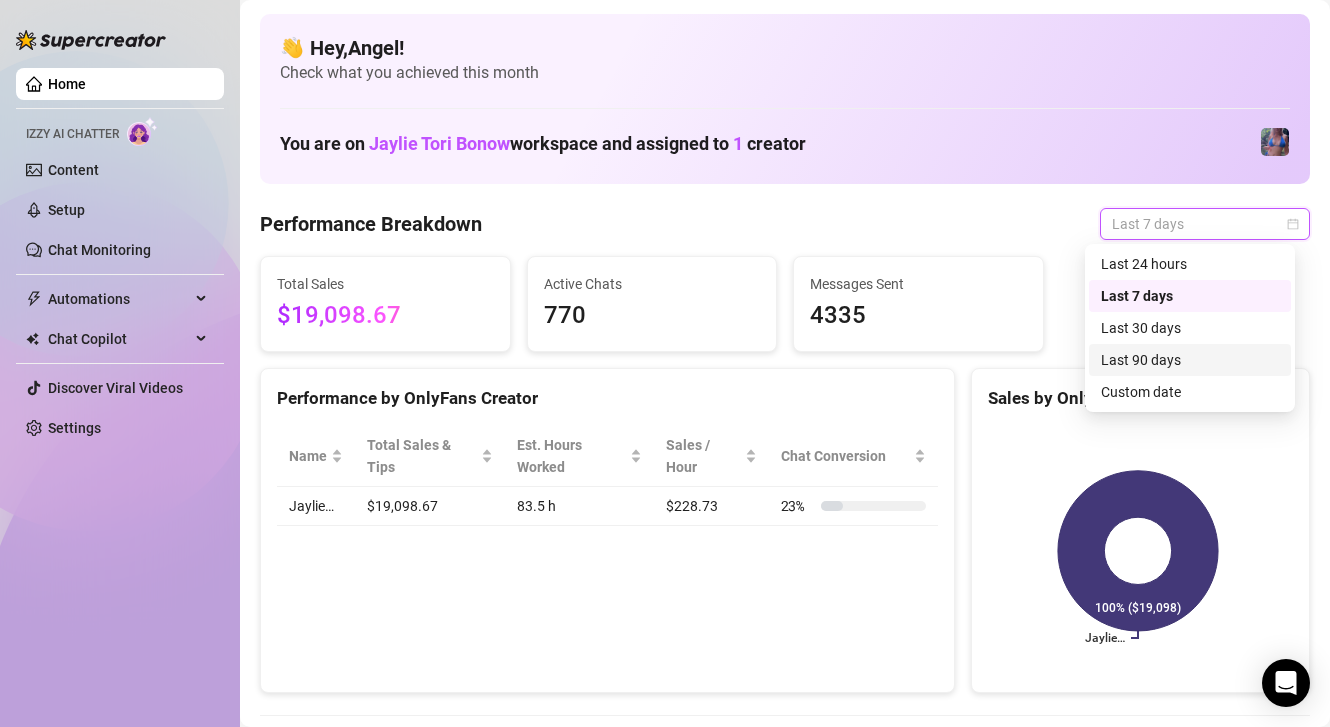 click on "Last 90 days" at bounding box center [1190, 360] 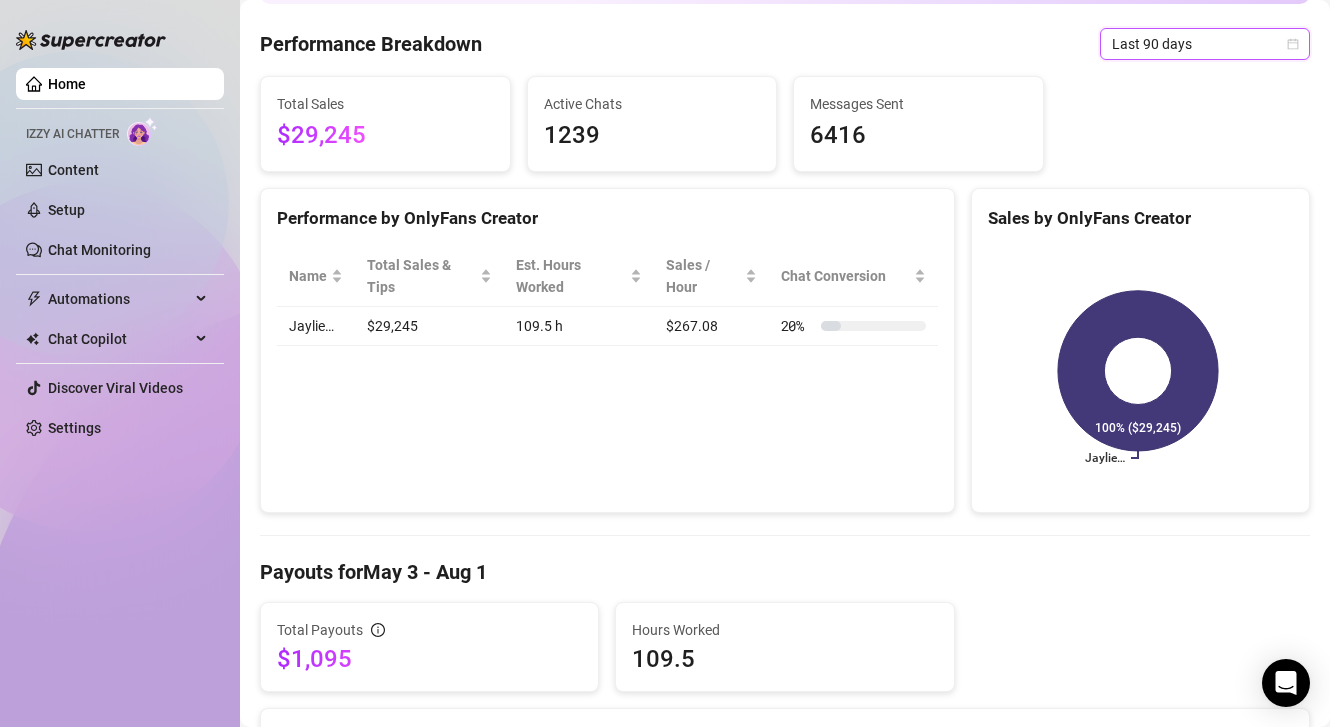 scroll, scrollTop: 0, scrollLeft: 0, axis: both 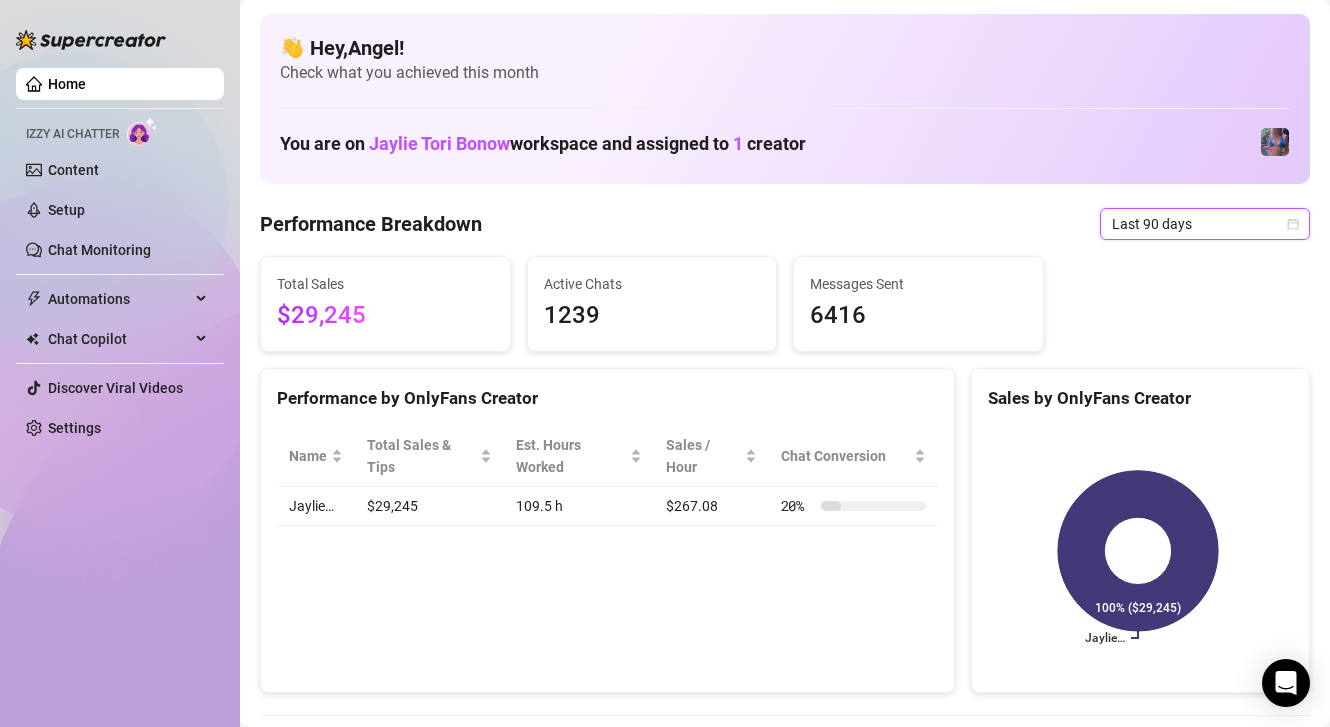 click on "Last 90 days" at bounding box center [1205, 224] 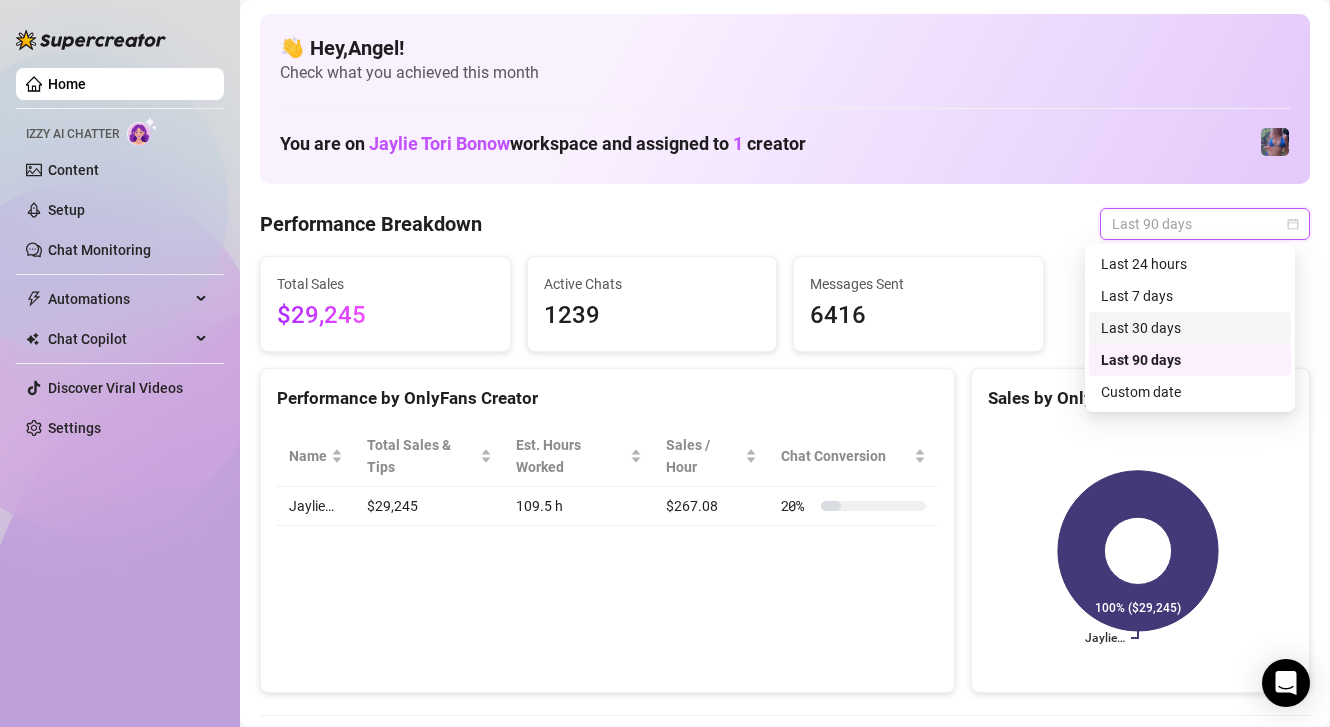 click on "Last 30 days" at bounding box center [1190, 328] 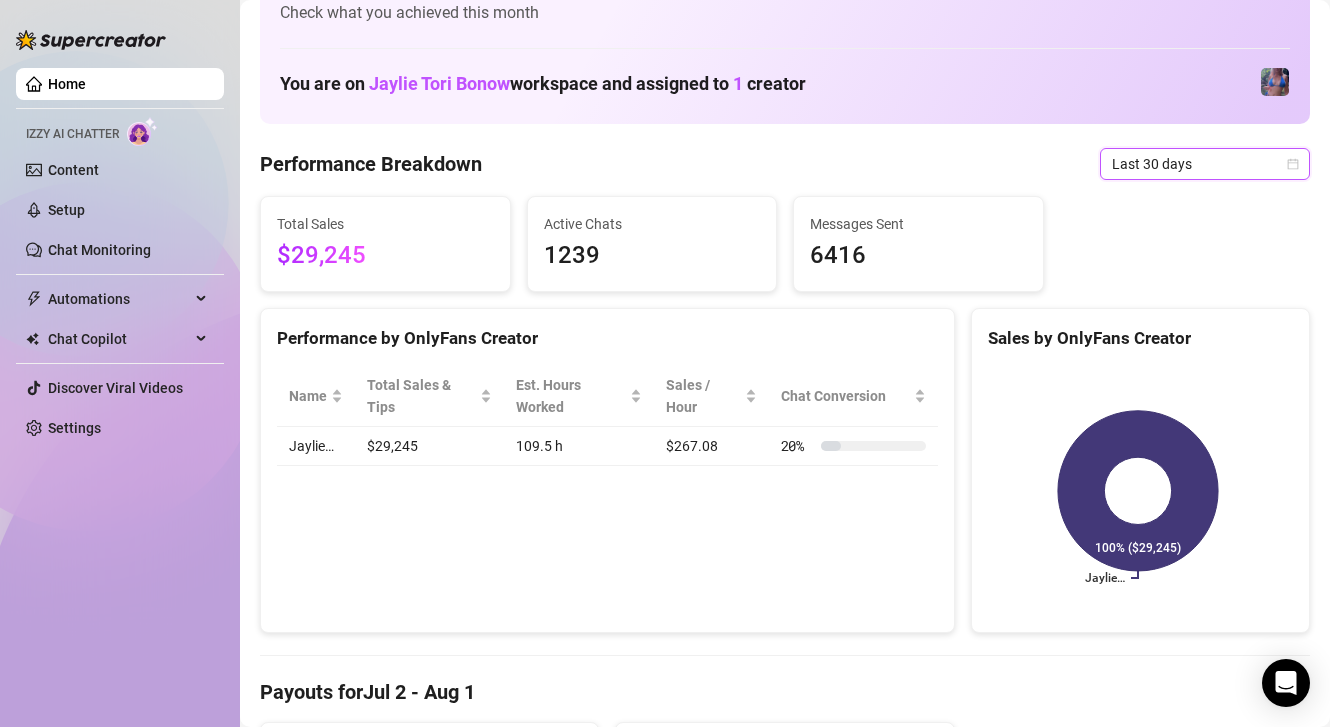 scroll, scrollTop: 0, scrollLeft: 0, axis: both 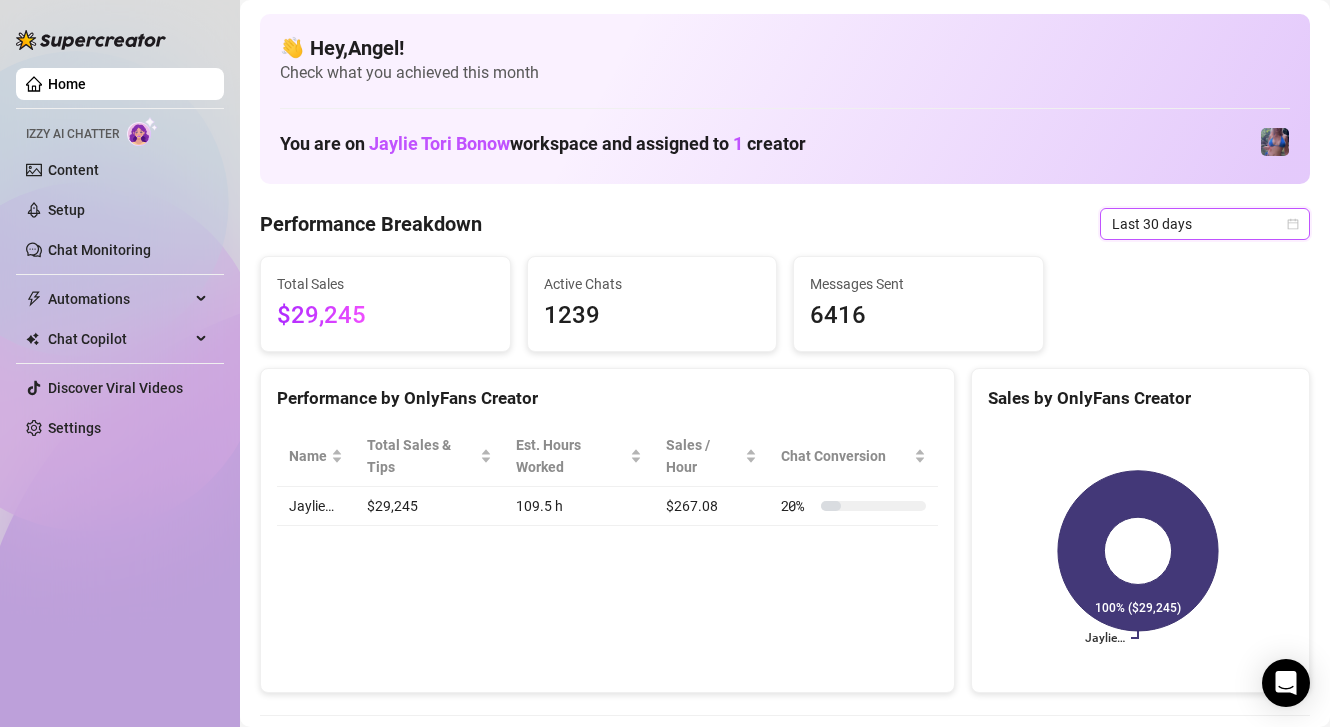 click on "Last 30 days" at bounding box center [1205, 224] 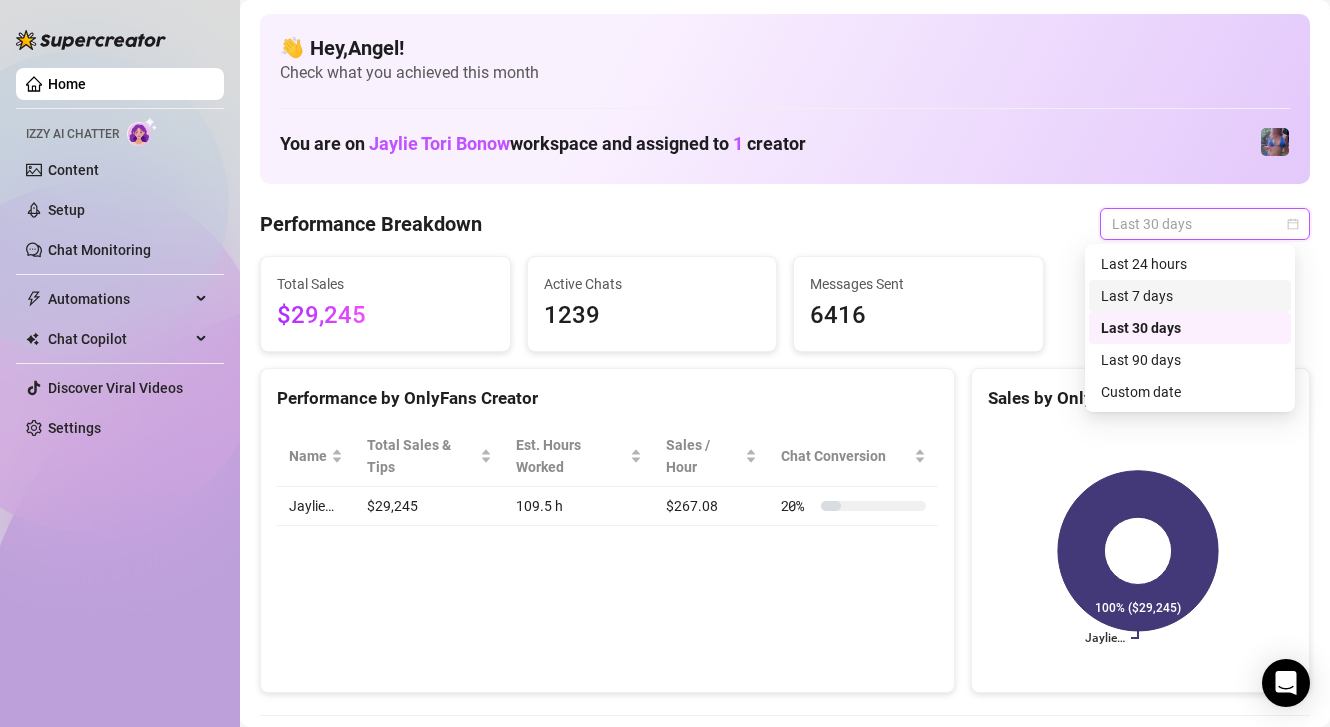 click on "Last 7 days" at bounding box center (1190, 296) 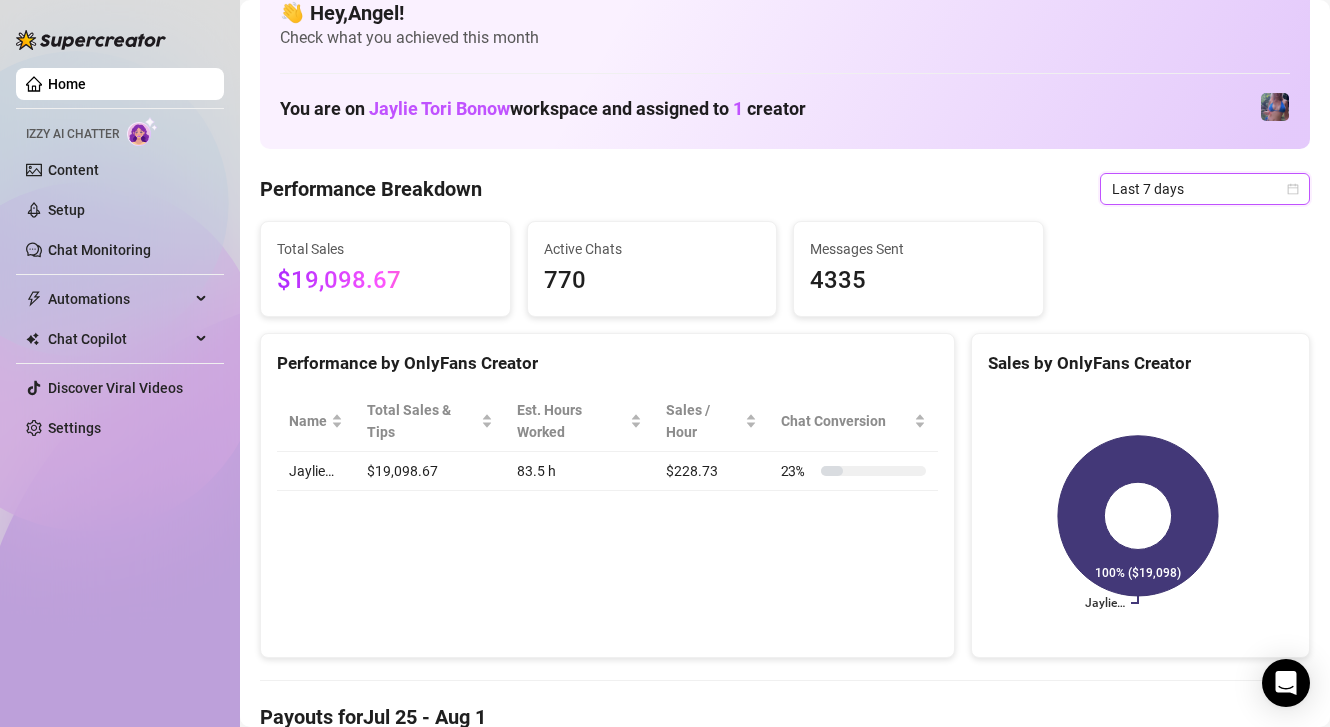 scroll, scrollTop: 0, scrollLeft: 0, axis: both 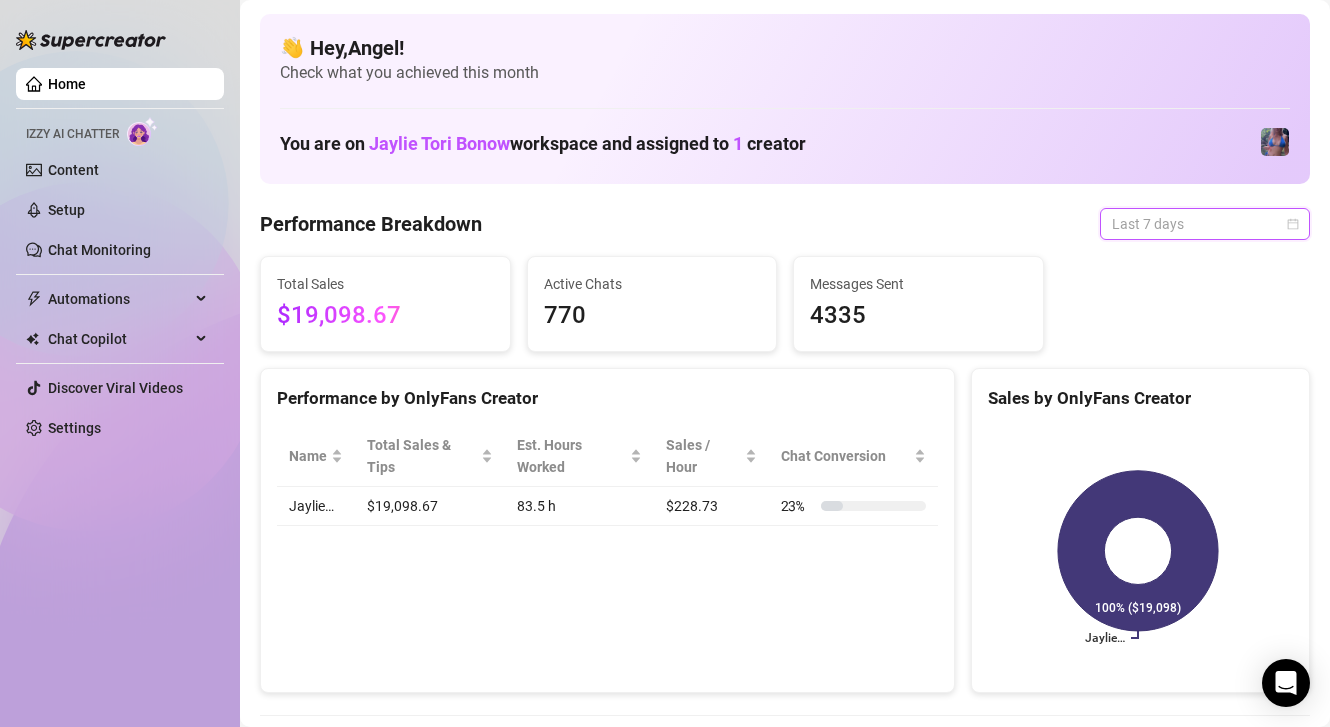 click on "Last 7 days" at bounding box center [1205, 224] 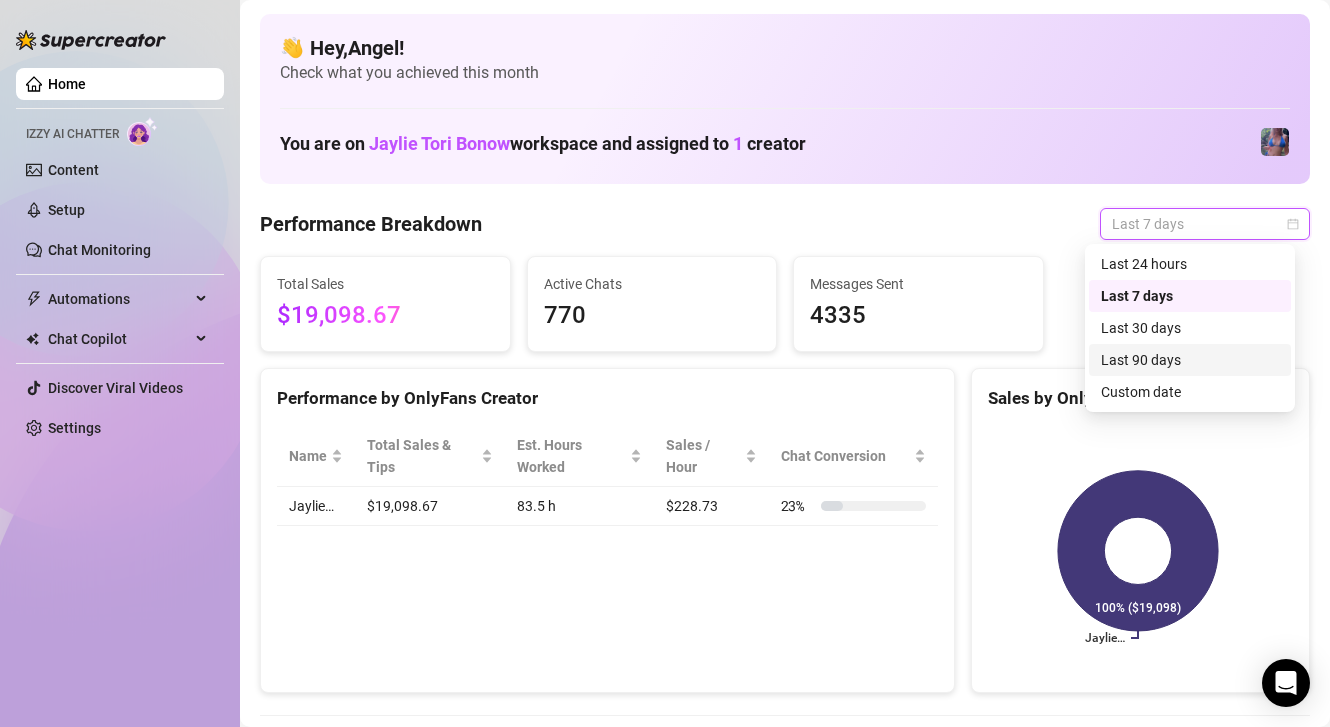 click on "Last 90 days" at bounding box center (1190, 360) 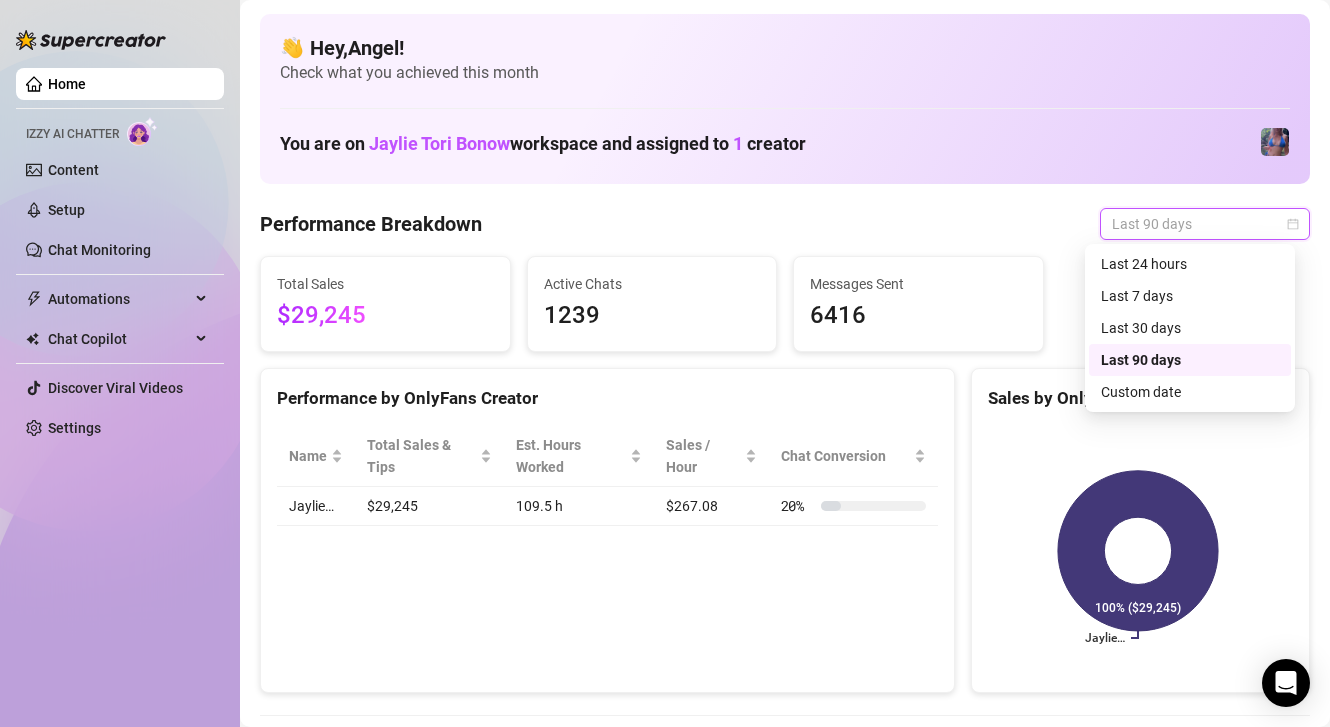 click on "Last 90 days" at bounding box center [1205, 224] 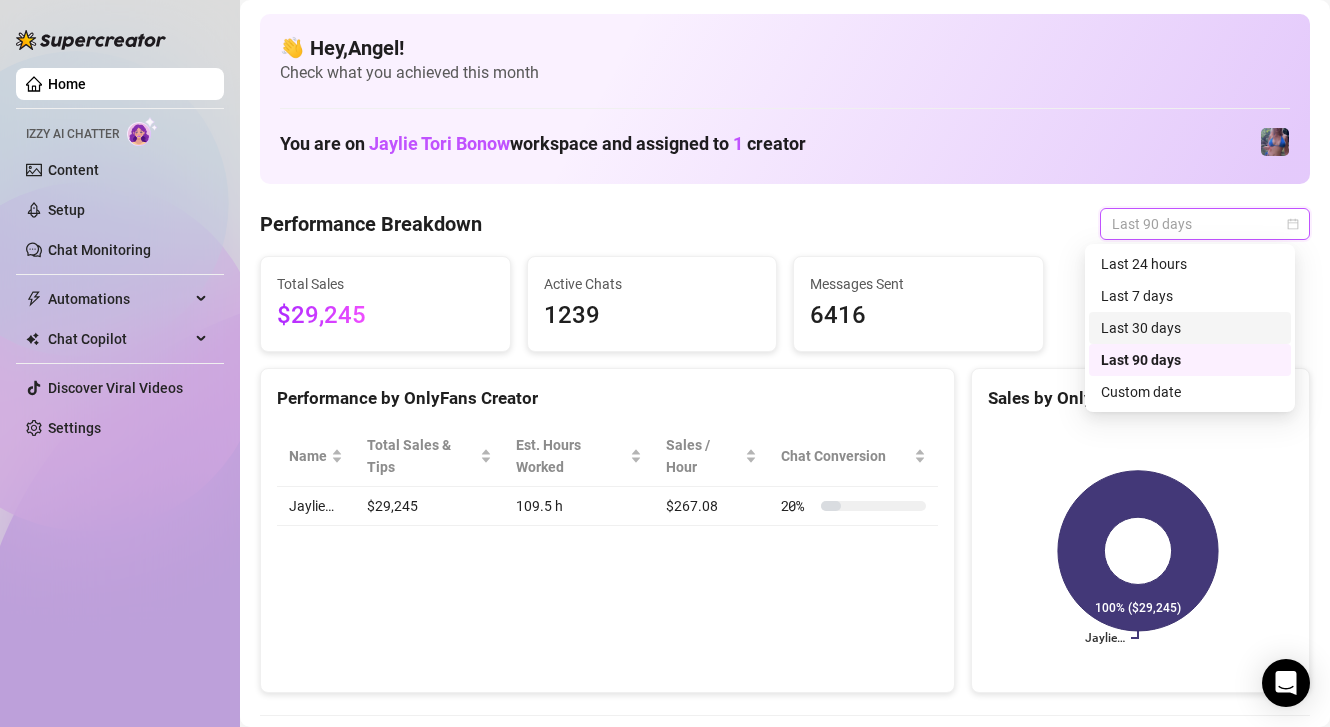 click on "Last 30 days" at bounding box center [1190, 328] 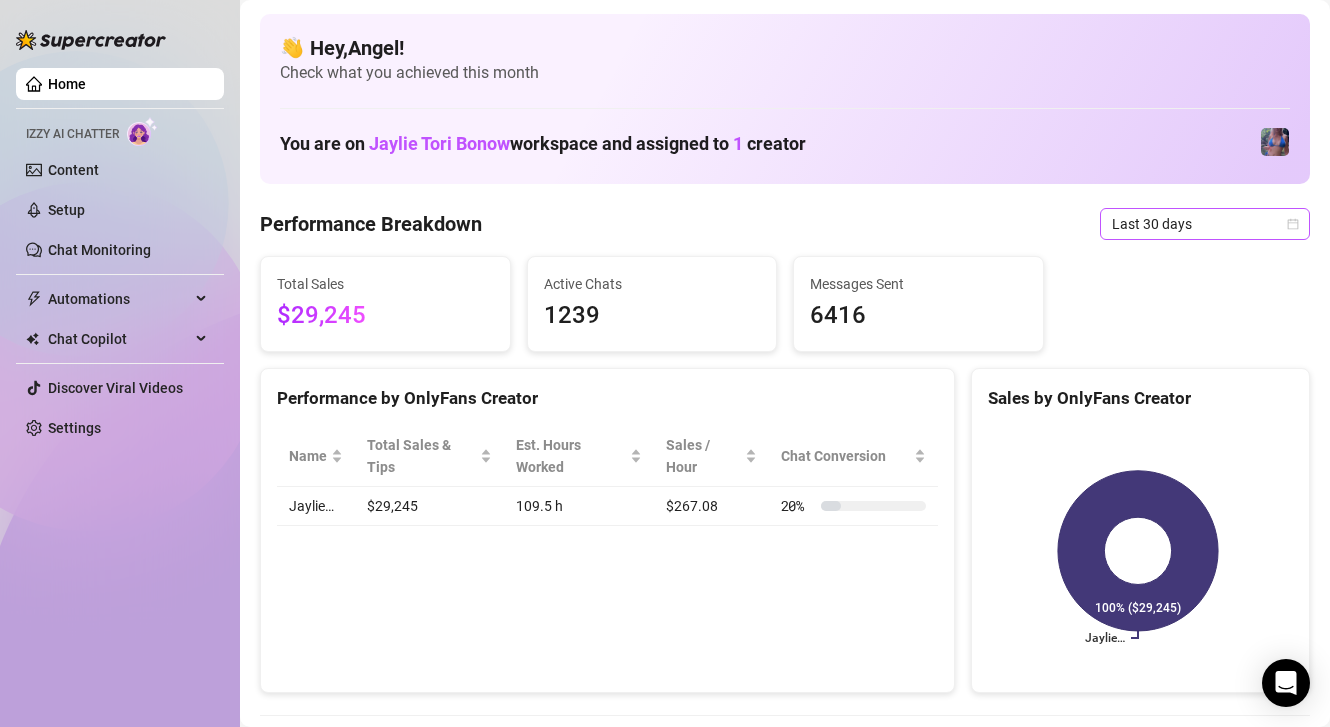 click on "Last 30 days" at bounding box center (1205, 224) 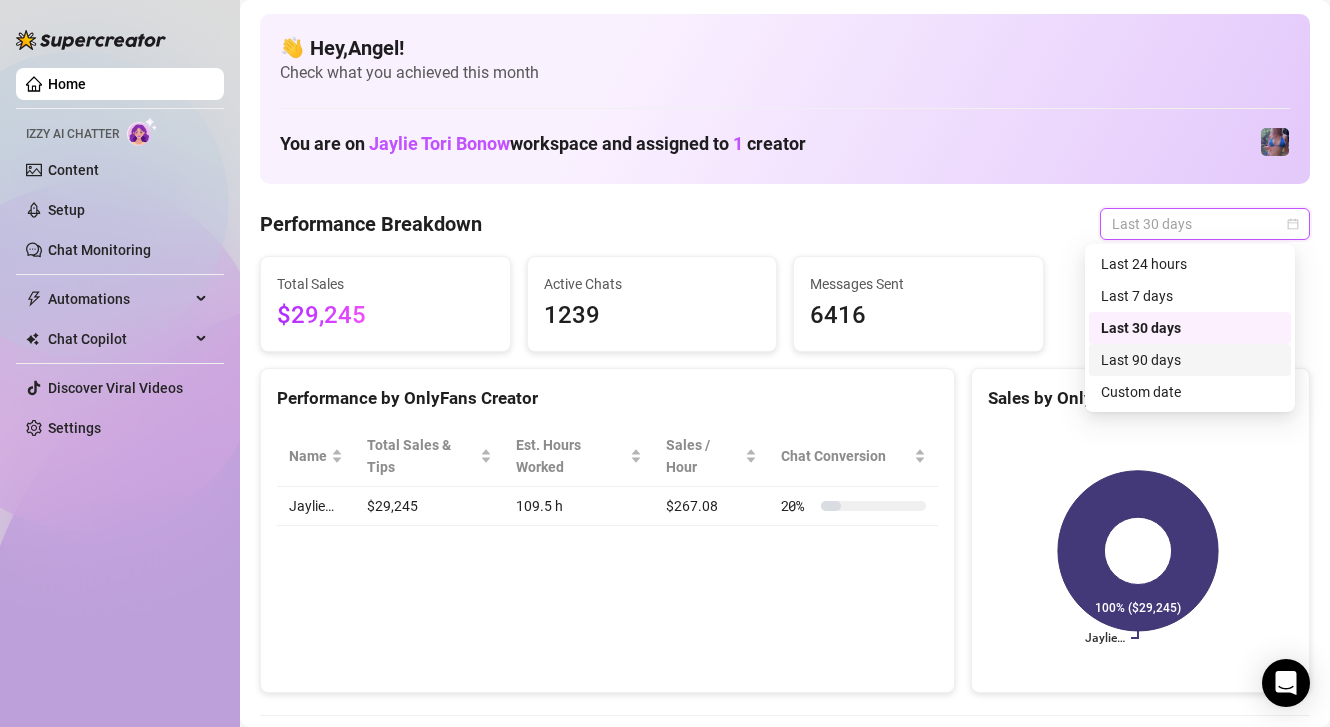 click on "Last 90 days" at bounding box center [1190, 360] 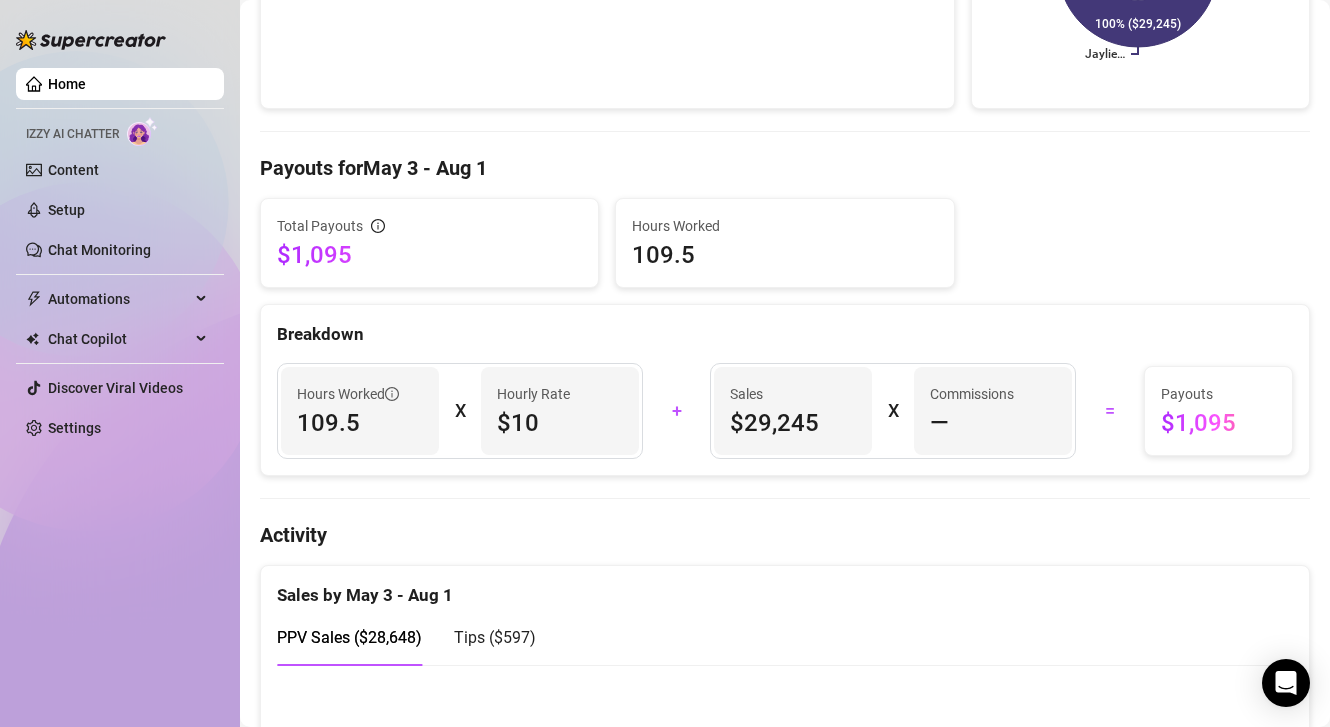 scroll, scrollTop: 0, scrollLeft: 0, axis: both 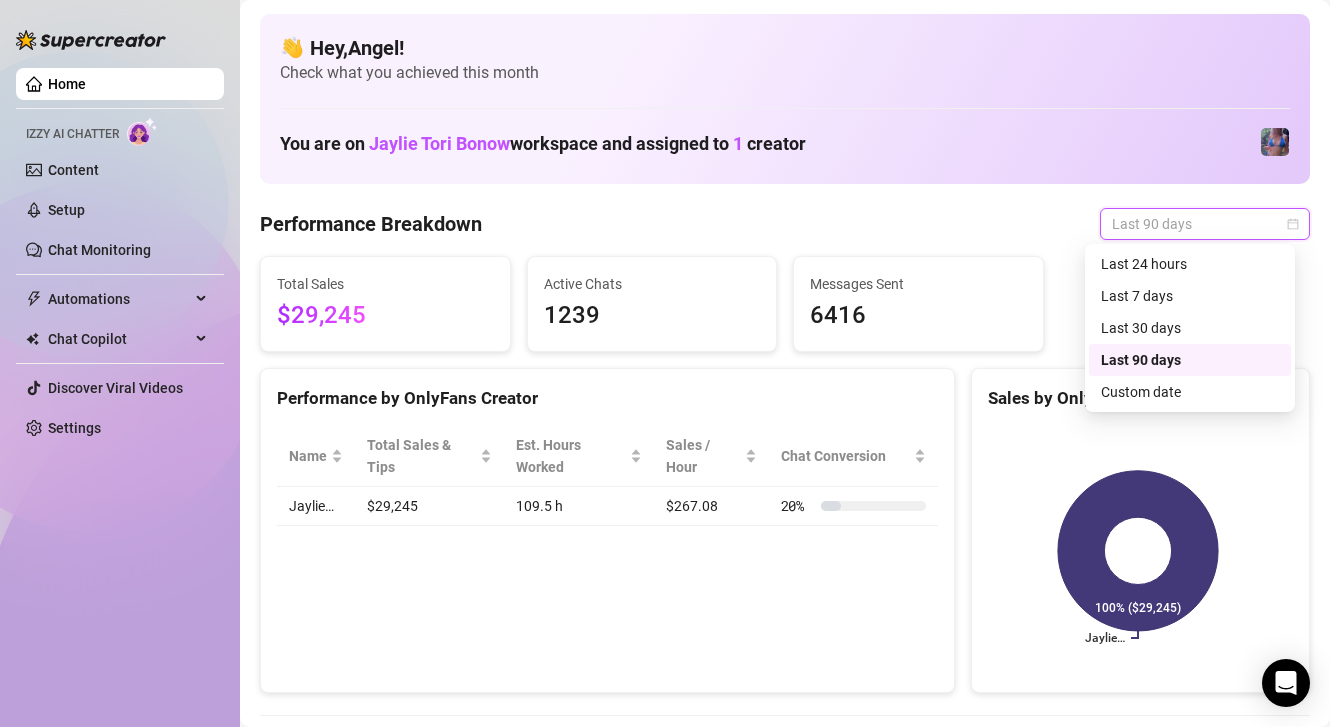 click on "Last 90 days" at bounding box center [1205, 224] 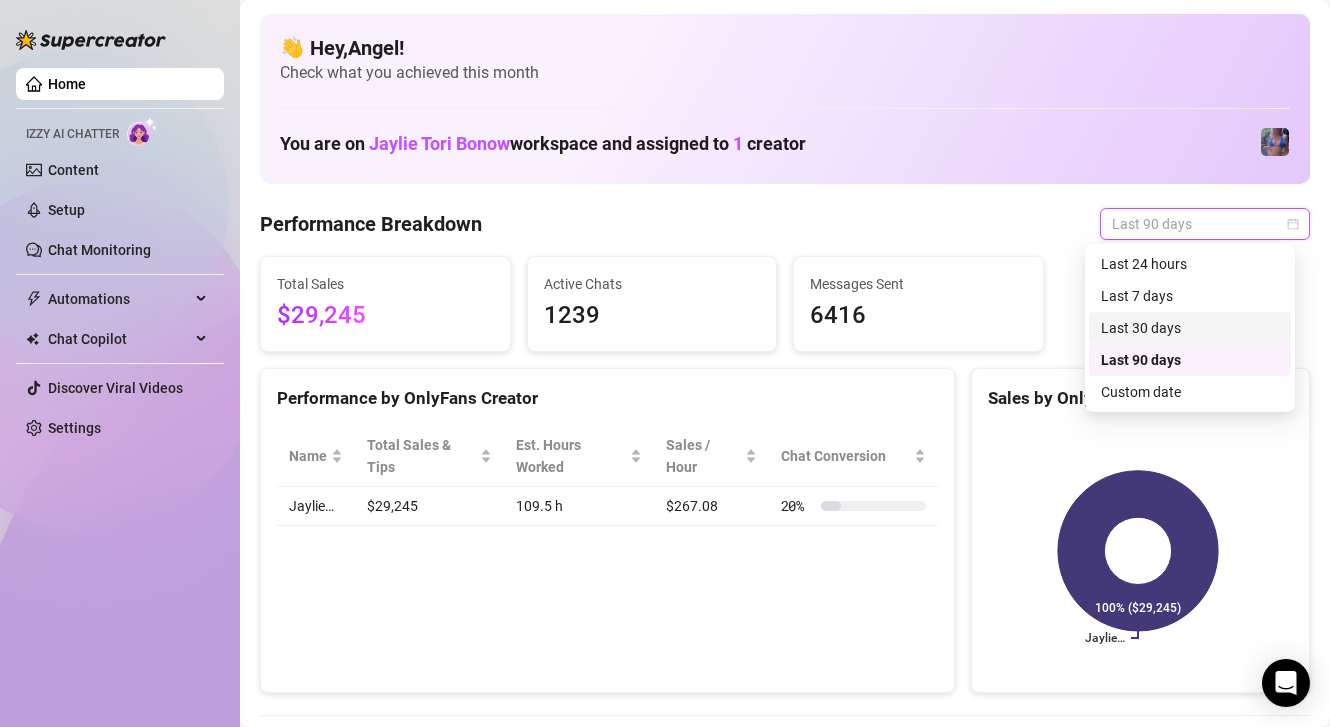 drag, startPoint x: 1147, startPoint y: 327, endPoint x: 346, endPoint y: 39, distance: 851.2021 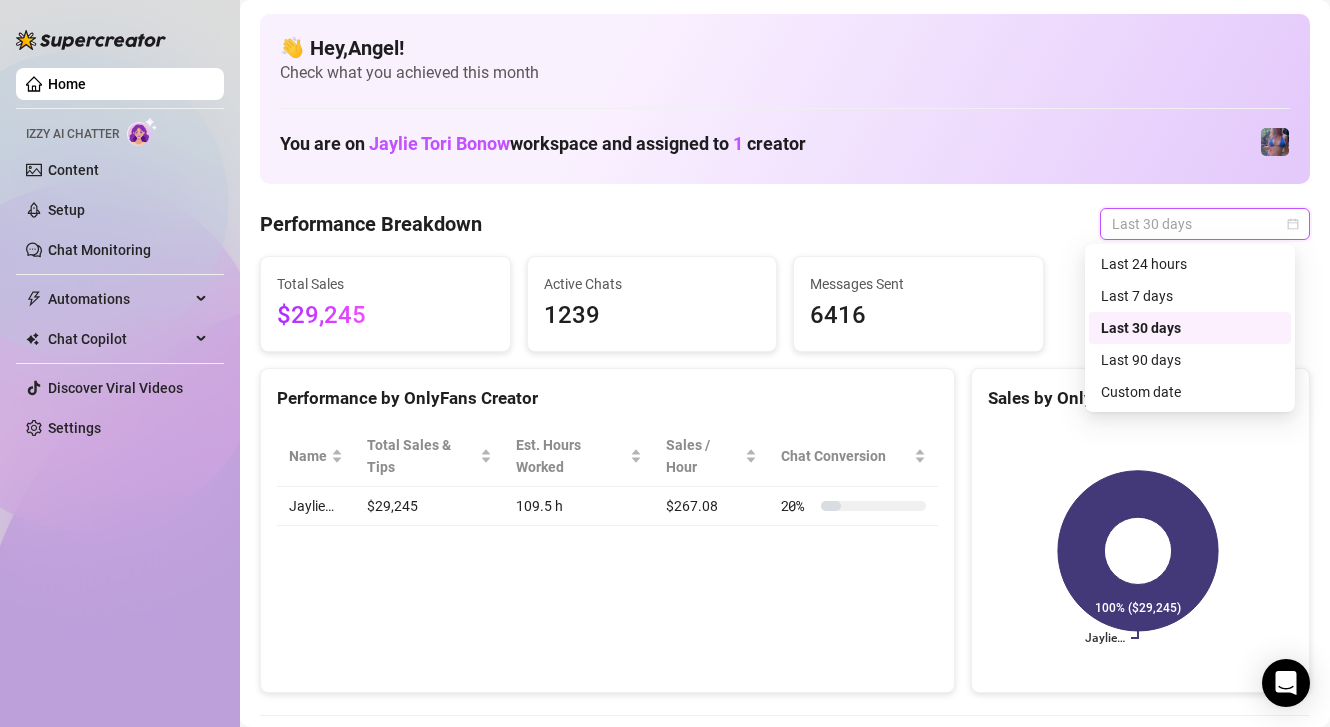 click on "Last 30 days" at bounding box center (1205, 224) 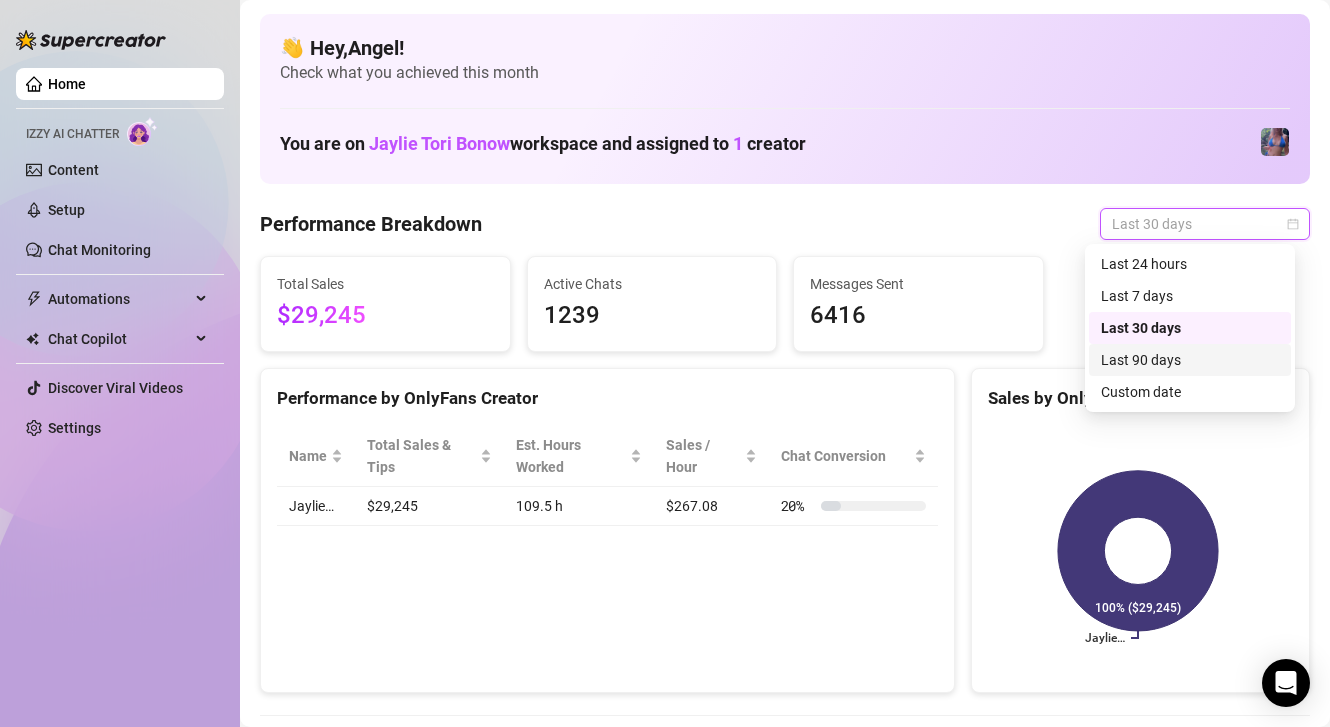 click on "Last 90 days" at bounding box center (1190, 360) 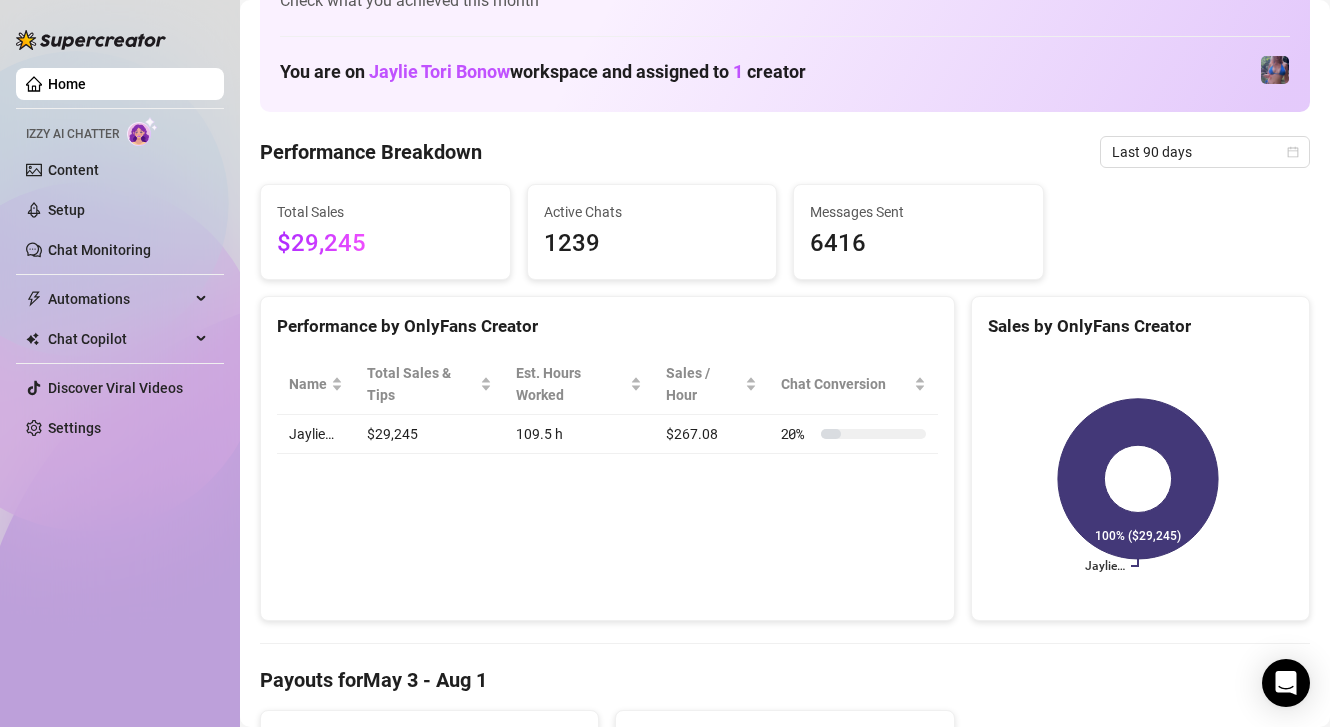scroll, scrollTop: 0, scrollLeft: 0, axis: both 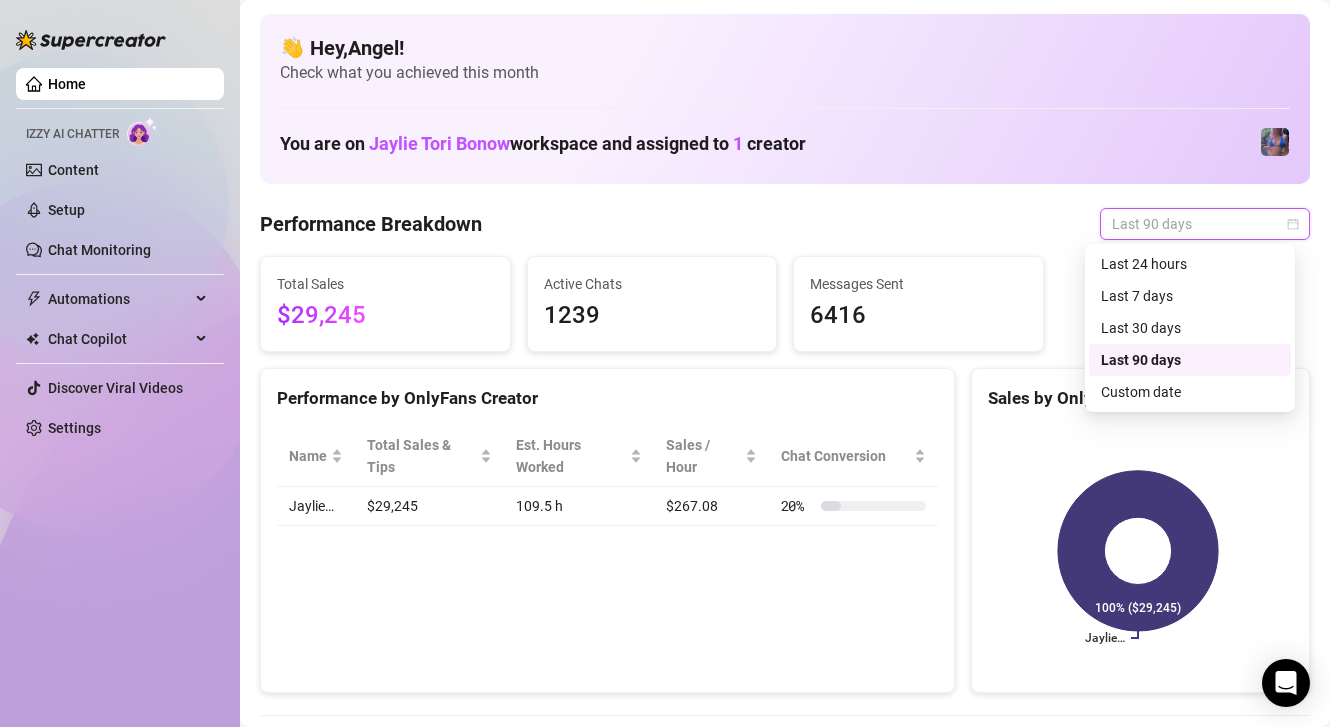 click on "Last 90 days" at bounding box center [1205, 224] 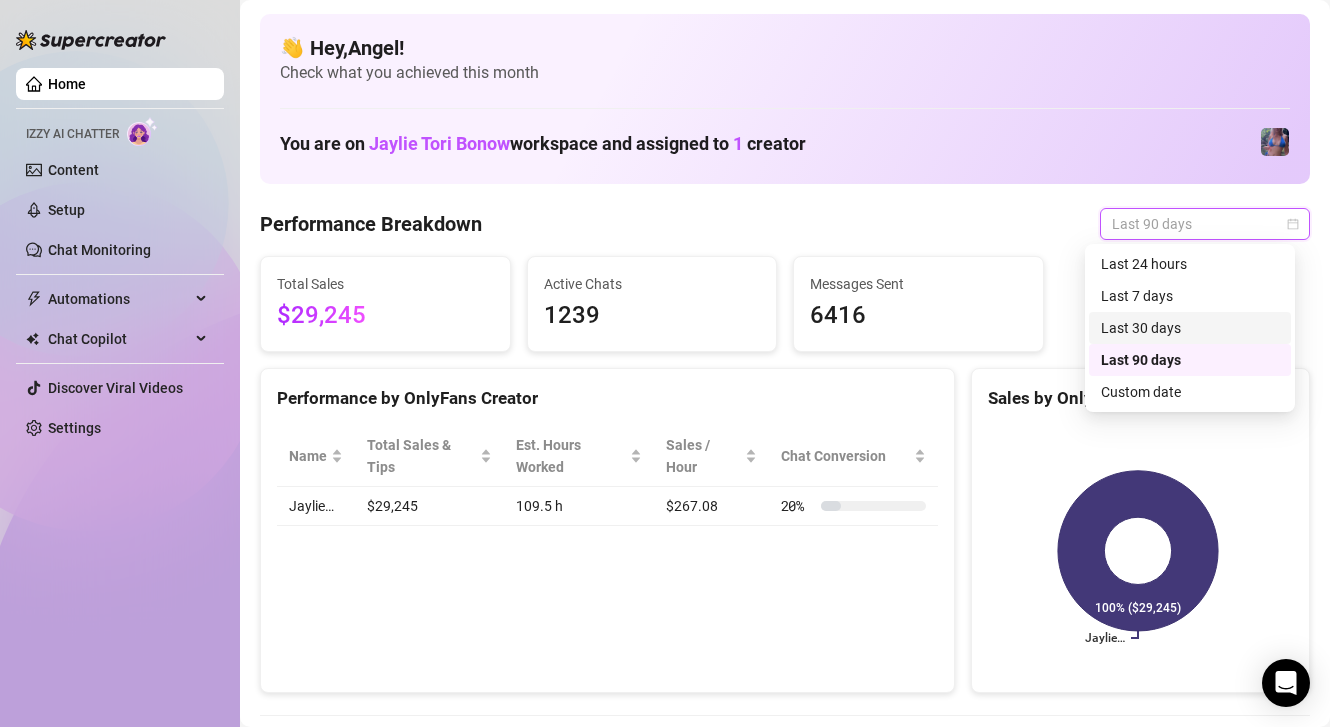 click on "Last 30 days" at bounding box center (1190, 328) 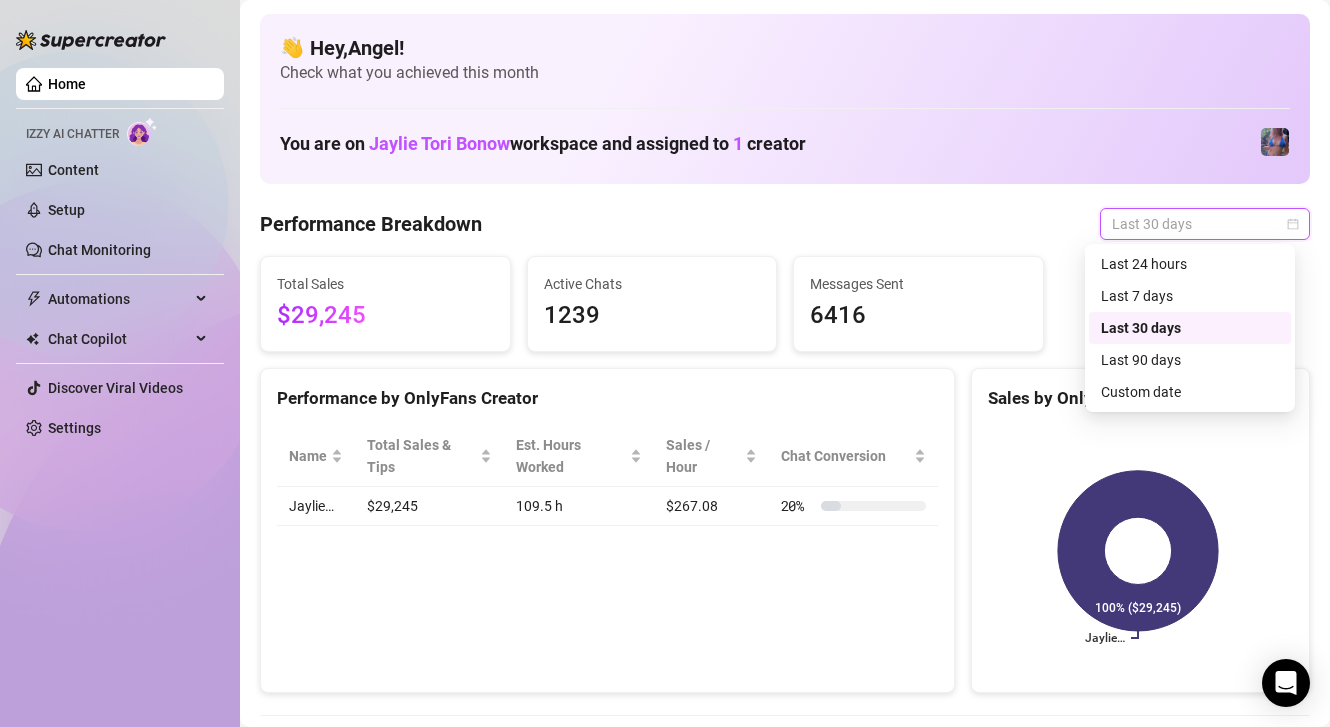 click on "Last 30 days" at bounding box center (1205, 224) 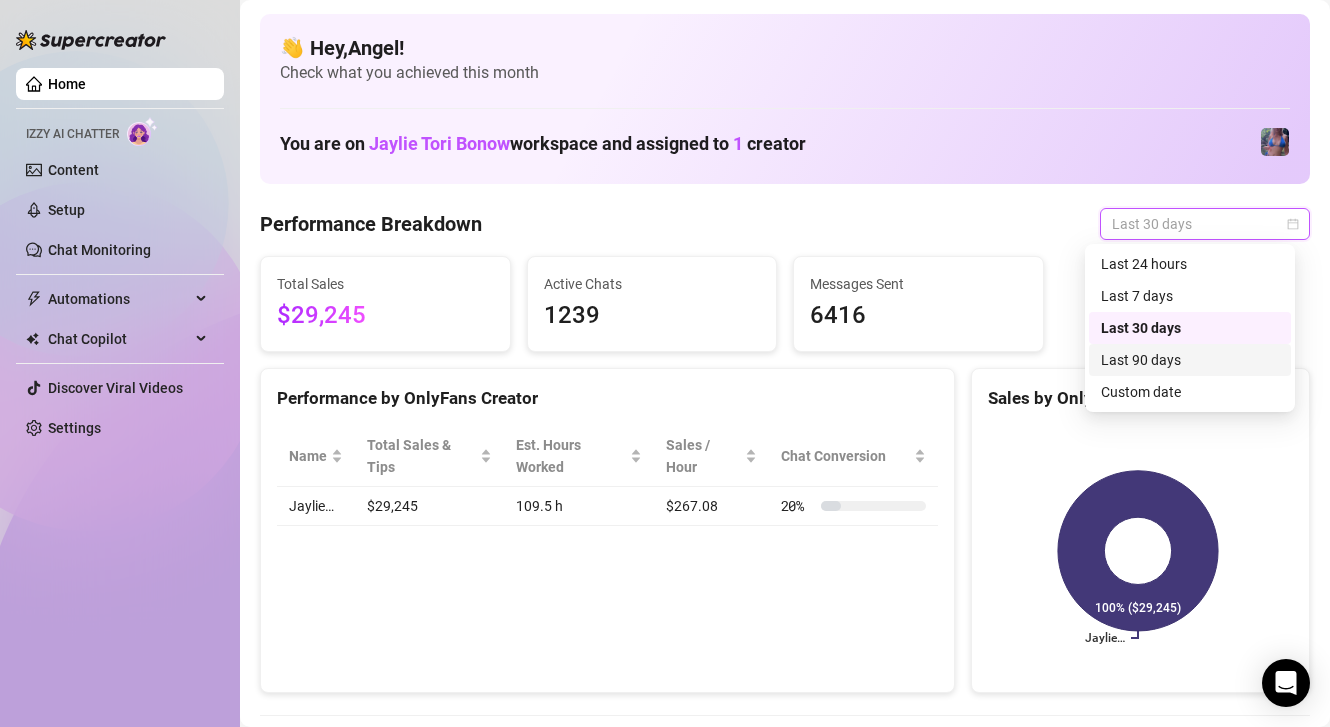 click on "Last 90 days" at bounding box center [1190, 360] 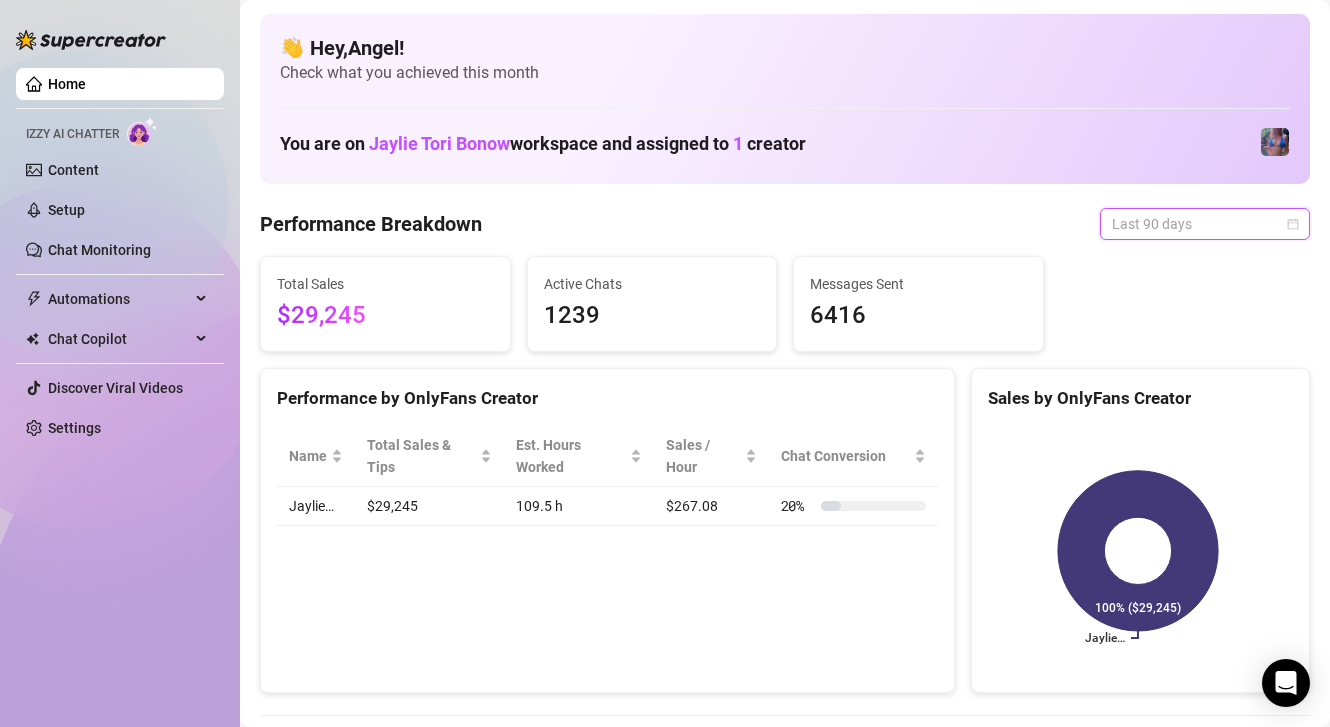 click on "Last 90 days" at bounding box center (1205, 224) 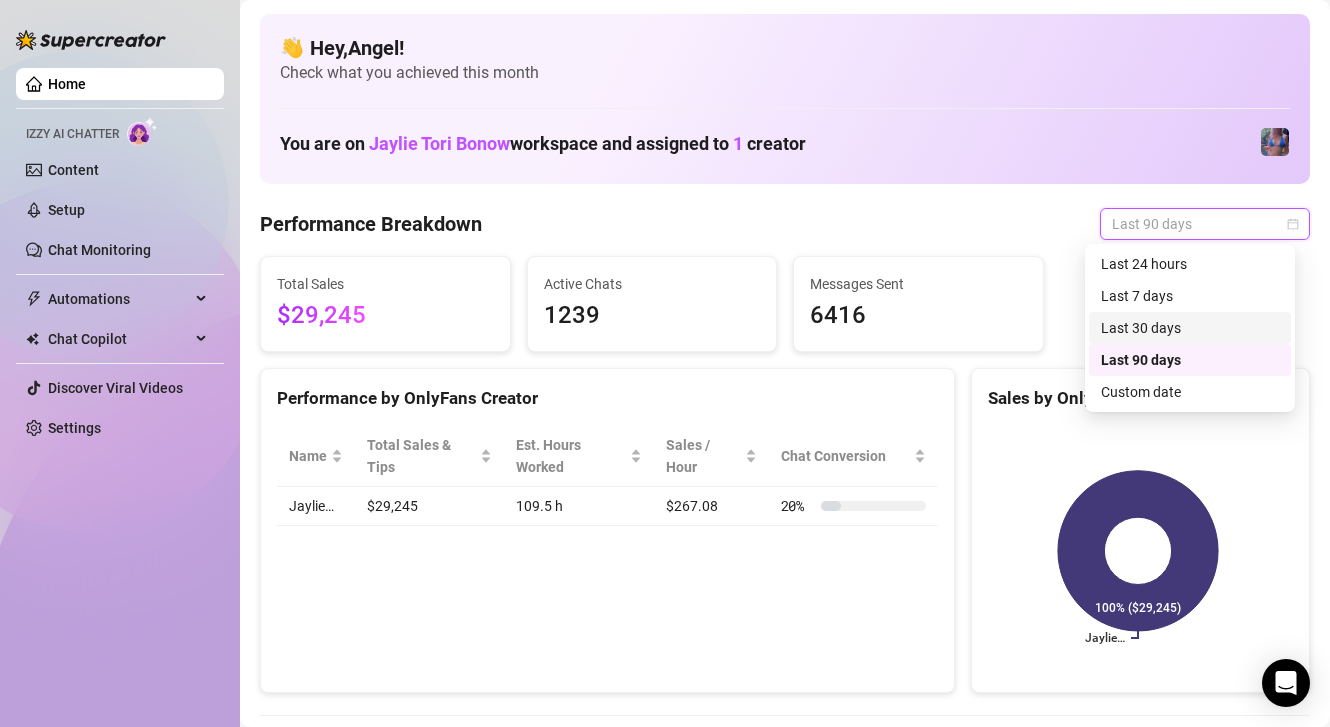 click on "Last 30 days" at bounding box center [1190, 328] 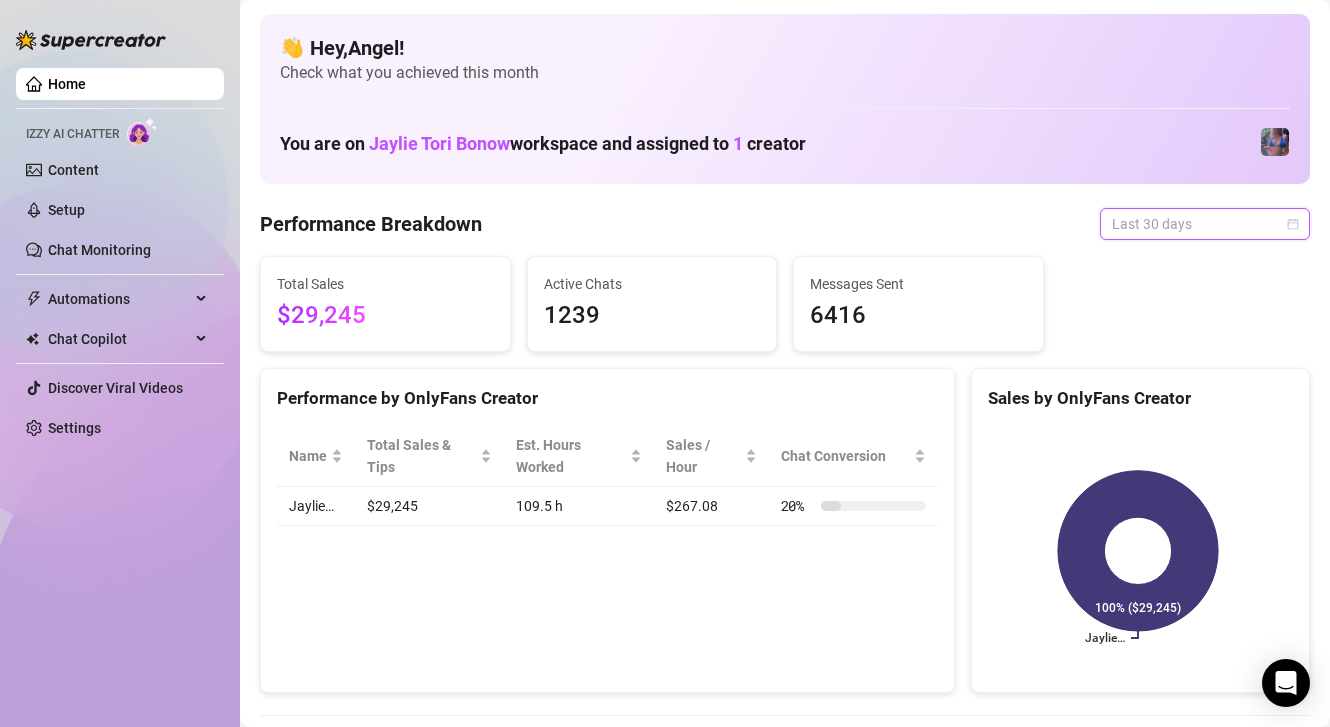 click on "Last 30 days" at bounding box center (1205, 224) 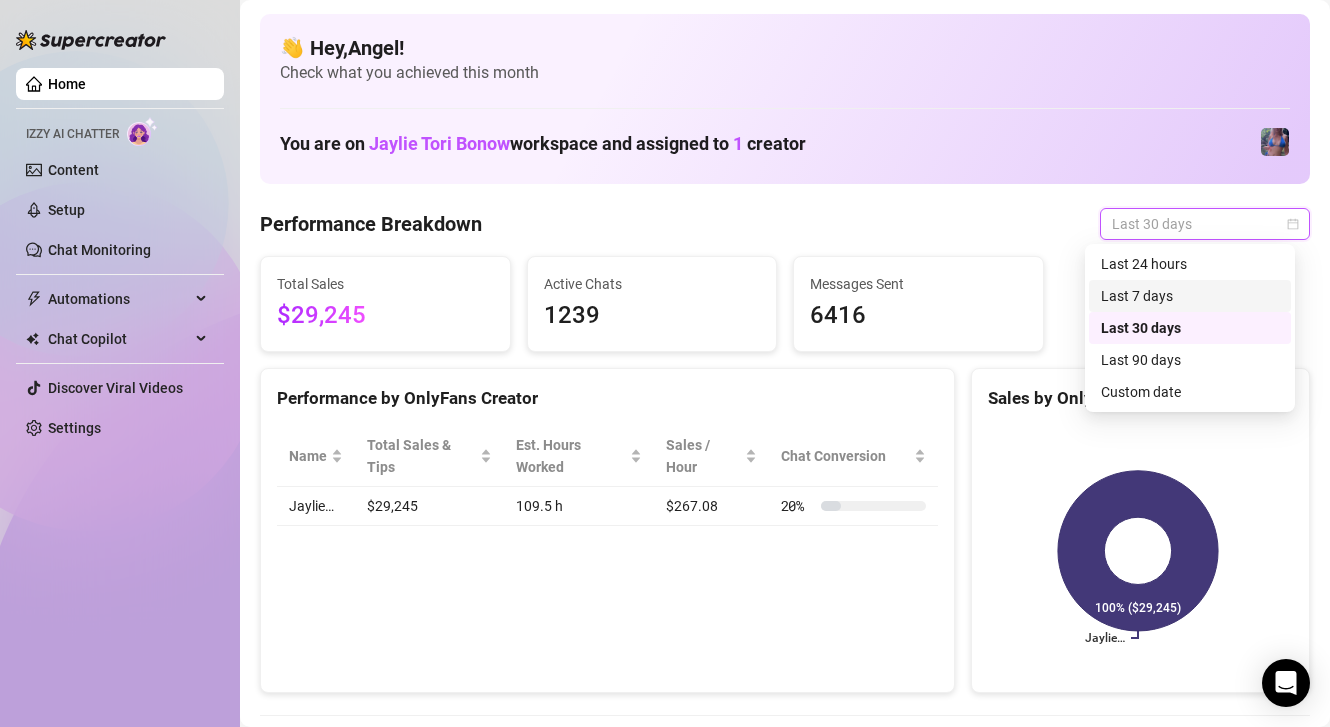 click on "Last 7 days" at bounding box center (1190, 296) 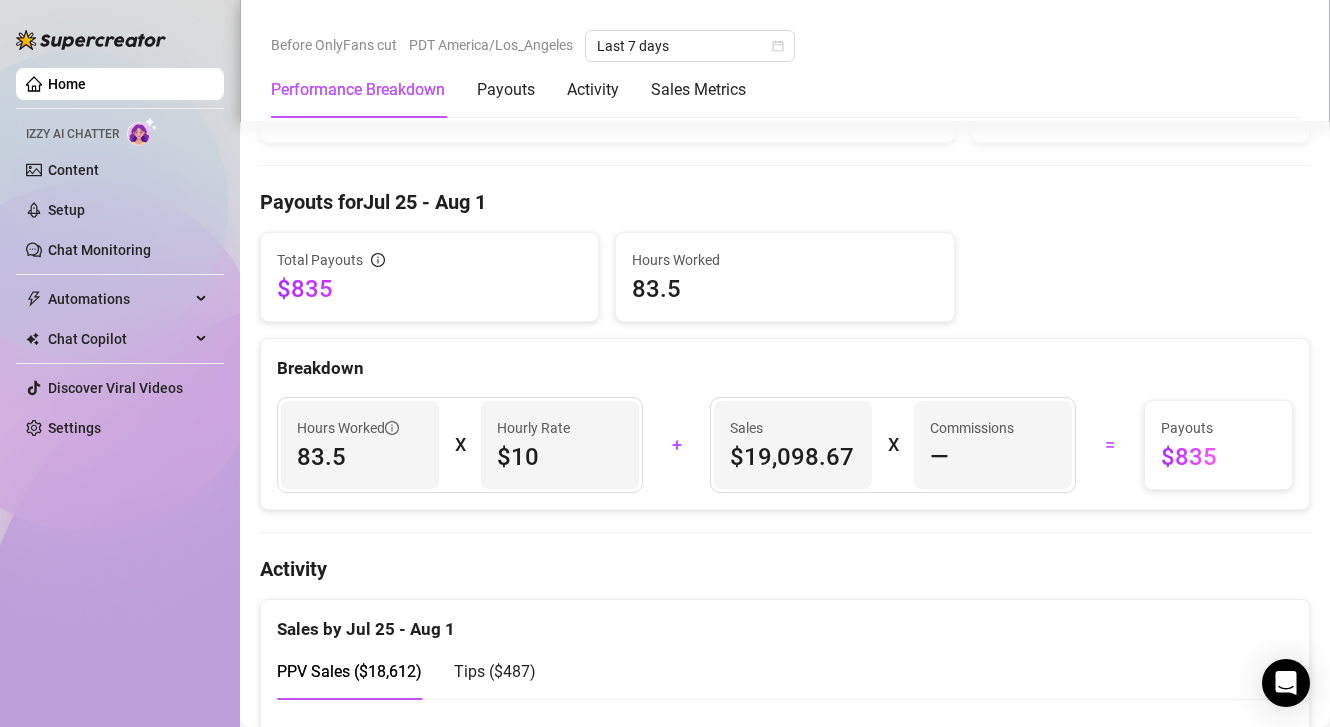 scroll, scrollTop: 0, scrollLeft: 0, axis: both 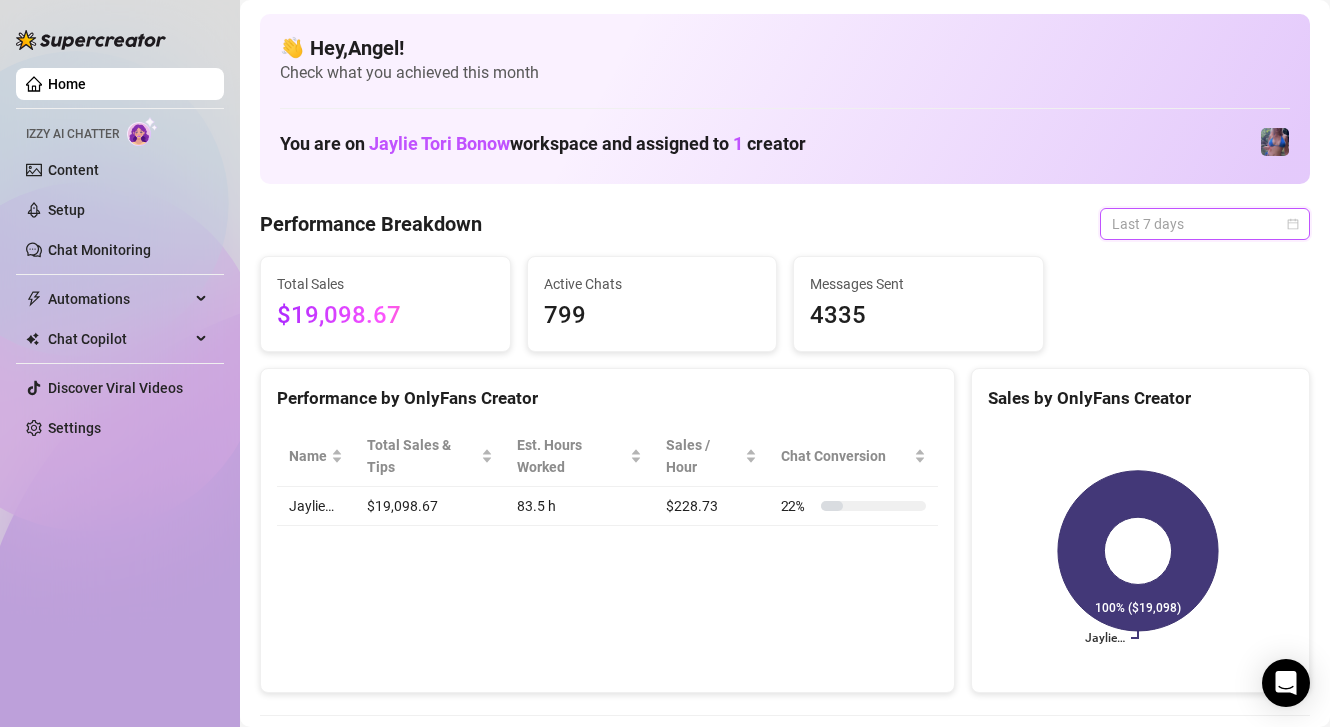 click on "Last 7 days" at bounding box center (1205, 224) 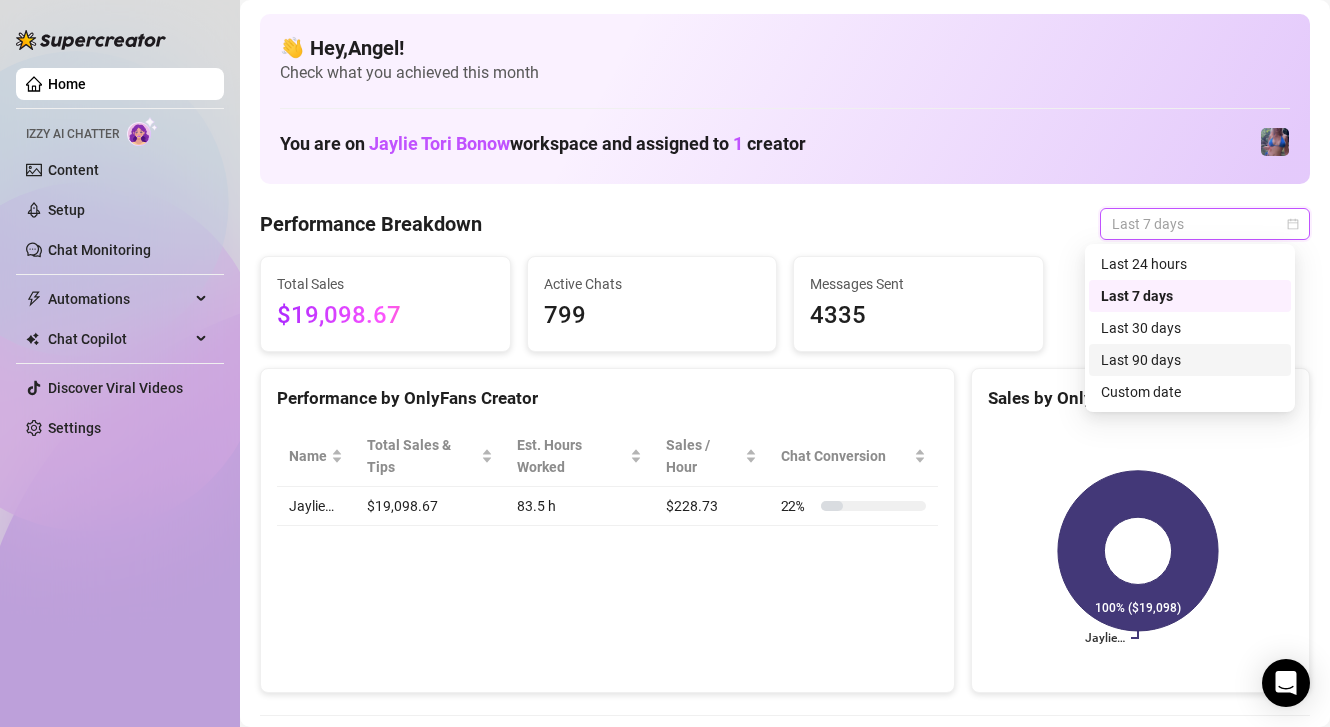 click on "Last 90 days" at bounding box center [1190, 360] 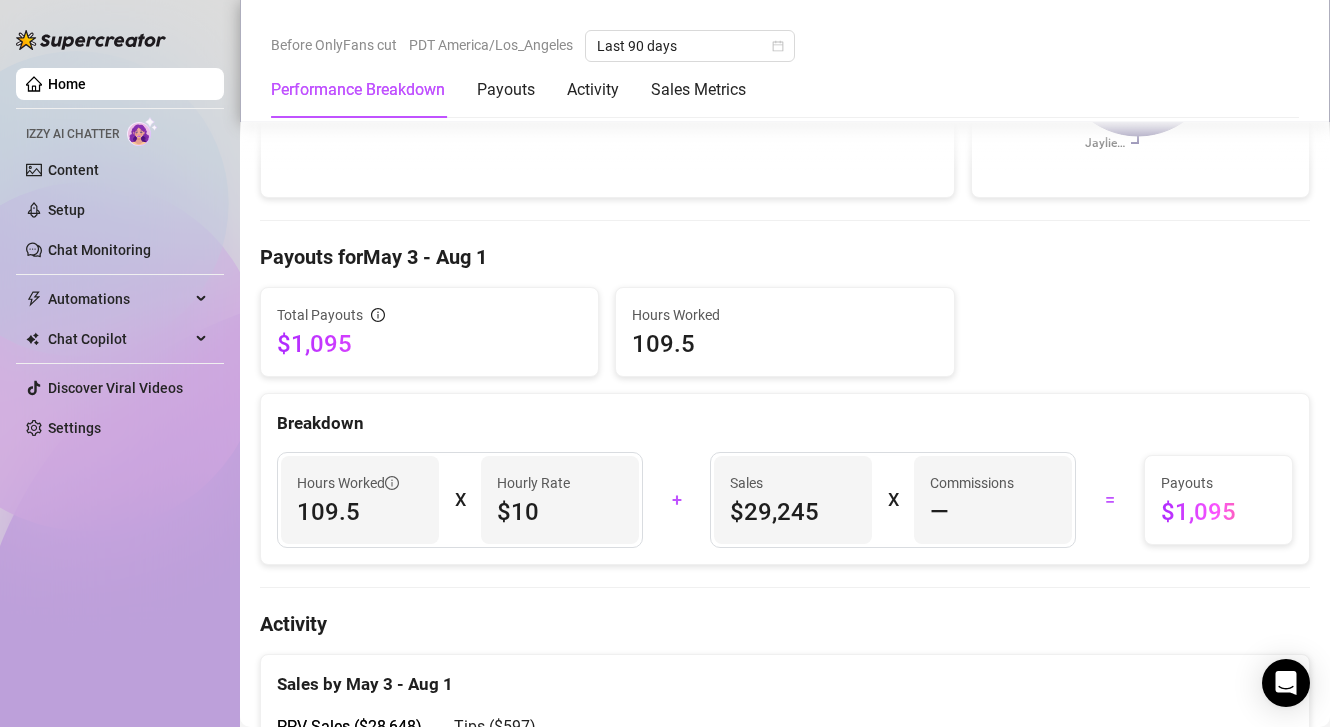 scroll, scrollTop: 0, scrollLeft: 0, axis: both 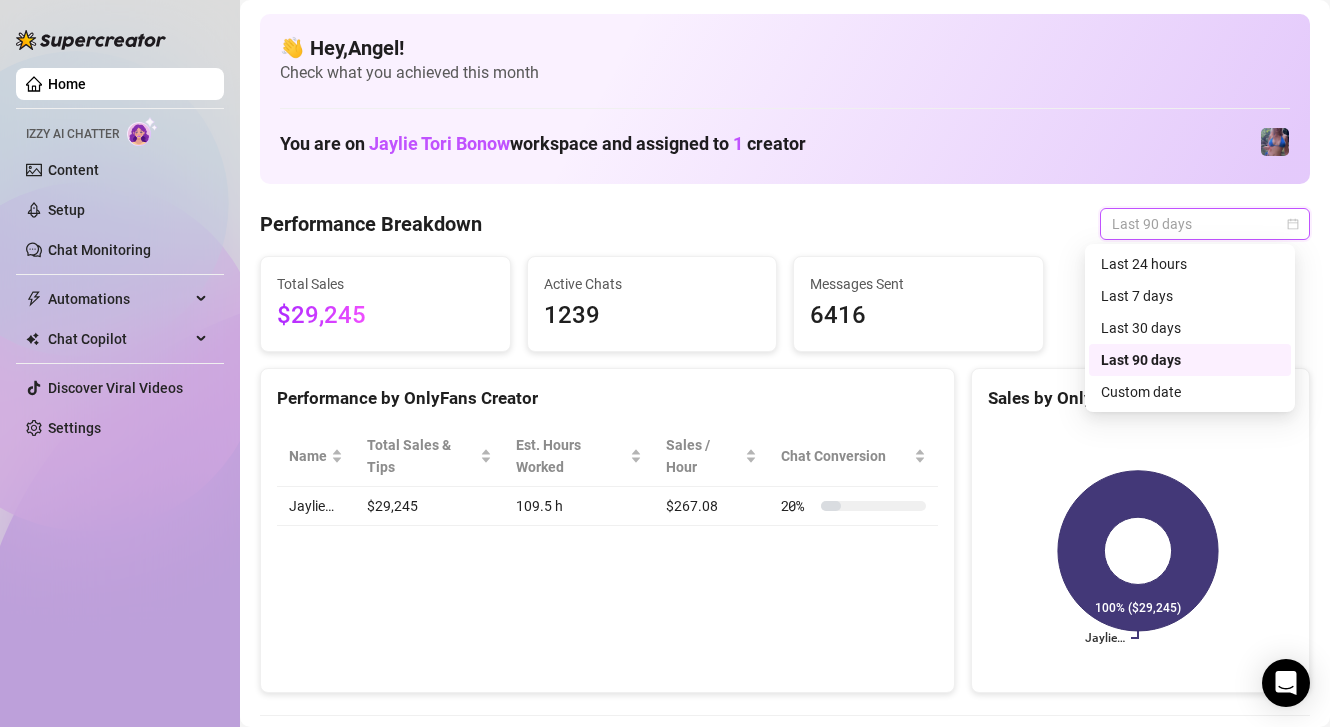 click on "Last 90 days" at bounding box center (1205, 224) 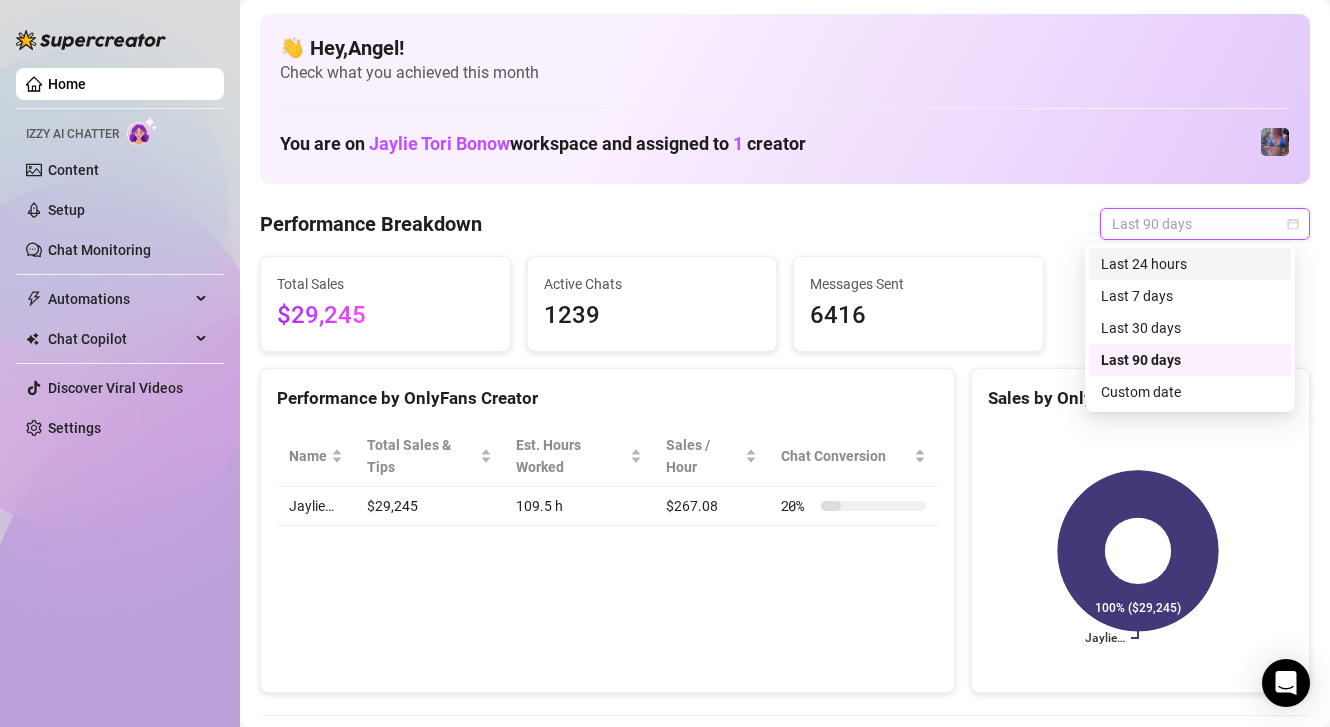 click on "Last 24 hours" at bounding box center (1190, 264) 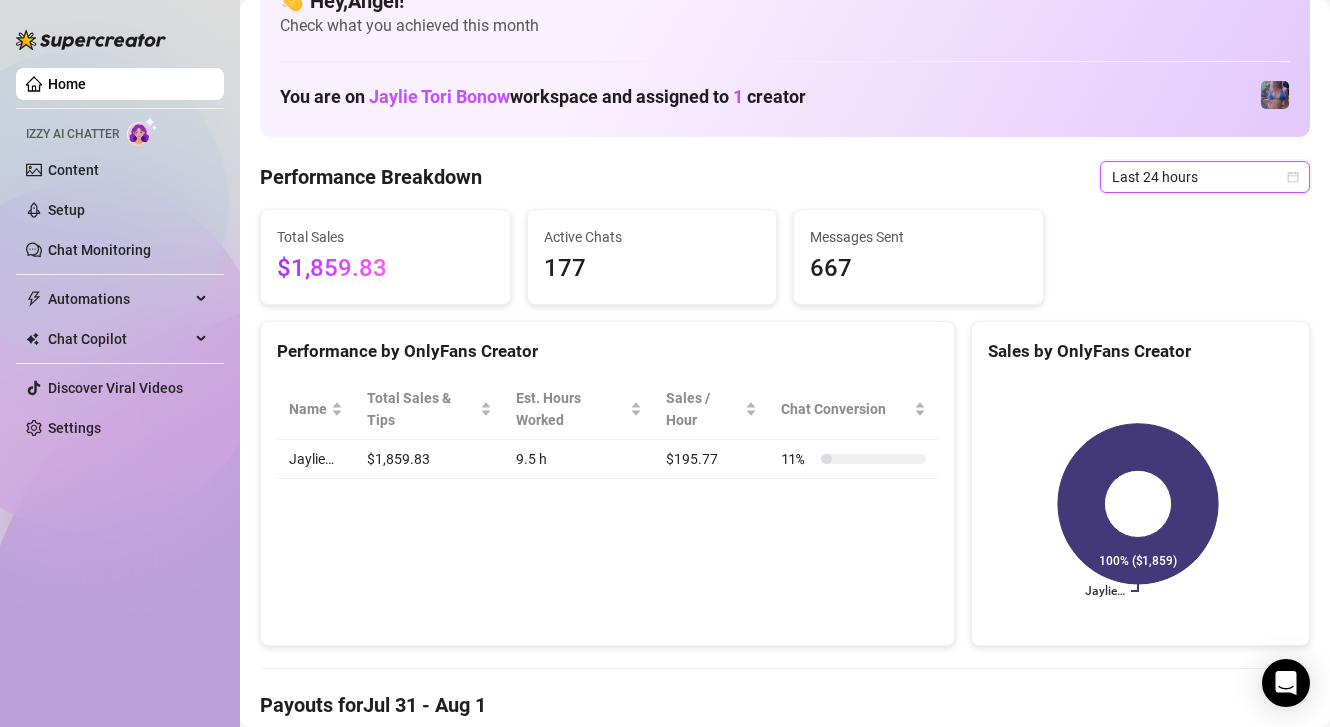 scroll, scrollTop: 0, scrollLeft: 0, axis: both 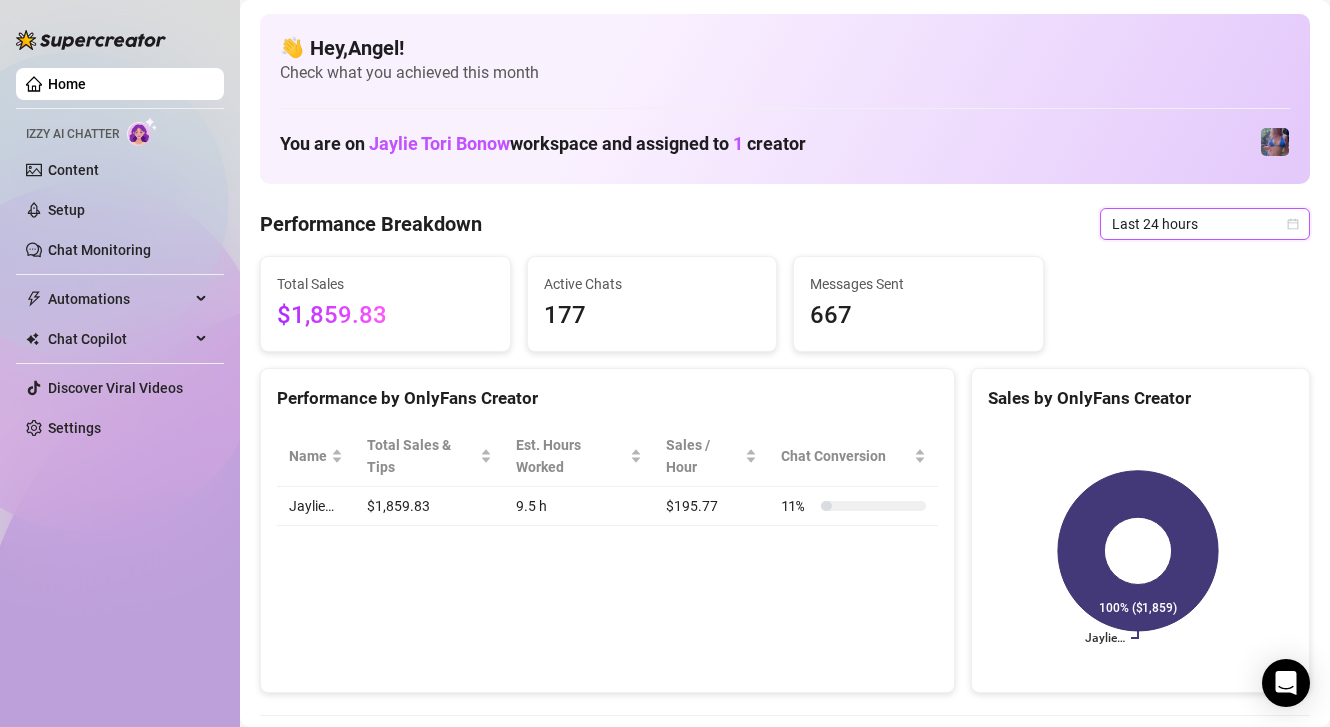 click on "Last 24 hours" at bounding box center [1205, 224] 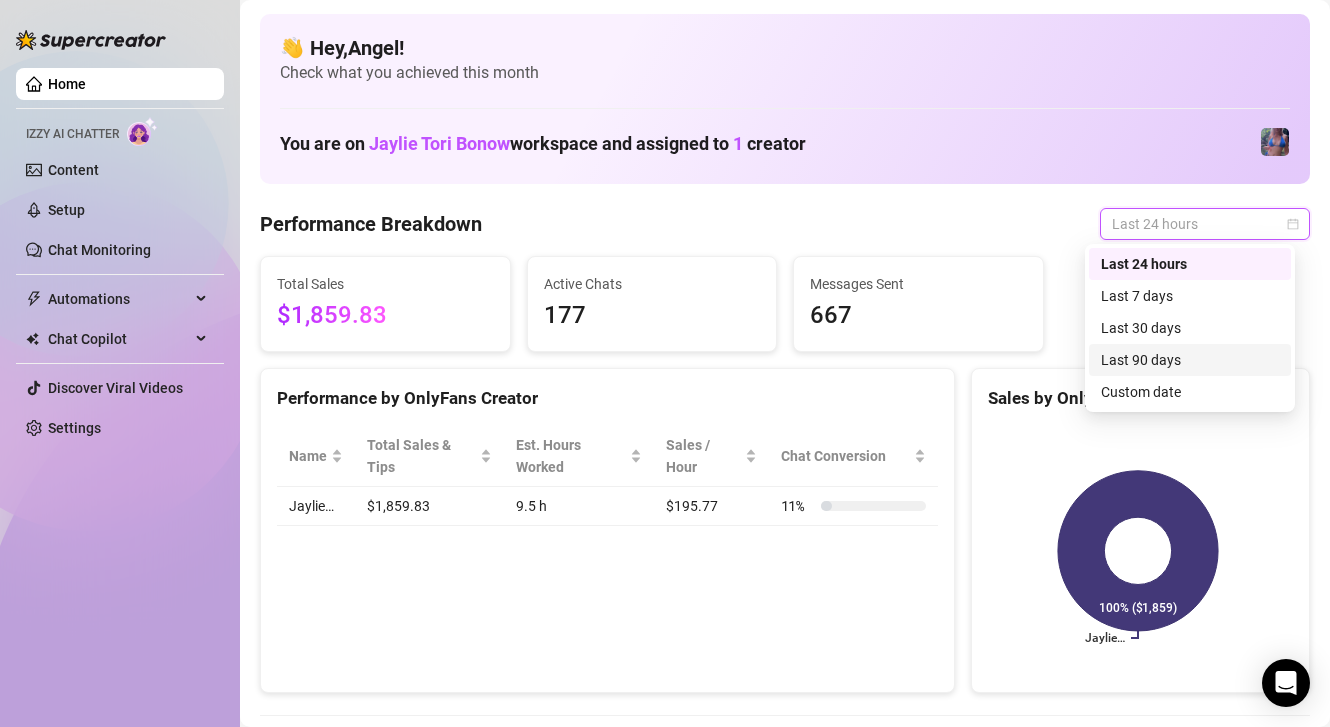 click on "Last 90 days" at bounding box center (1190, 360) 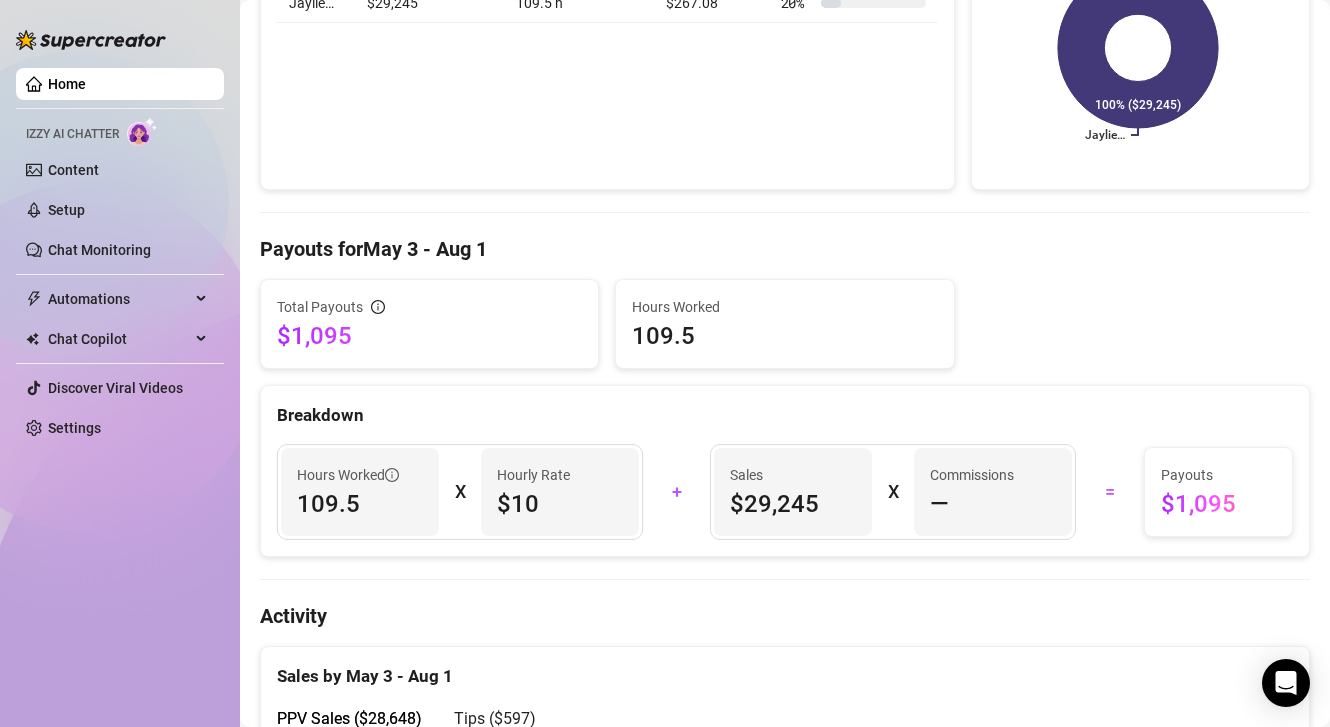 scroll, scrollTop: 0, scrollLeft: 0, axis: both 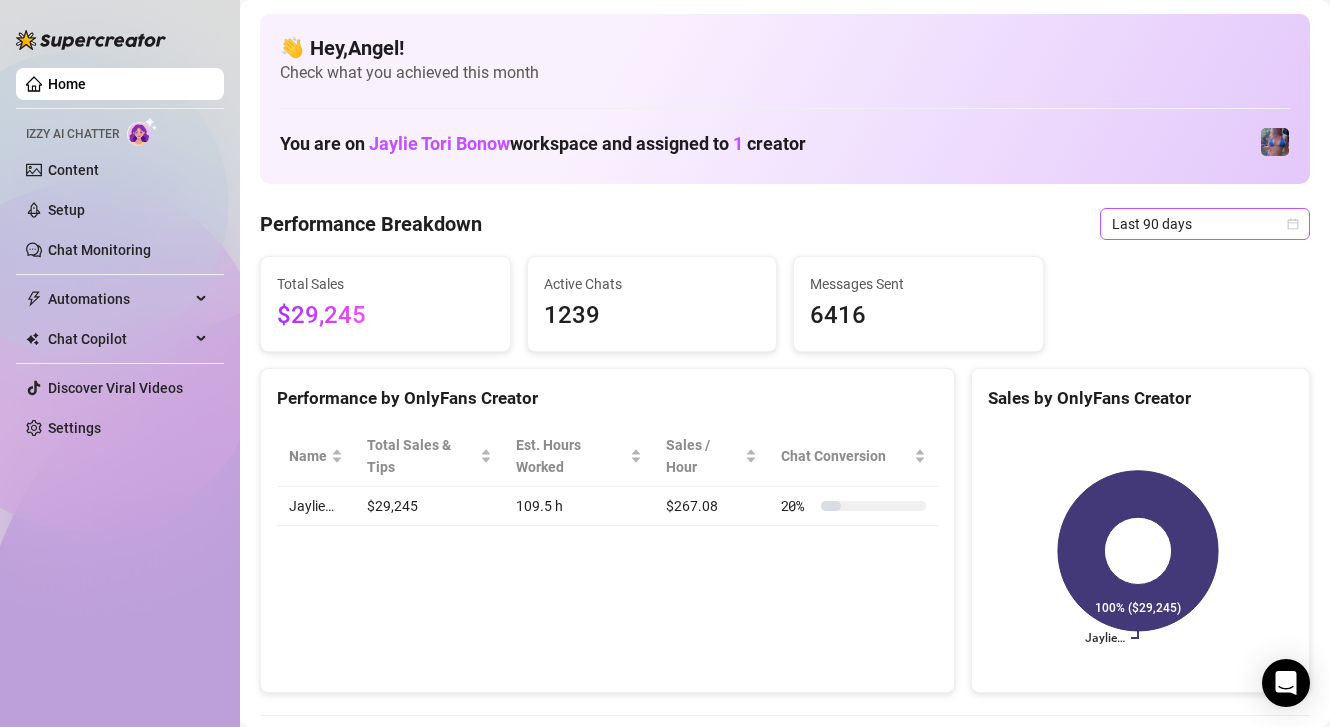 click on "Last 90 days" at bounding box center (1205, 224) 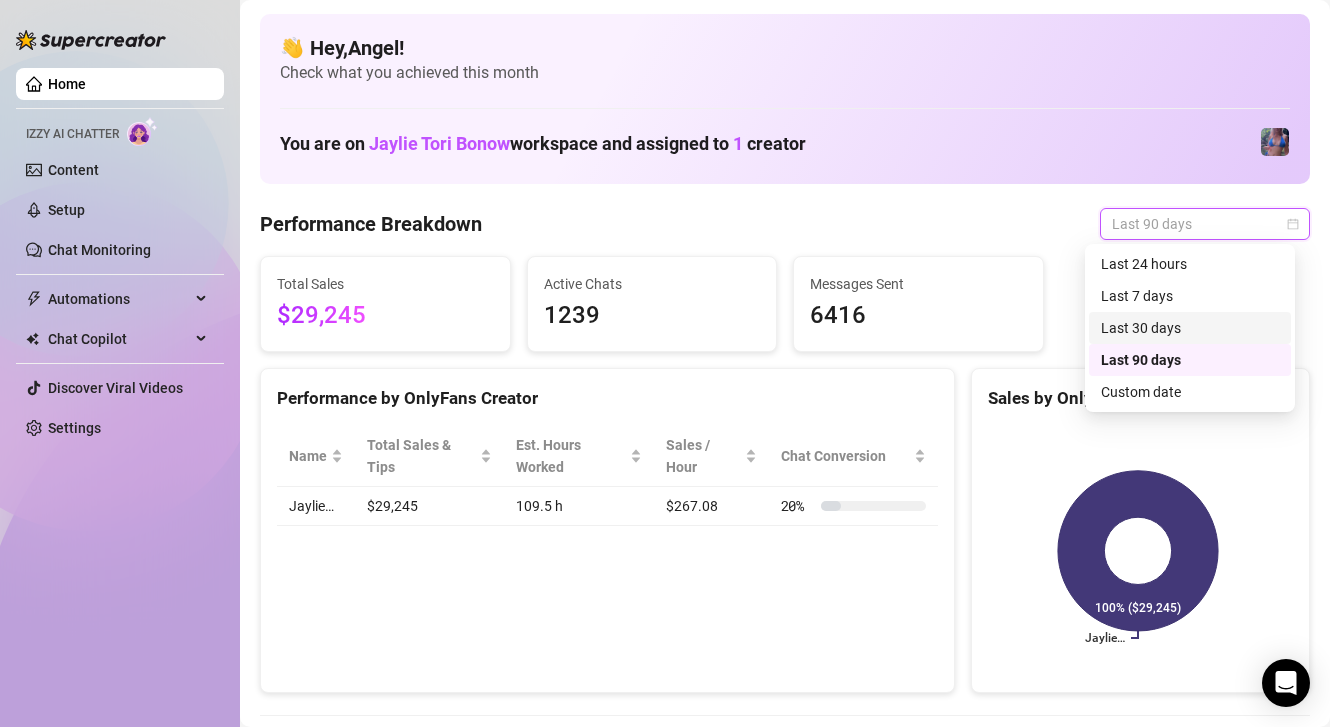 click on "Last 30 days" at bounding box center [1190, 328] 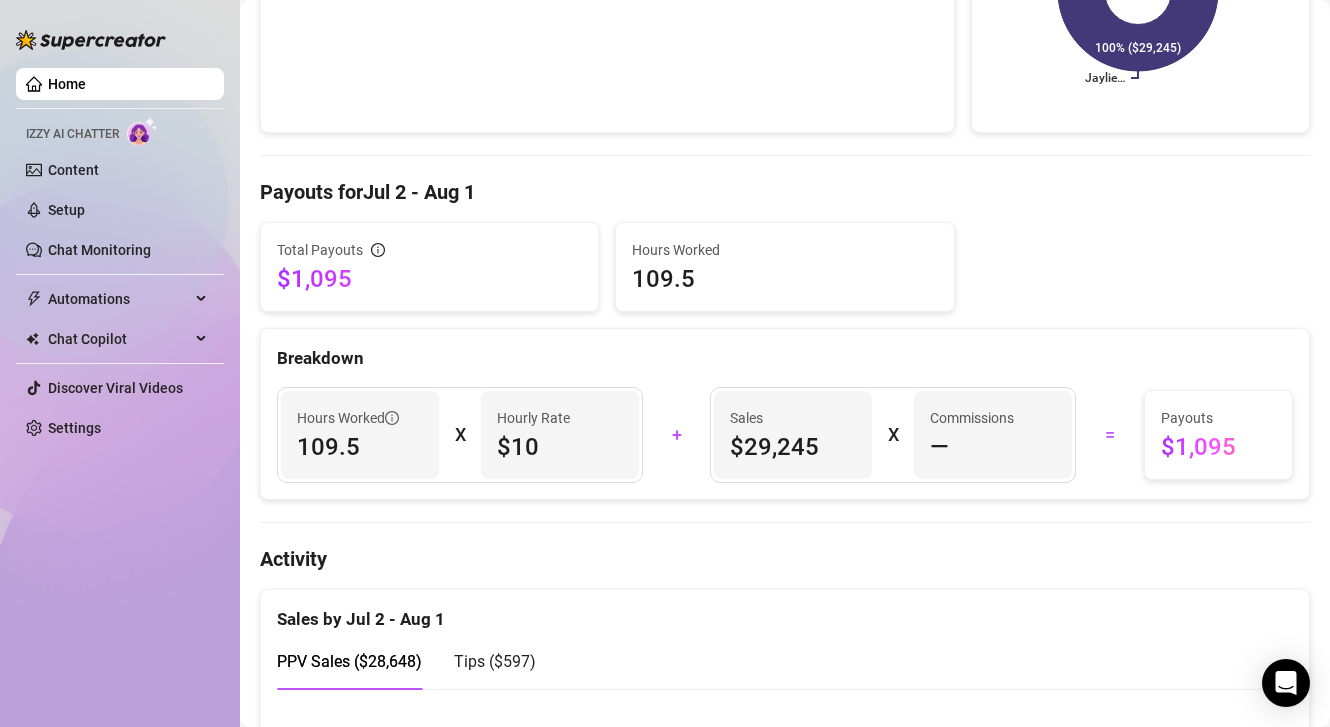 scroll, scrollTop: 0, scrollLeft: 0, axis: both 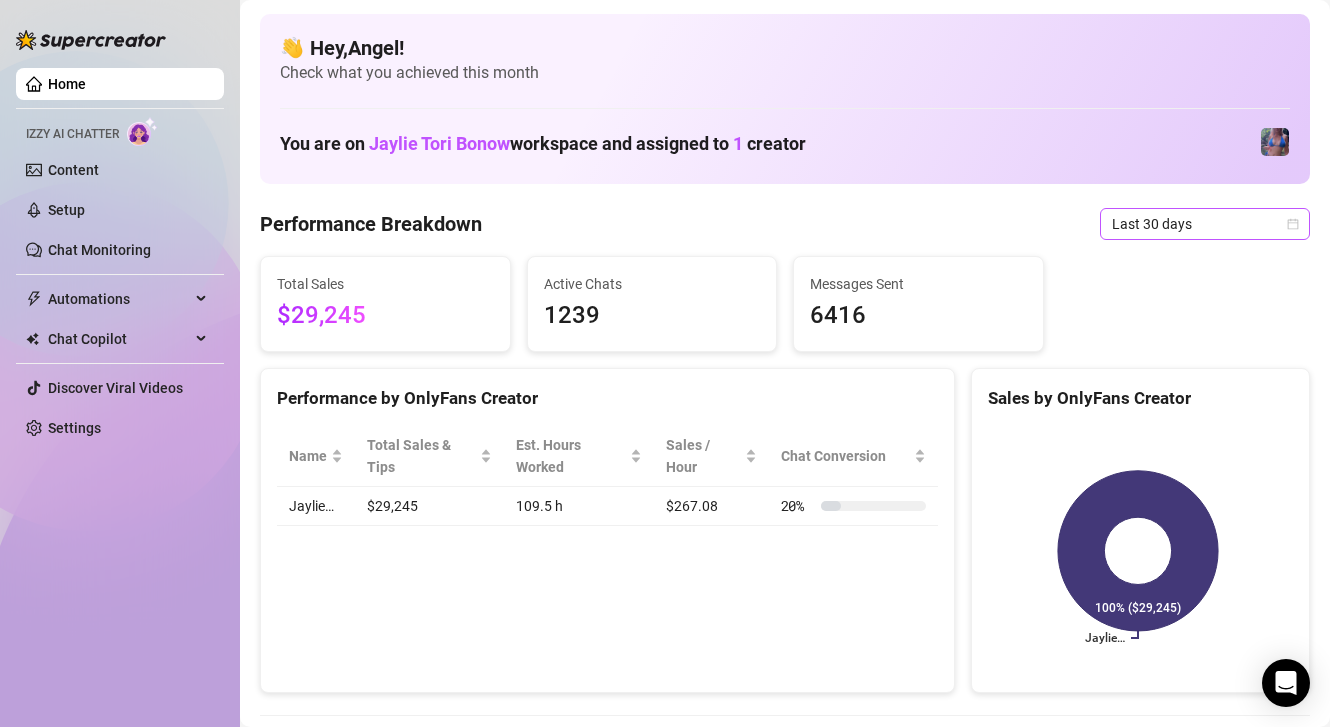 click on "Last 30 days" at bounding box center [1205, 224] 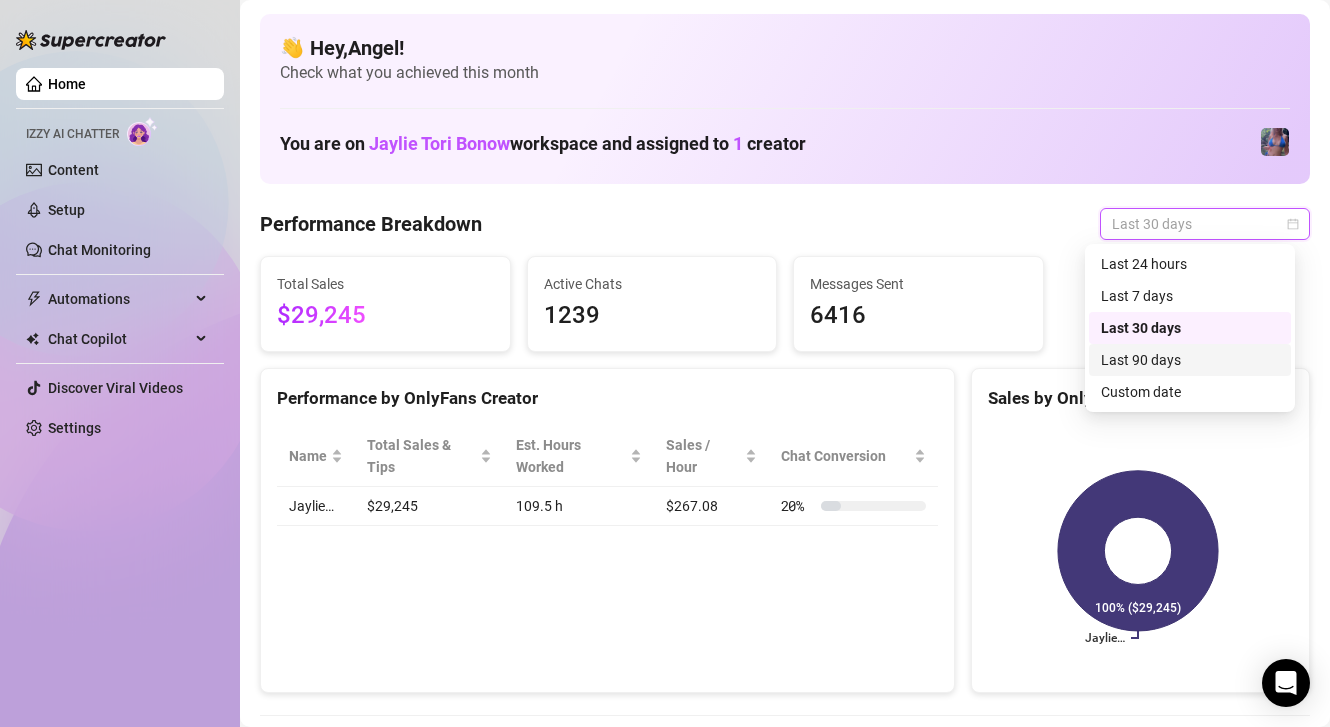 click on "Last 90 days" at bounding box center (1190, 360) 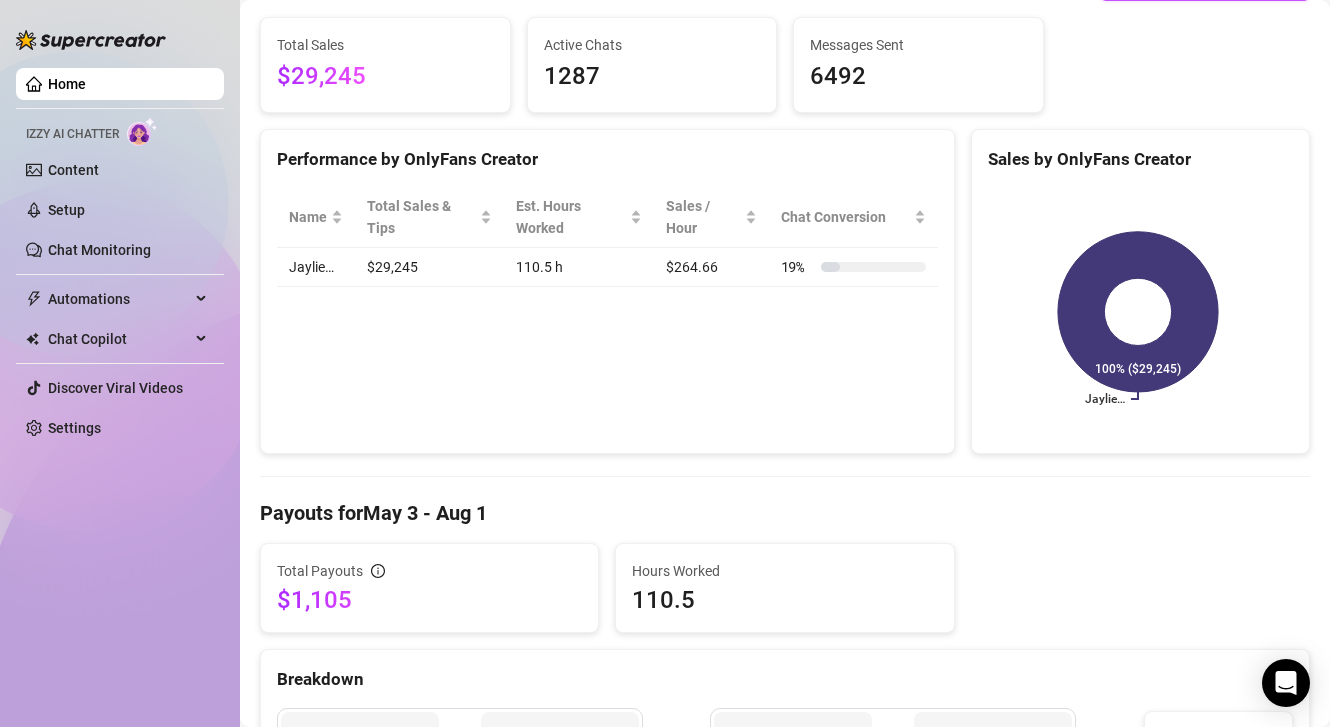scroll, scrollTop: 0, scrollLeft: 0, axis: both 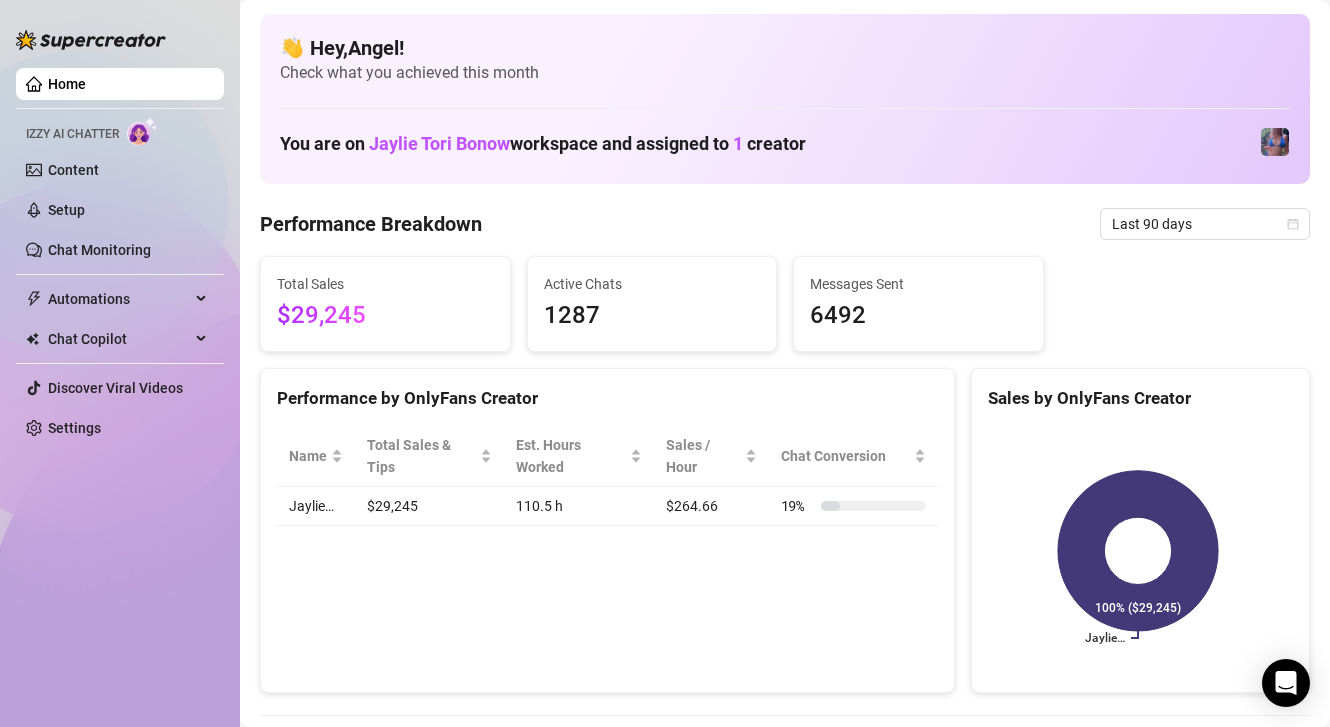 click on "Last 90 days" at bounding box center (1205, 224) 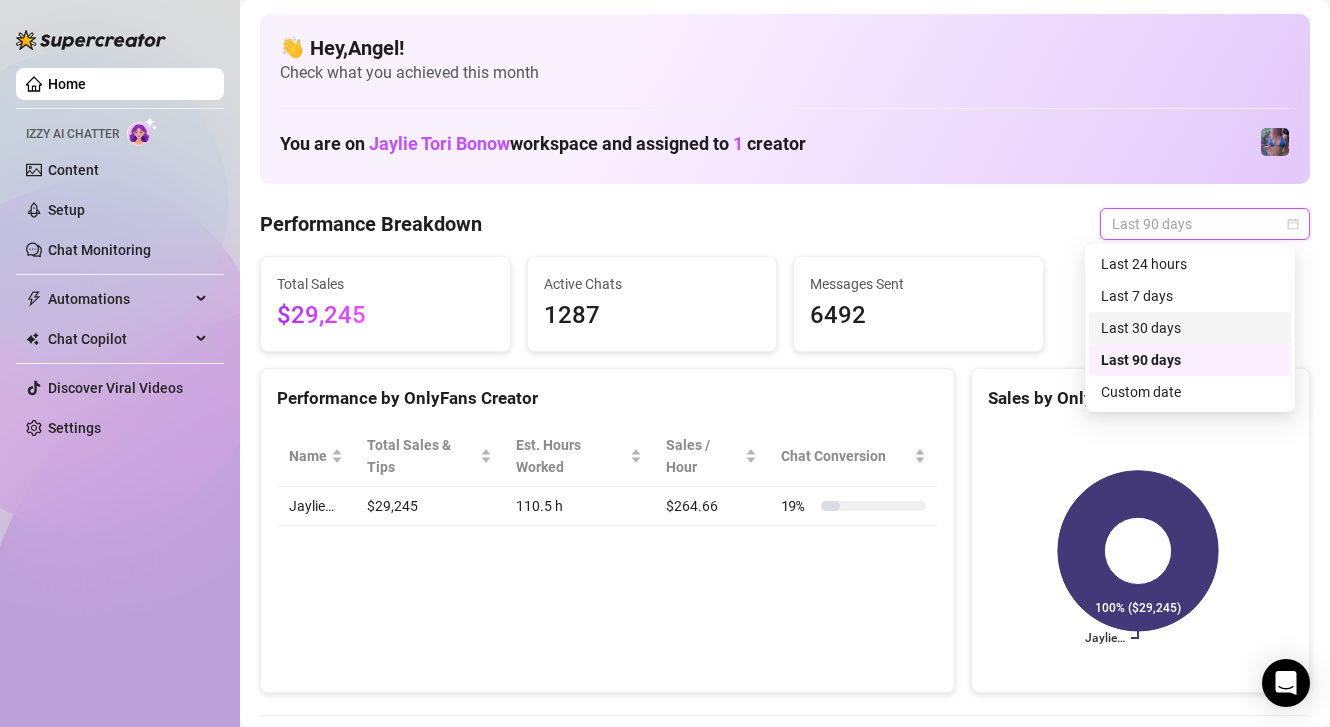 click on "Last 30 days" at bounding box center [1190, 328] 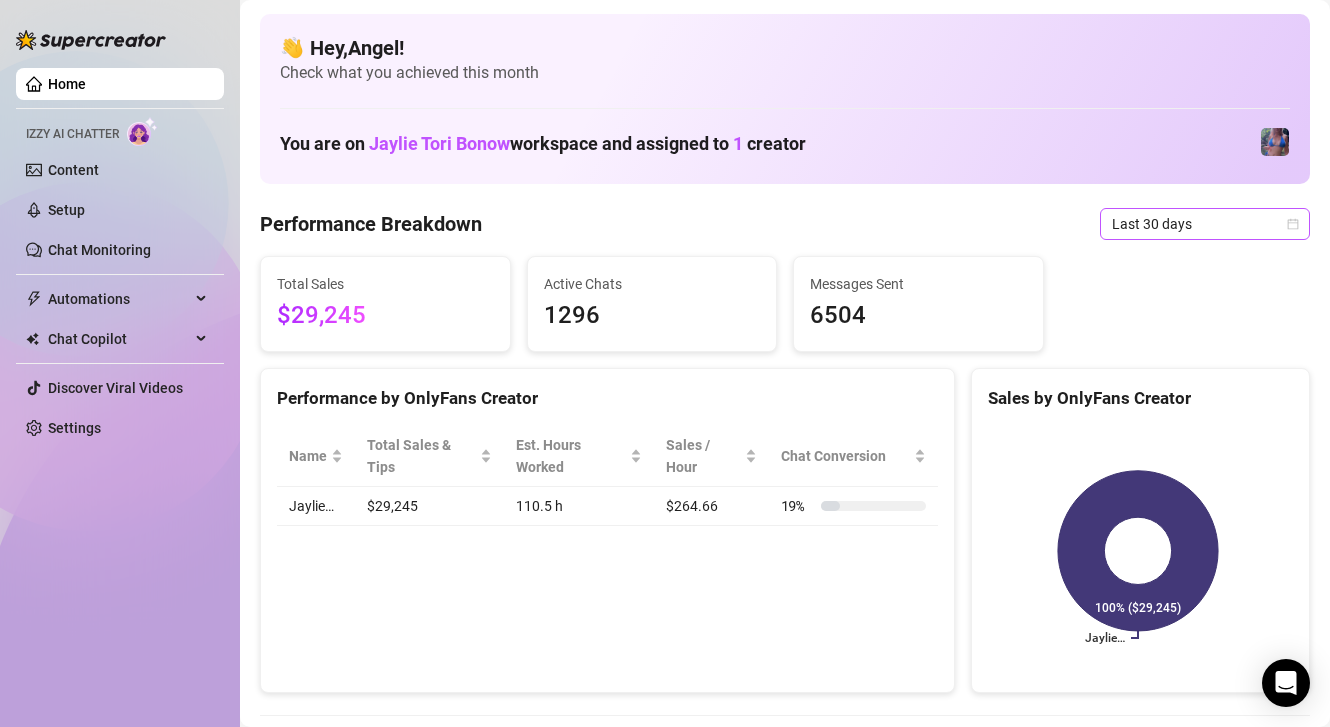 click on "Last 30 days" at bounding box center (1205, 224) 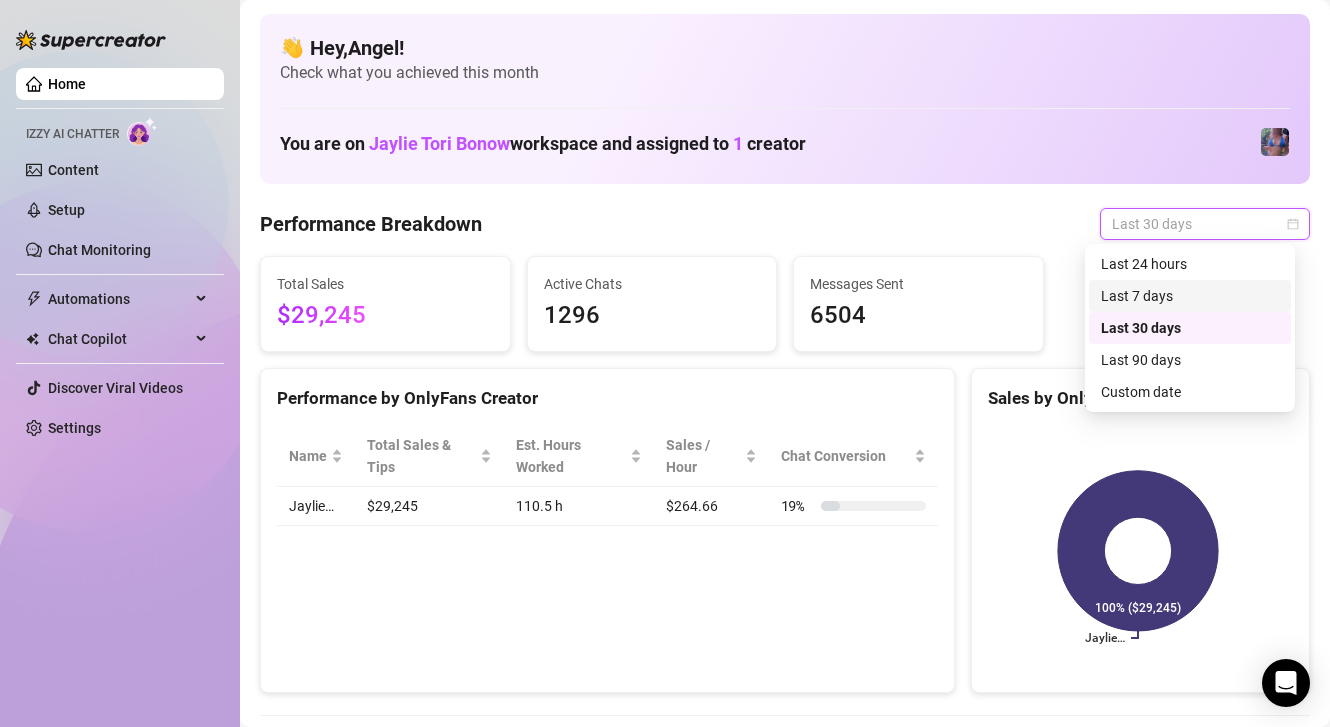 click on "Last 7 days" at bounding box center (1190, 296) 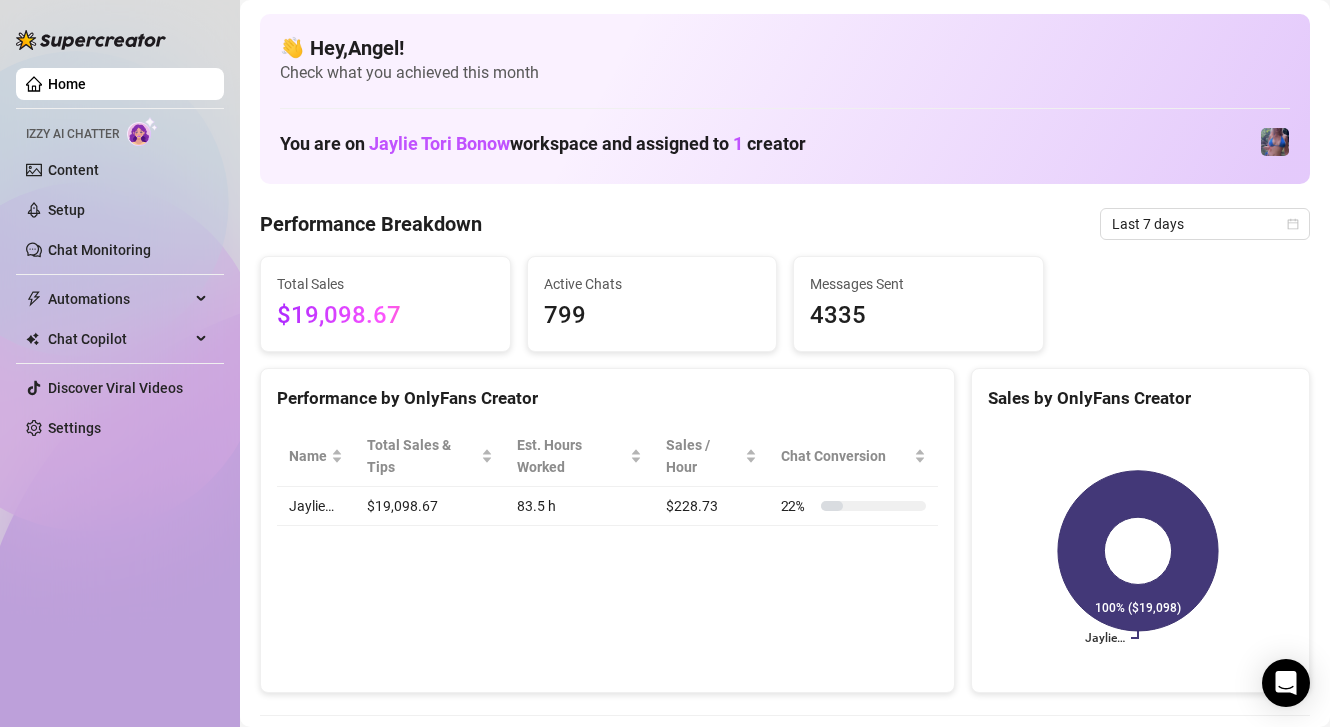click at bounding box center [1275, 142] 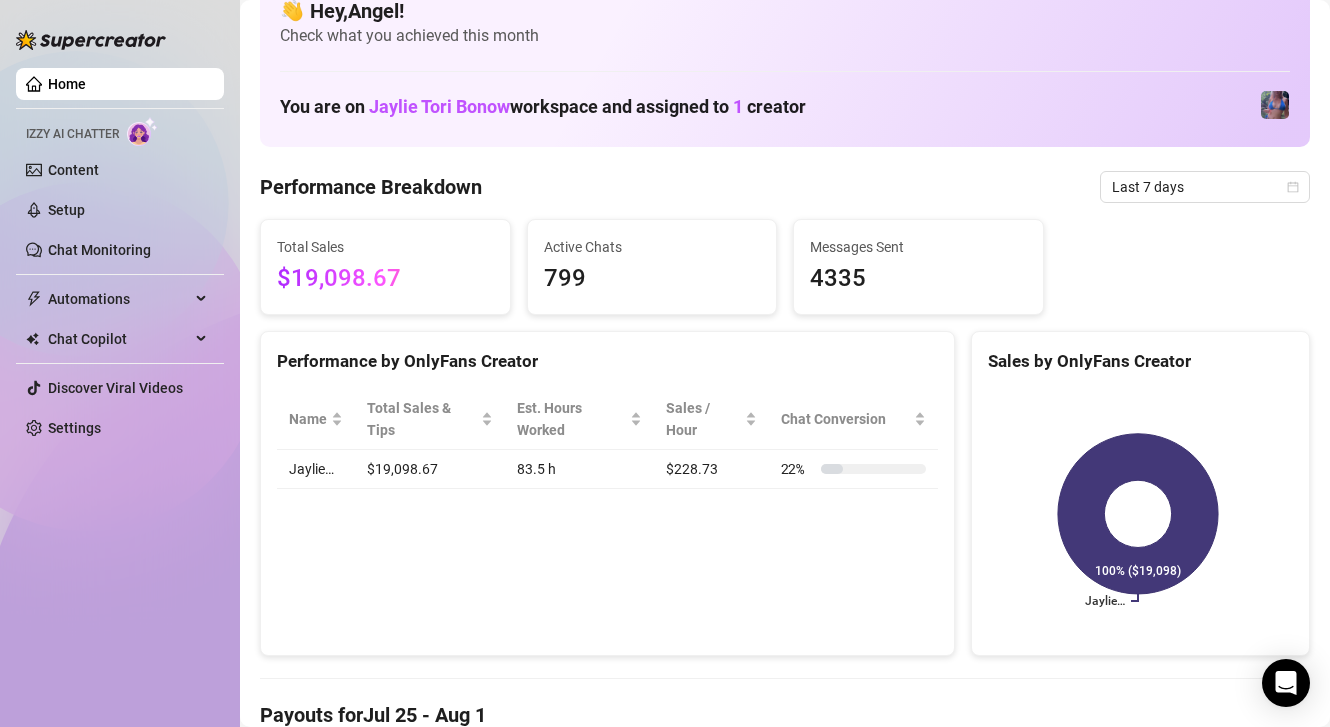 scroll, scrollTop: 42, scrollLeft: 0, axis: vertical 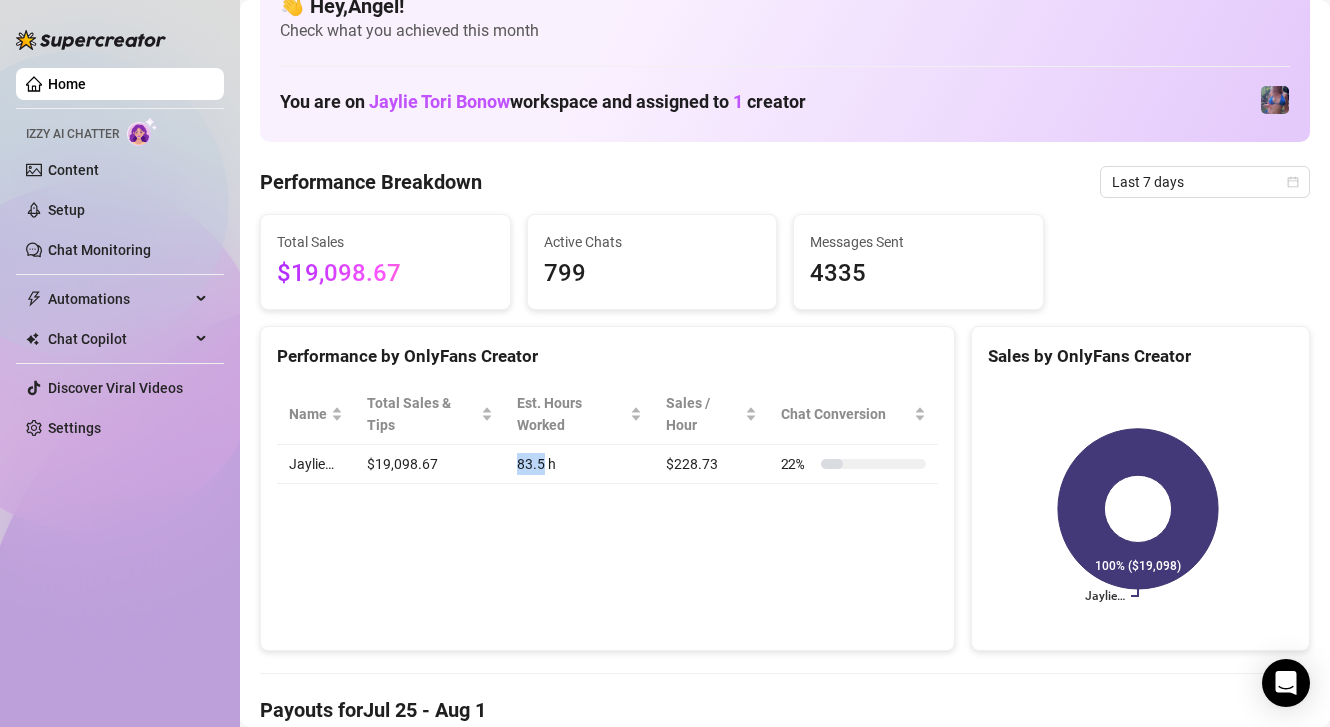 drag, startPoint x: 508, startPoint y: 474, endPoint x: 535, endPoint y: 465, distance: 28.460499 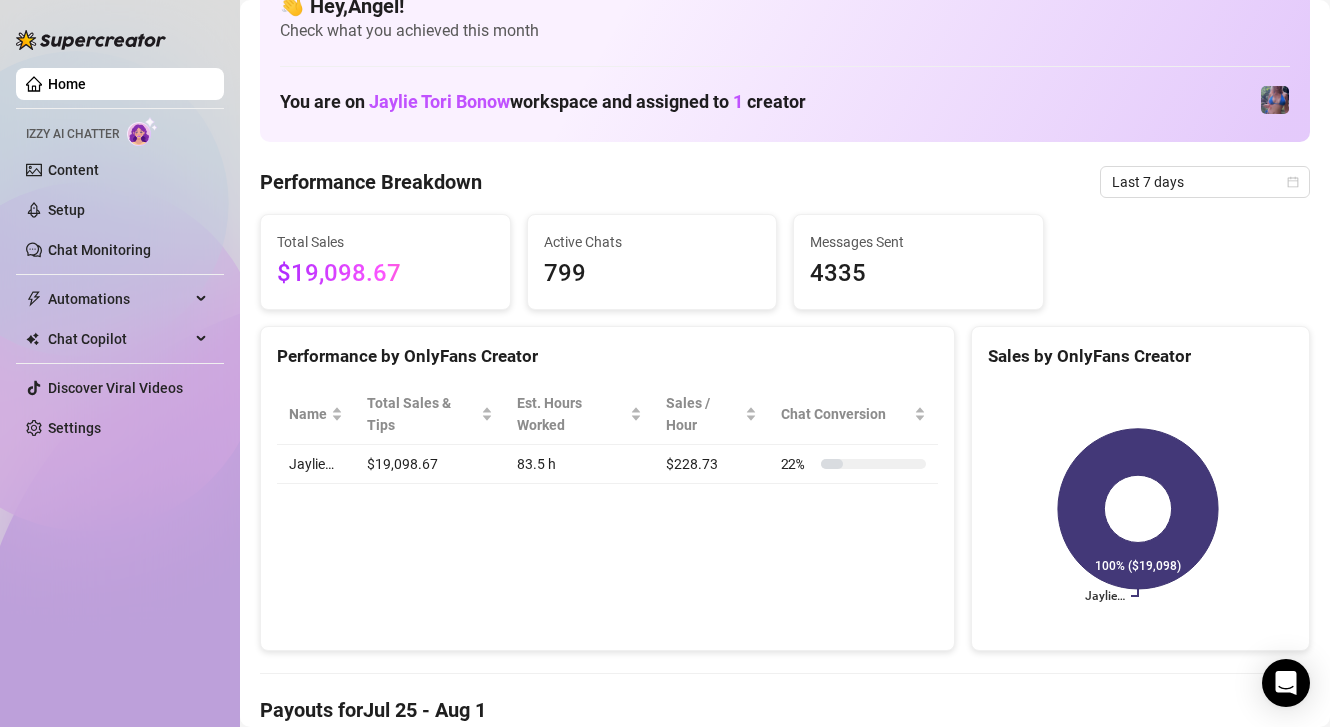 click on "Performance by OnlyFans Creator Name Total Sales & Tips Est. Hours Worked Sales / Hour Chat Conversion Jaylie… $19,098.67 83.5 h $228.73 22 %" at bounding box center [607, 489] 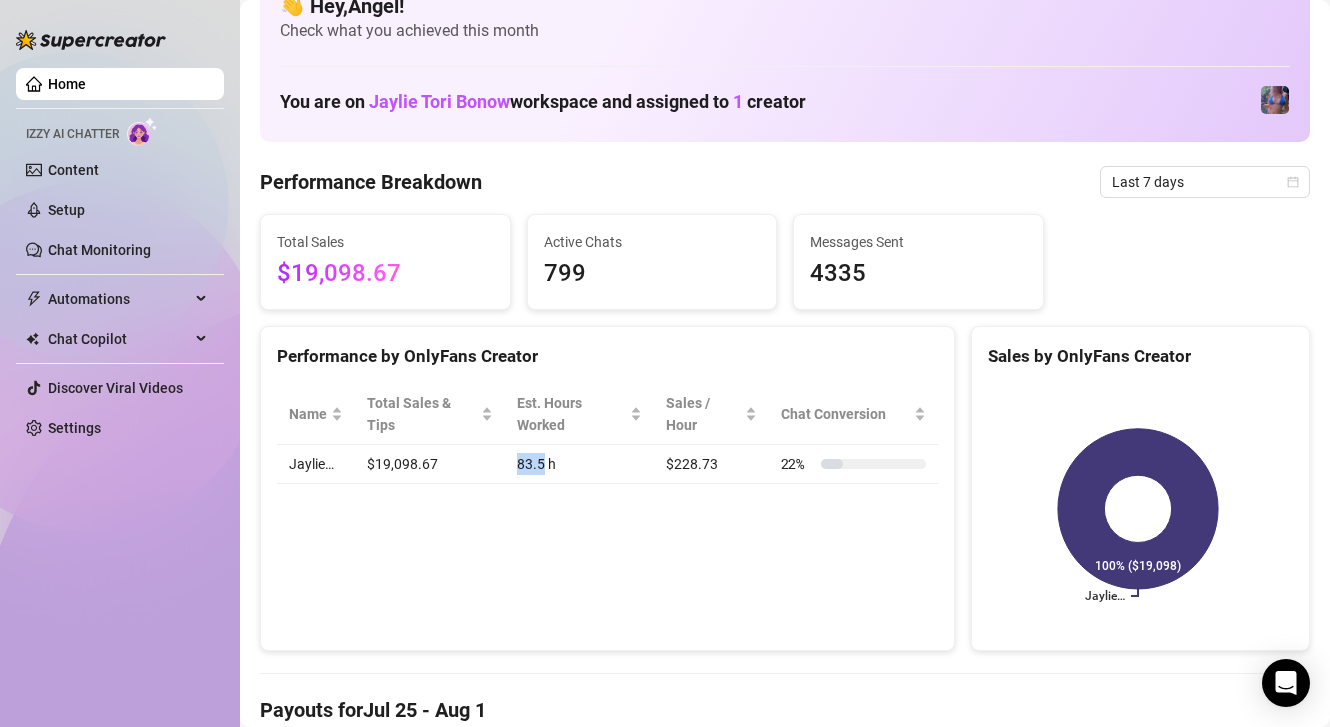 drag, startPoint x: 499, startPoint y: 462, endPoint x: 538, endPoint y: 465, distance: 39.115215 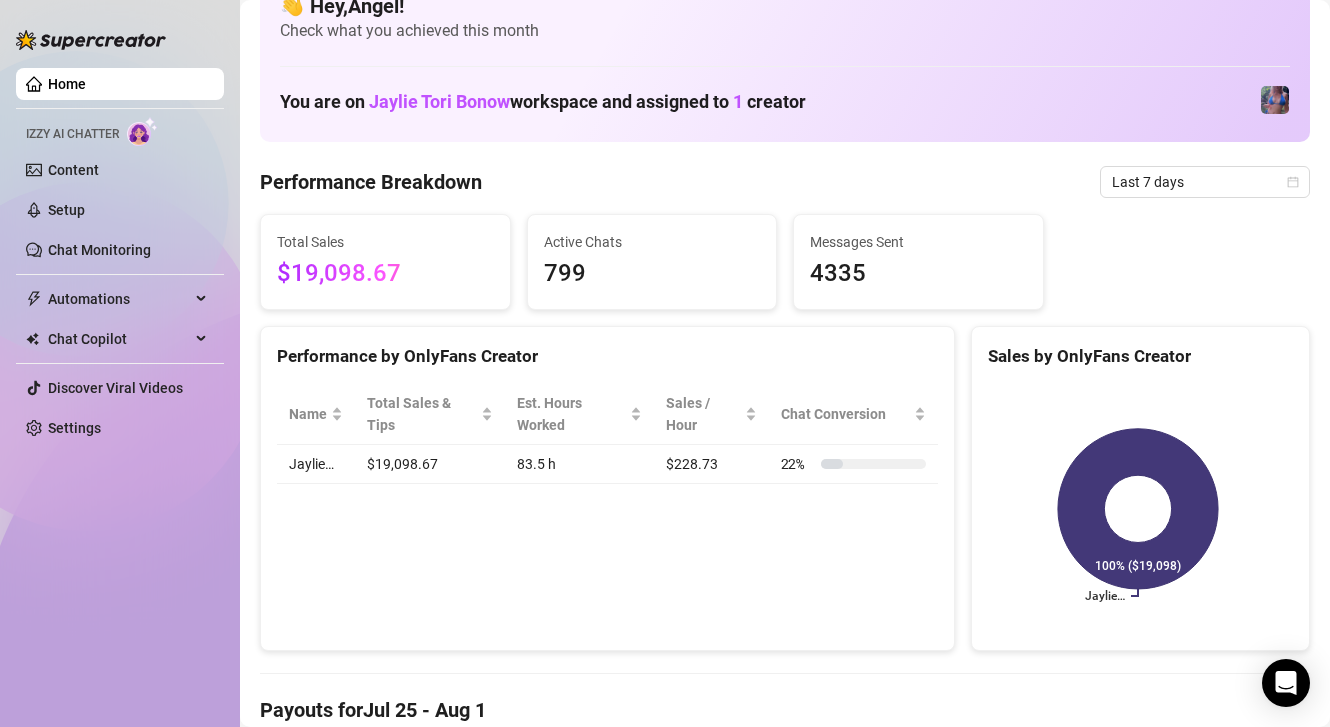 click on "Performance by OnlyFans Creator Name Total Sales & Tips Est. Hours Worked Sales / Hour Chat Conversion Jaylie… $19,098.67 83.5 h $228.73 22 %" at bounding box center (607, 489) 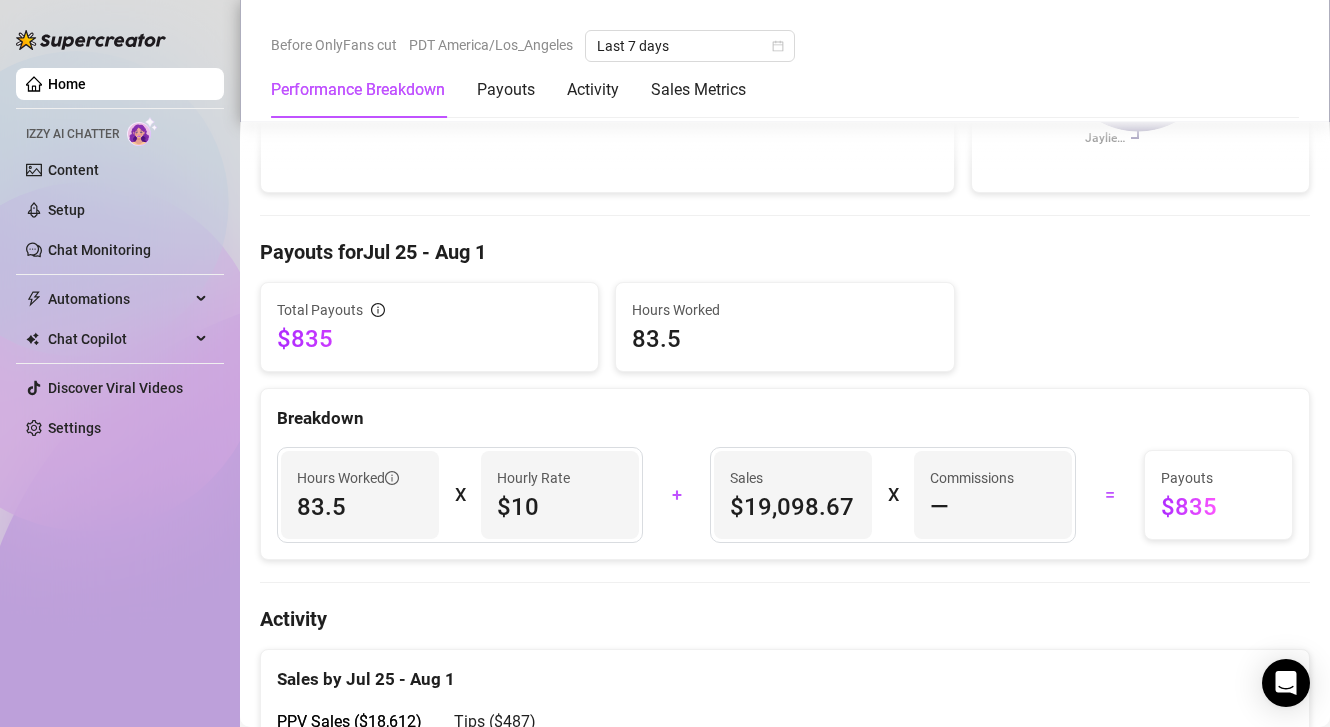 scroll, scrollTop: 0, scrollLeft: 0, axis: both 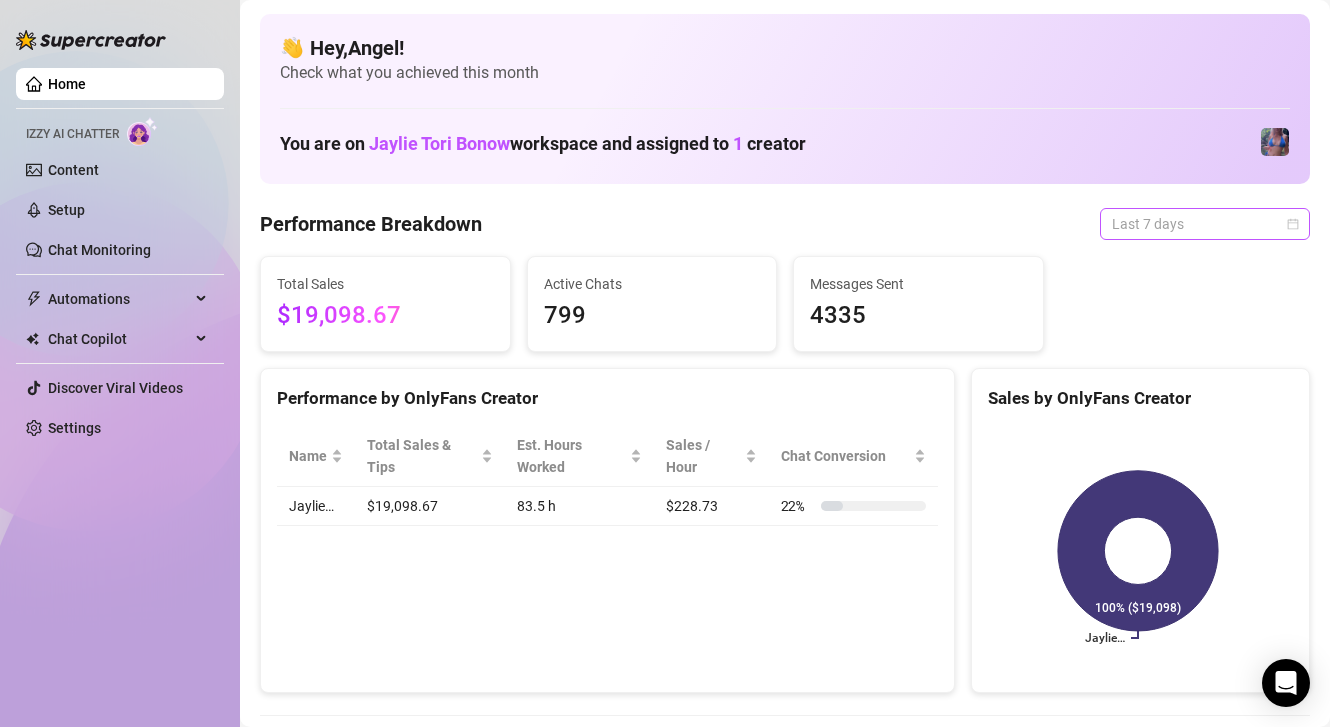click on "Last 7 days" at bounding box center (1205, 224) 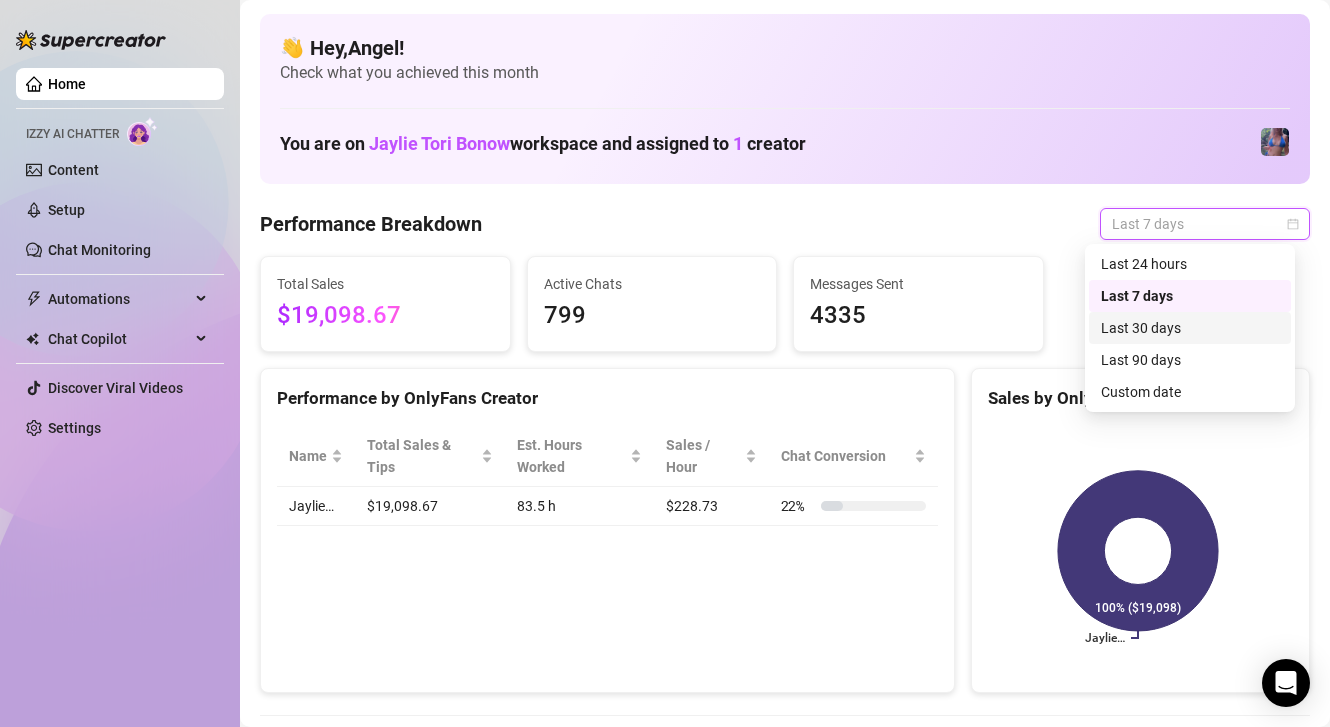 click on "Last 30 days" at bounding box center [1190, 328] 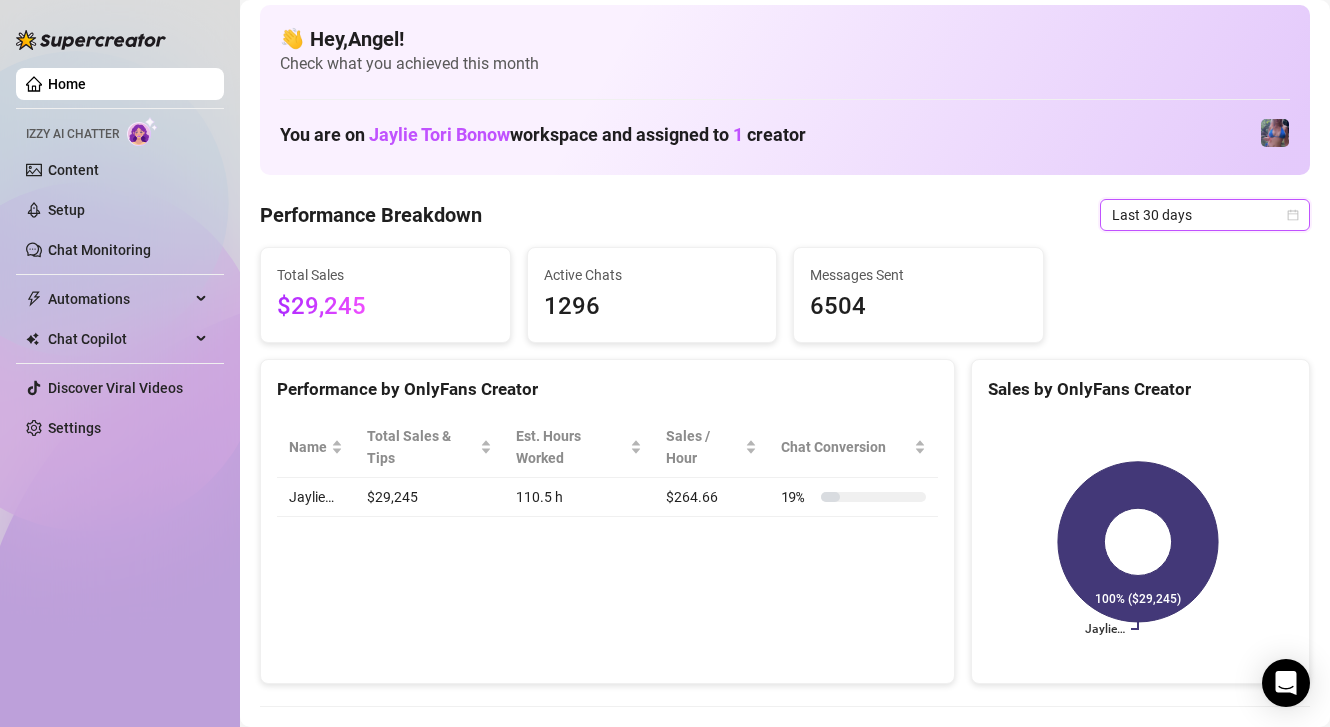 scroll, scrollTop: 0, scrollLeft: 0, axis: both 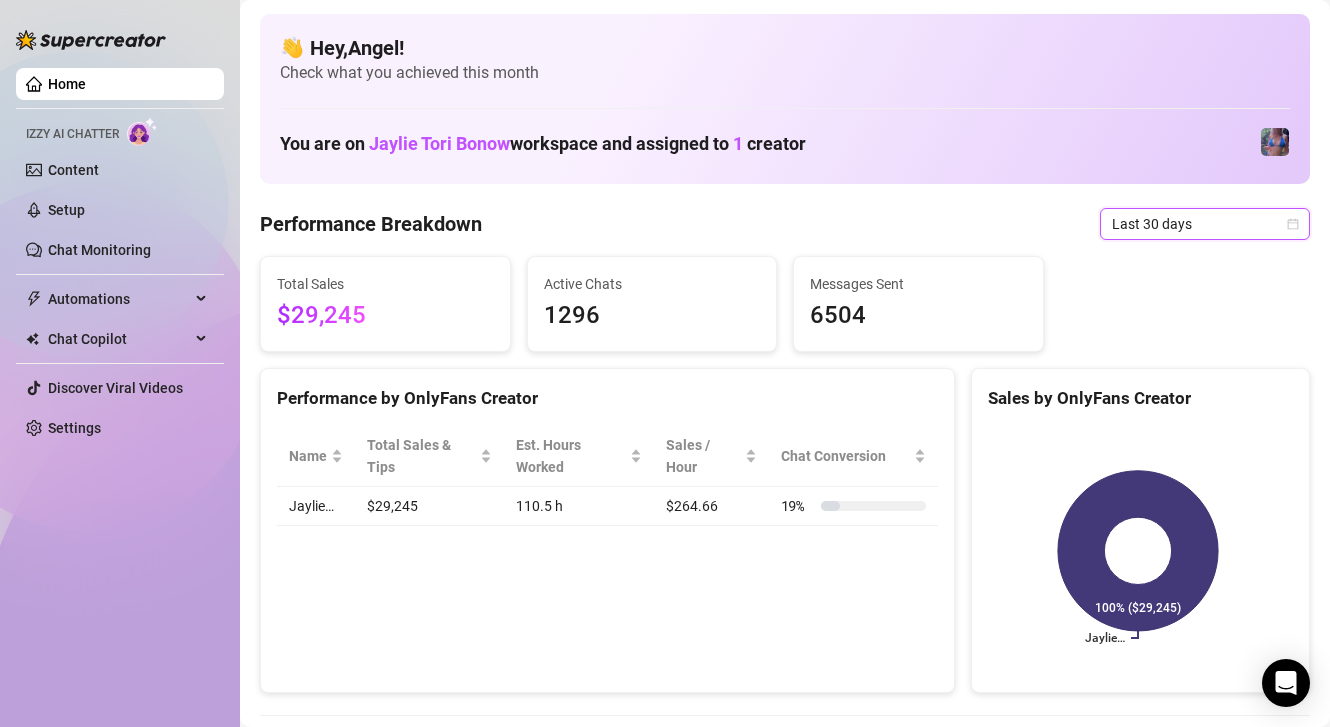 click on "Last 30 days" at bounding box center [1205, 224] 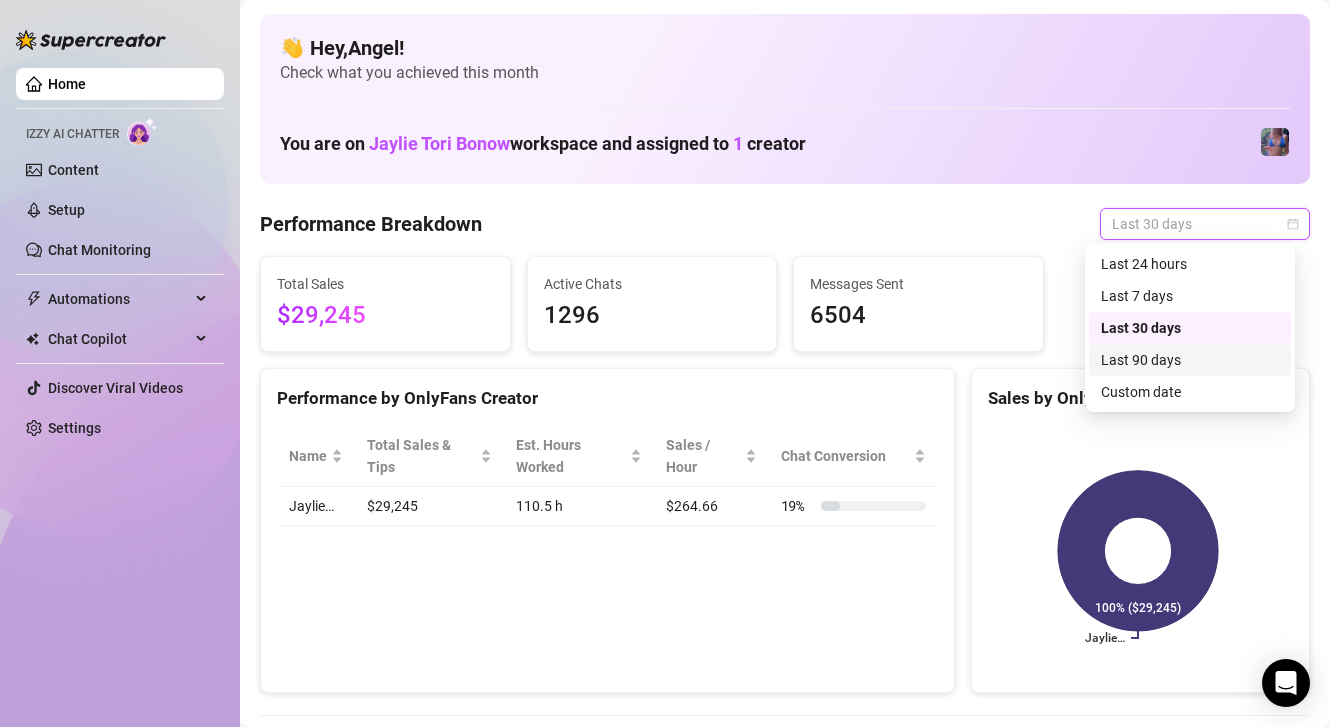 click on "Last 90 days" at bounding box center [1190, 360] 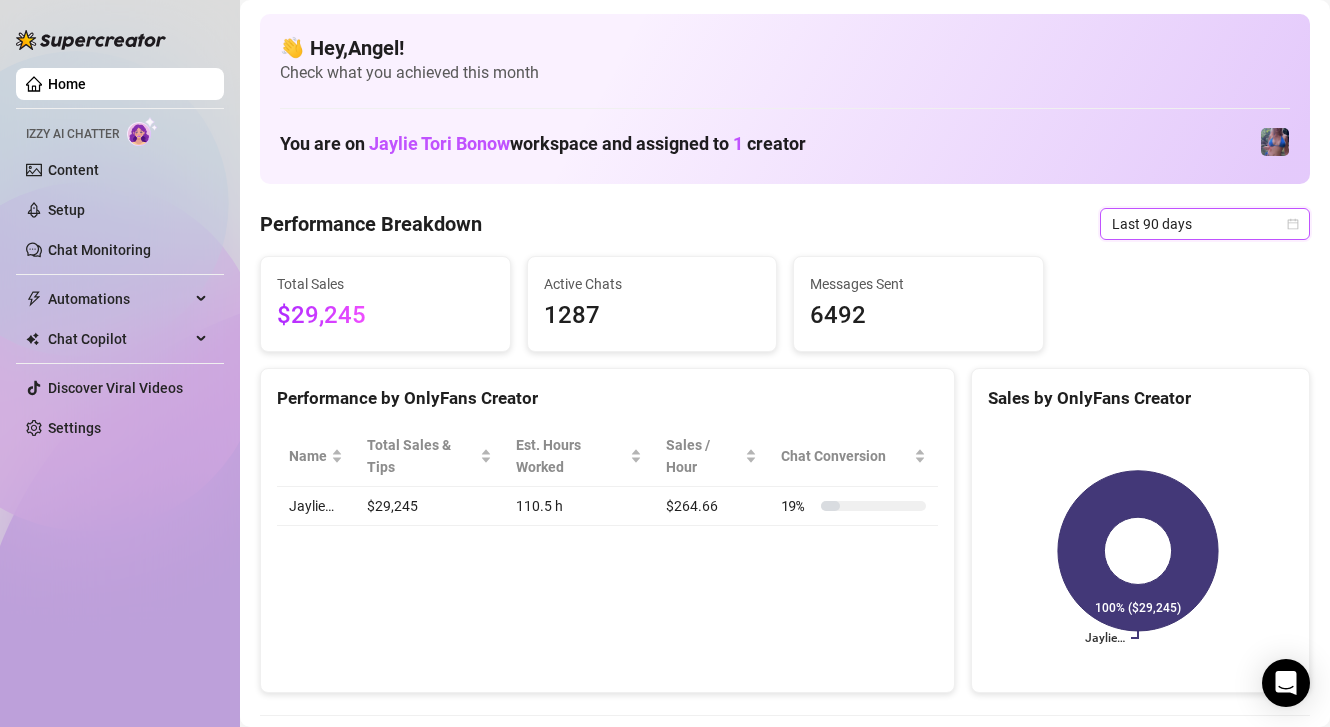 click on "Last 90 days" at bounding box center (1205, 224) 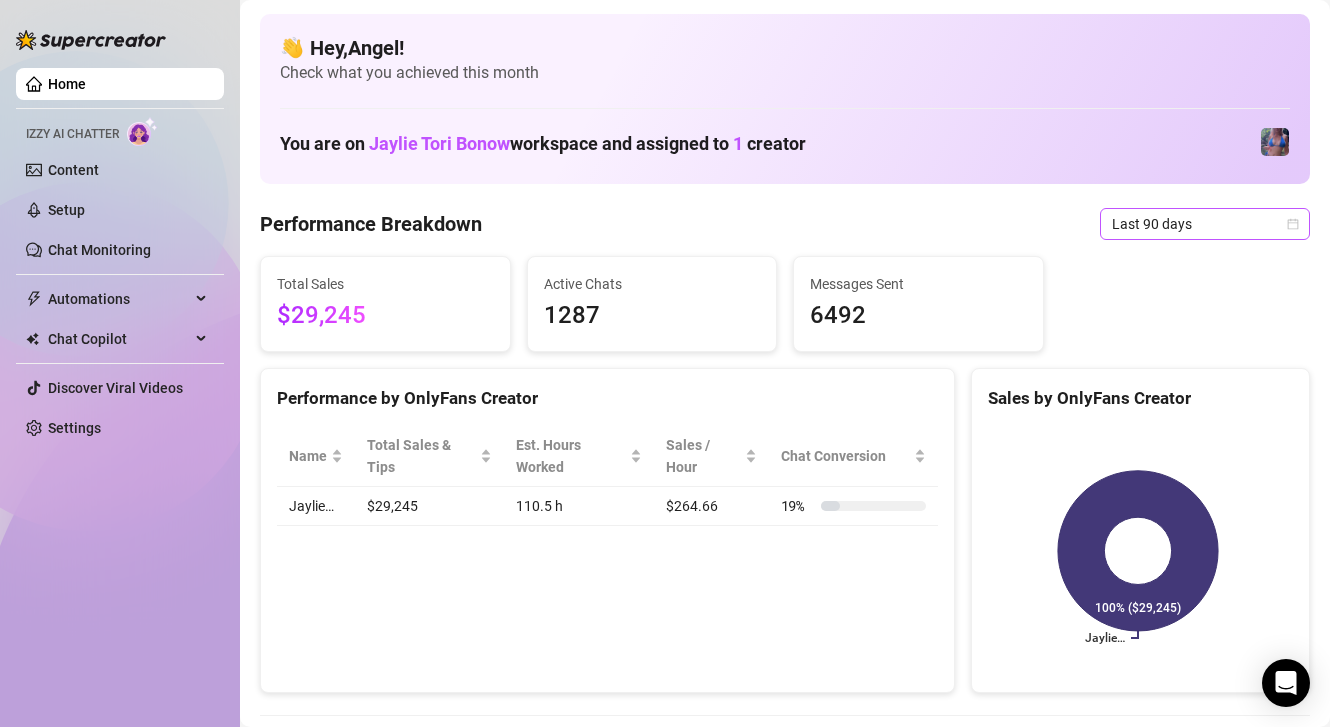 click on "Last 90 days" at bounding box center (1205, 224) 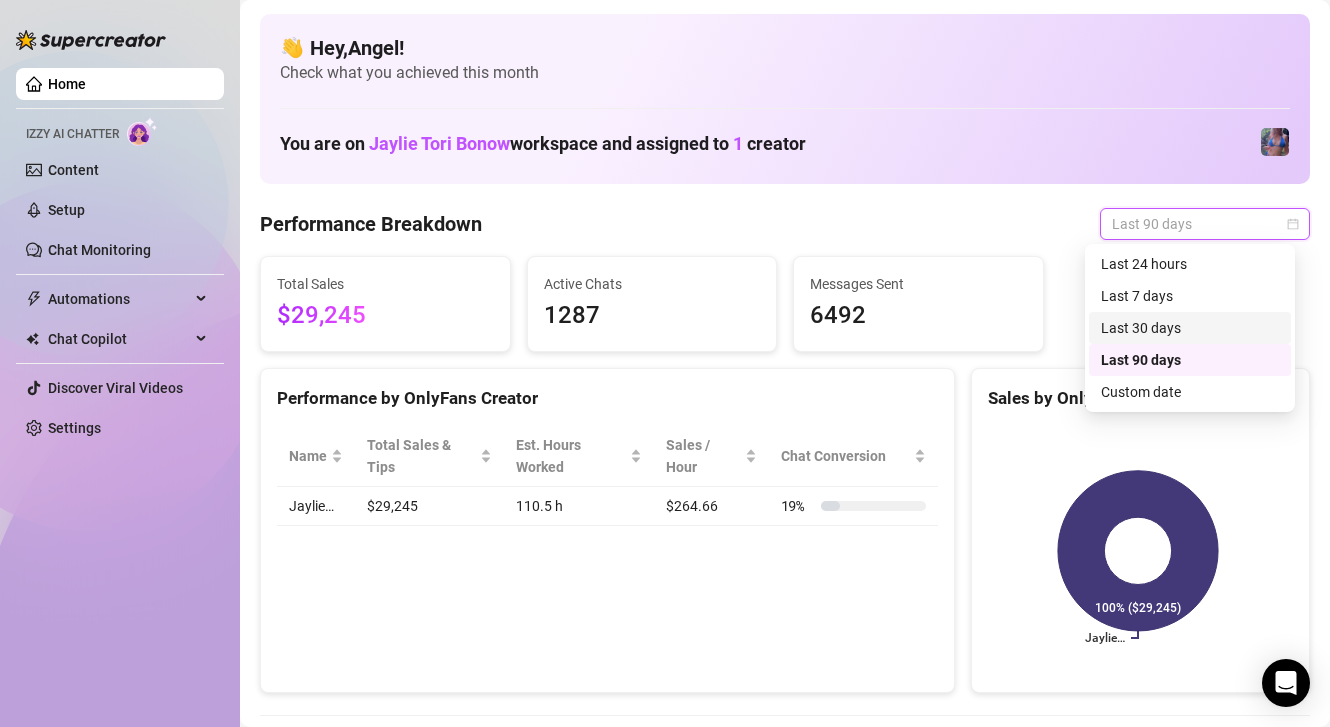 click on "Last 30 days" at bounding box center [1190, 328] 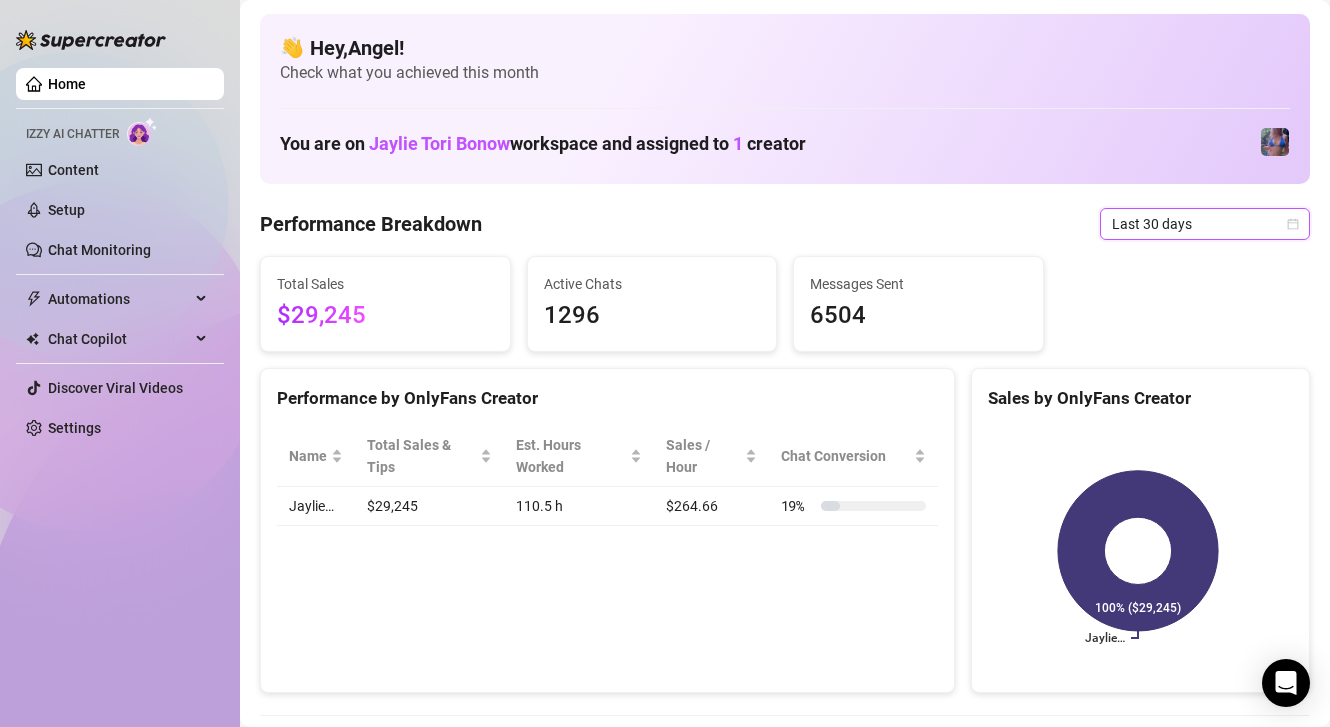click on "Last 30 days" at bounding box center (1205, 224) 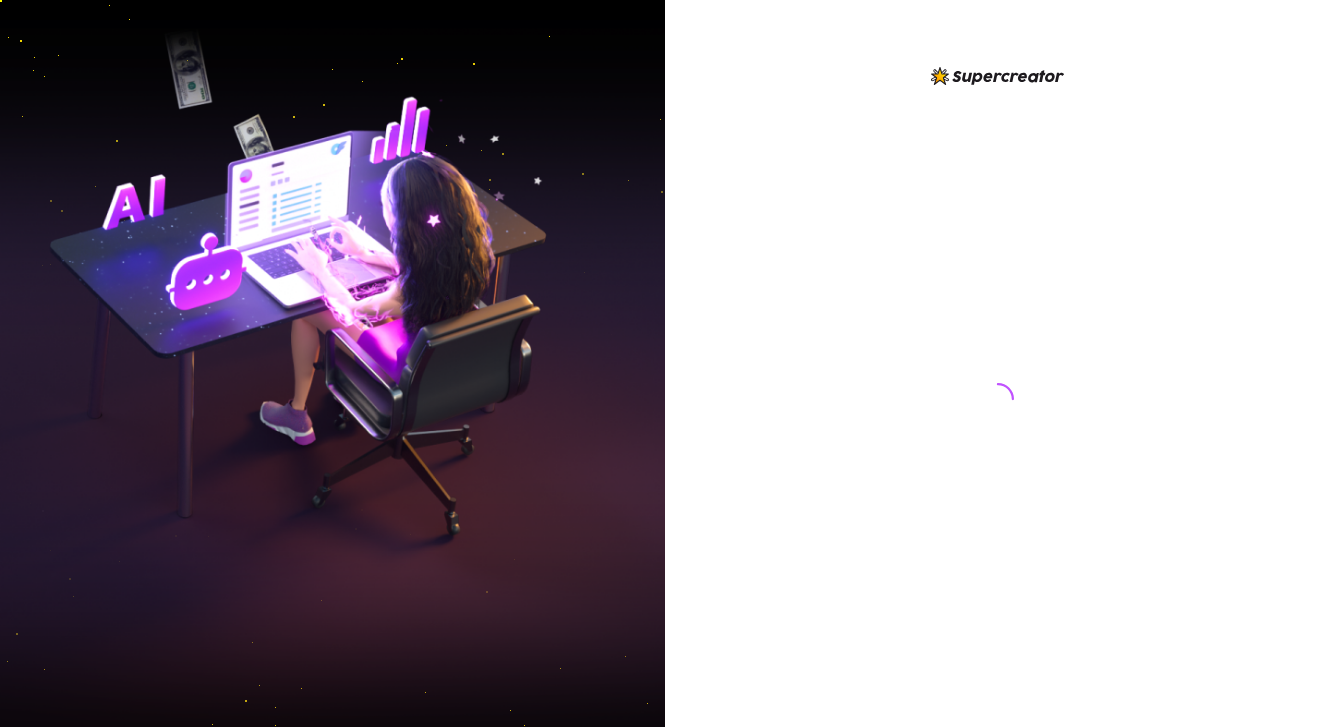 scroll, scrollTop: 0, scrollLeft: 0, axis: both 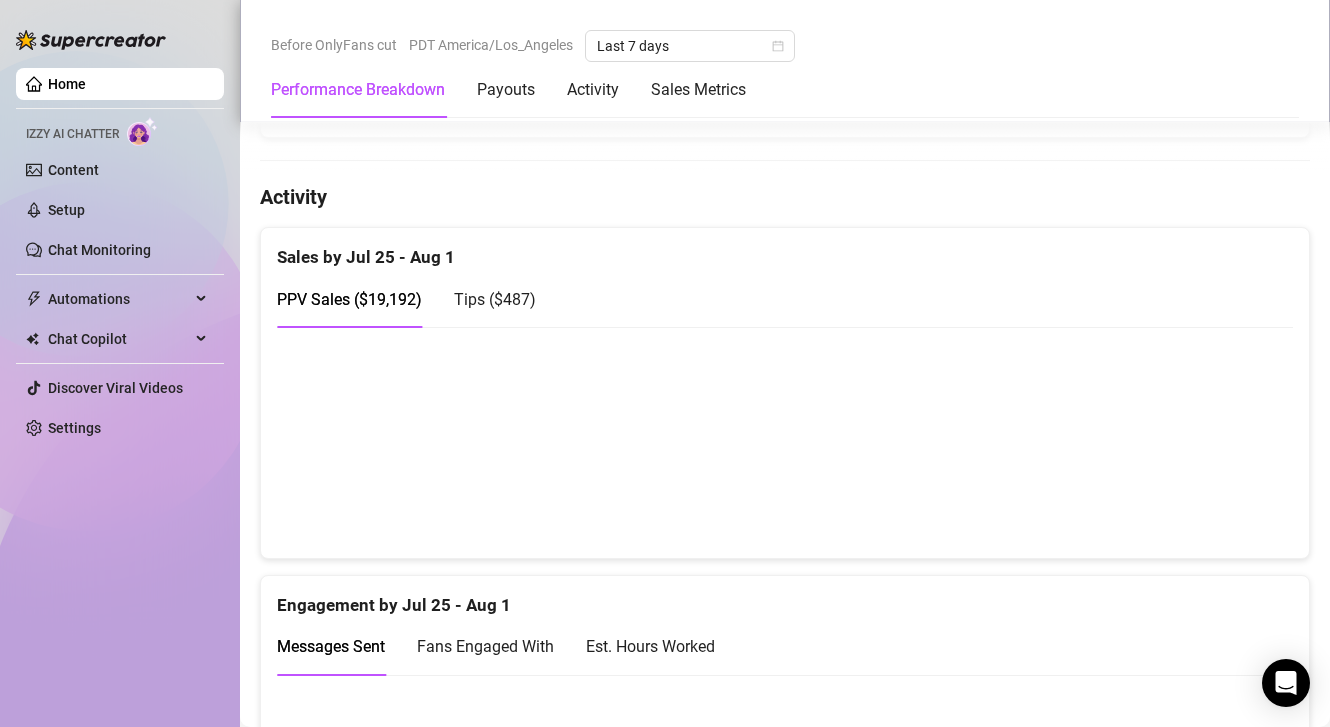 click on "Tips ( $487 )" at bounding box center [495, 299] 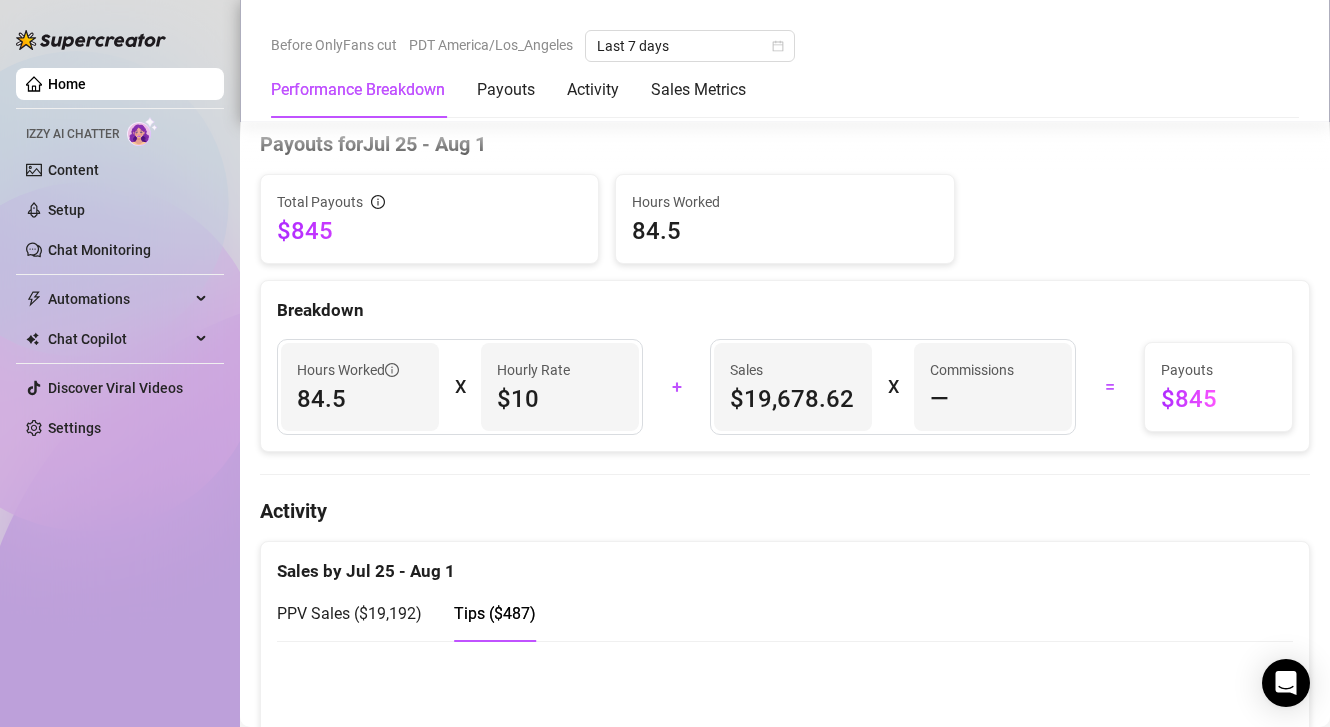 scroll, scrollTop: 0, scrollLeft: 0, axis: both 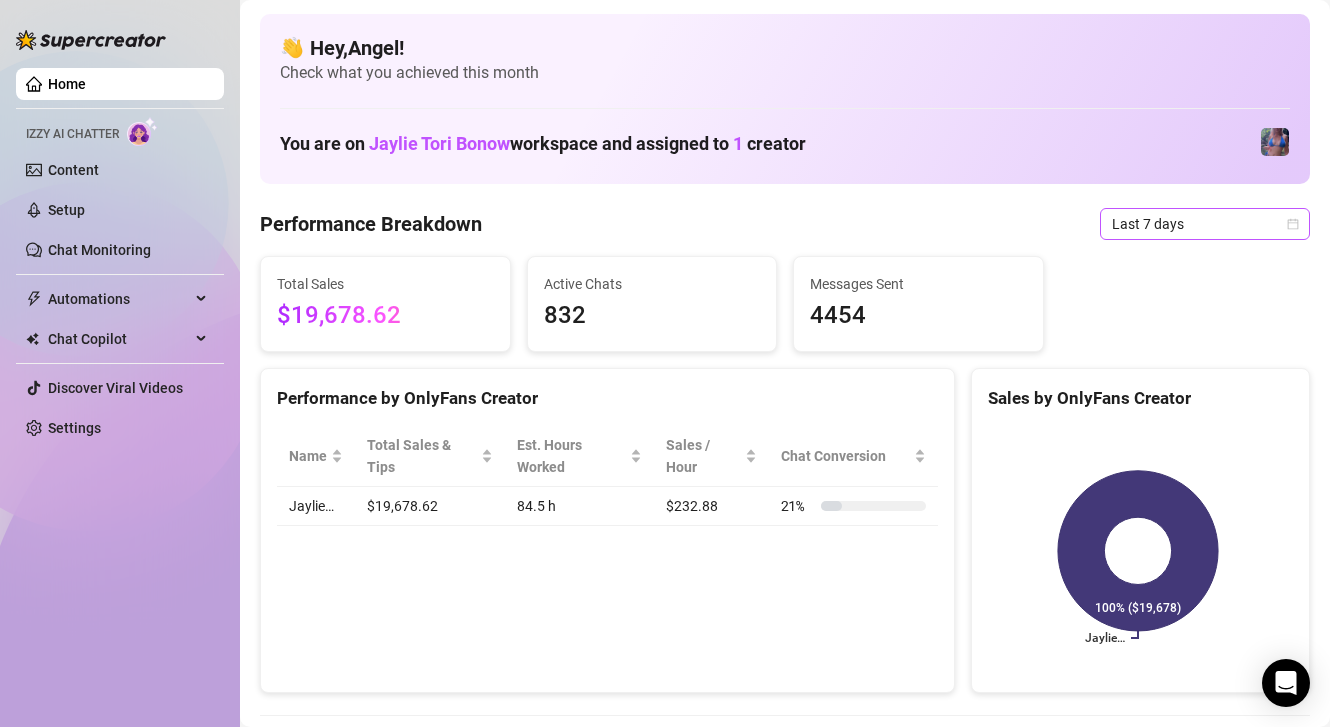 click on "Last 7 days" at bounding box center [1205, 224] 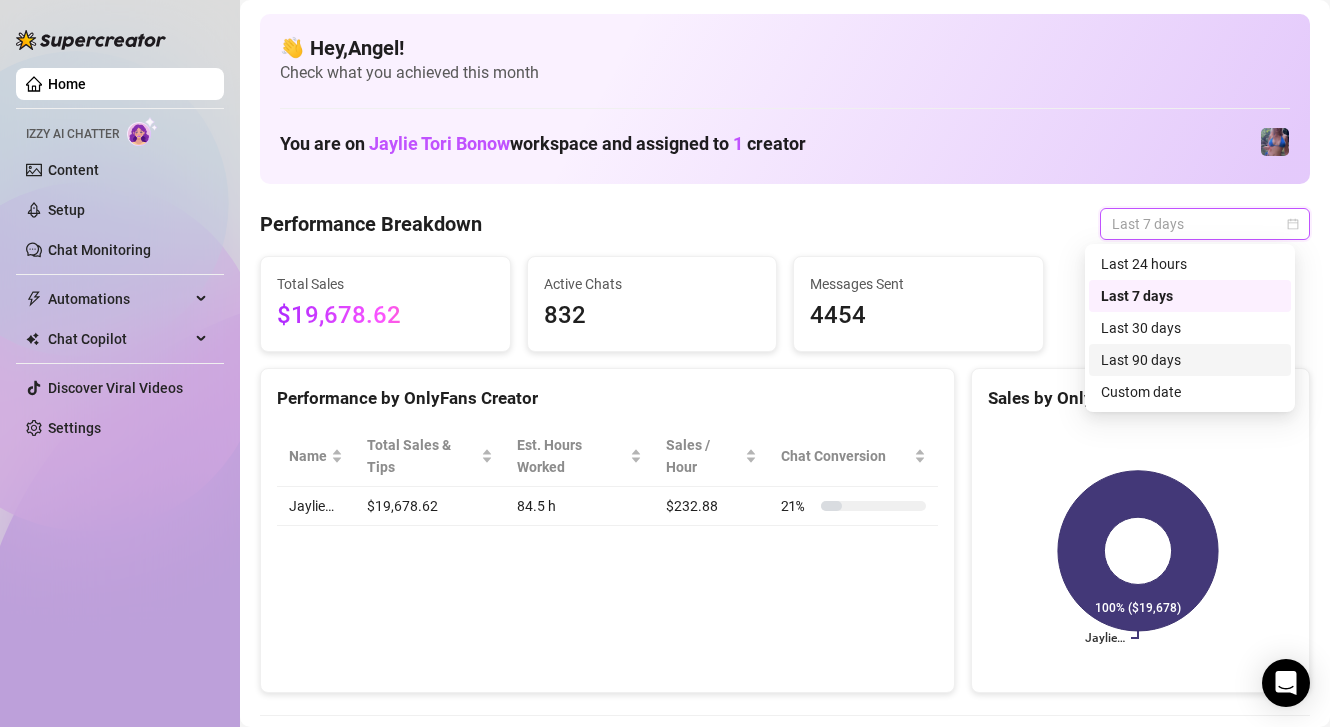 click on "Last 90 days" at bounding box center [1190, 360] 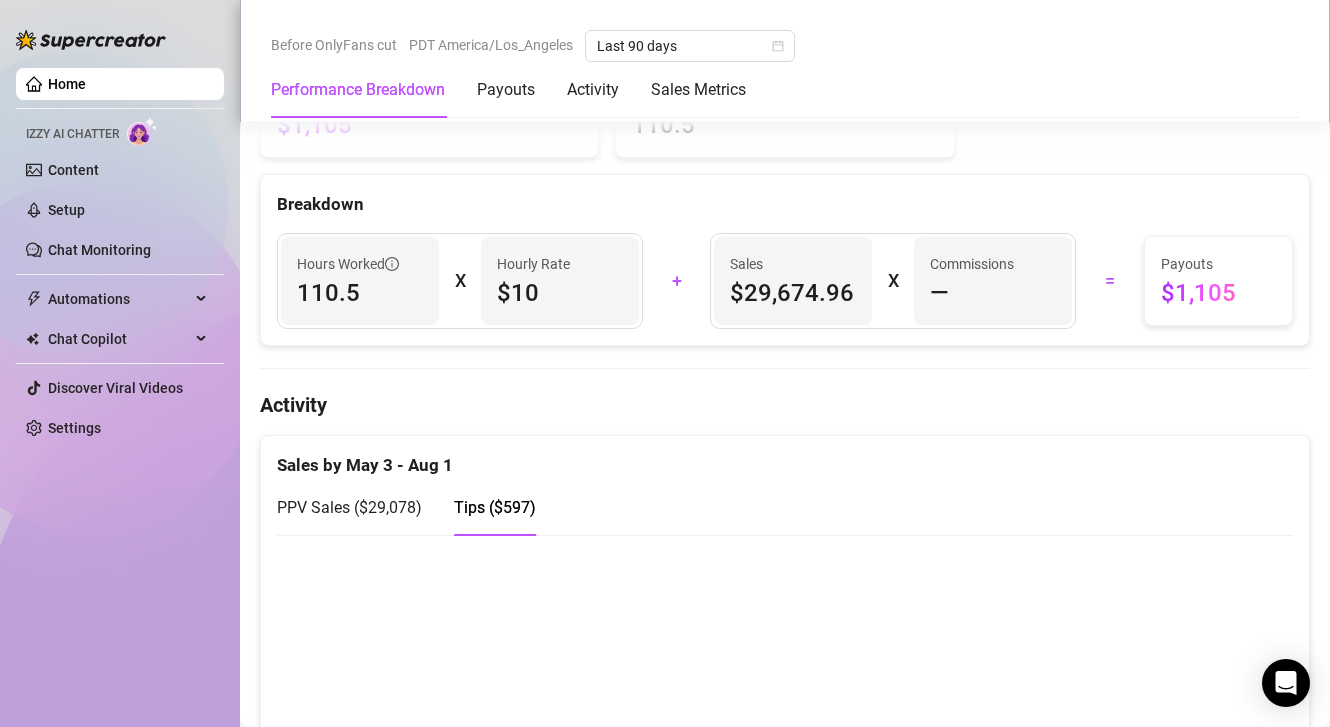 scroll, scrollTop: 731, scrollLeft: 0, axis: vertical 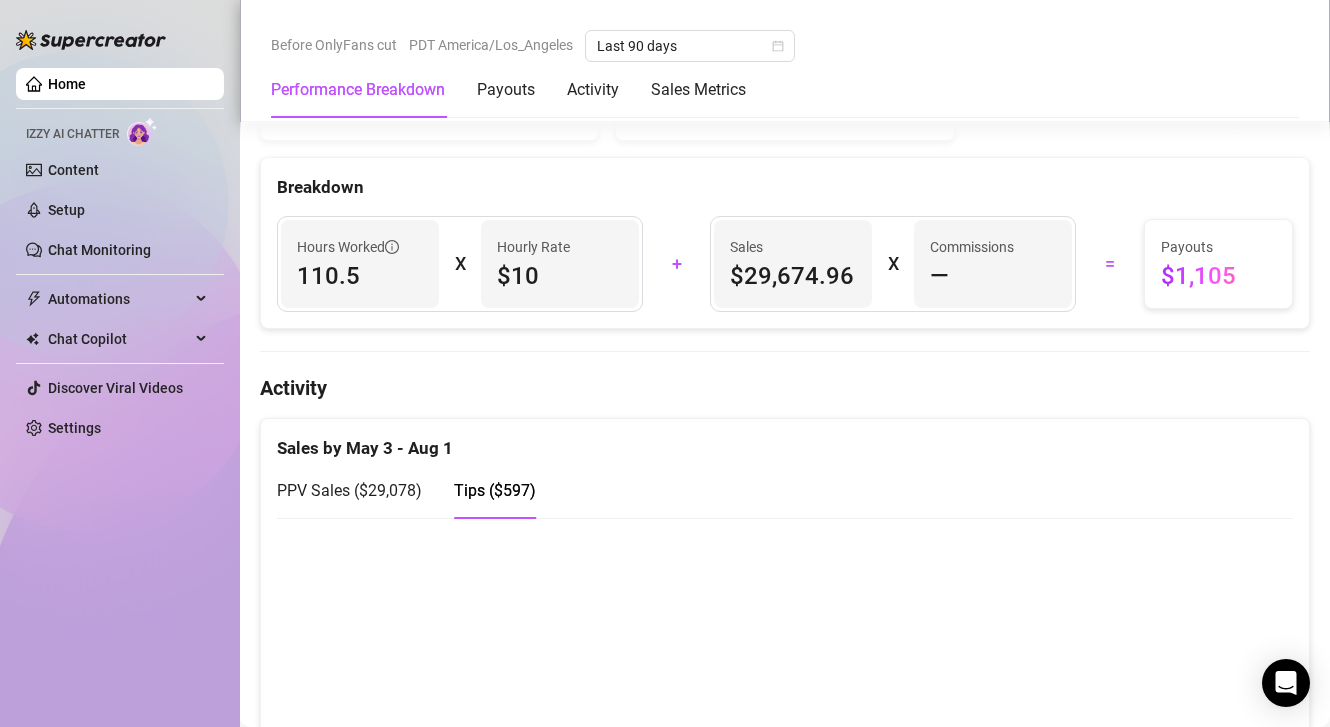 click on "PPV Sales ( $29,078 )" at bounding box center (349, 490) 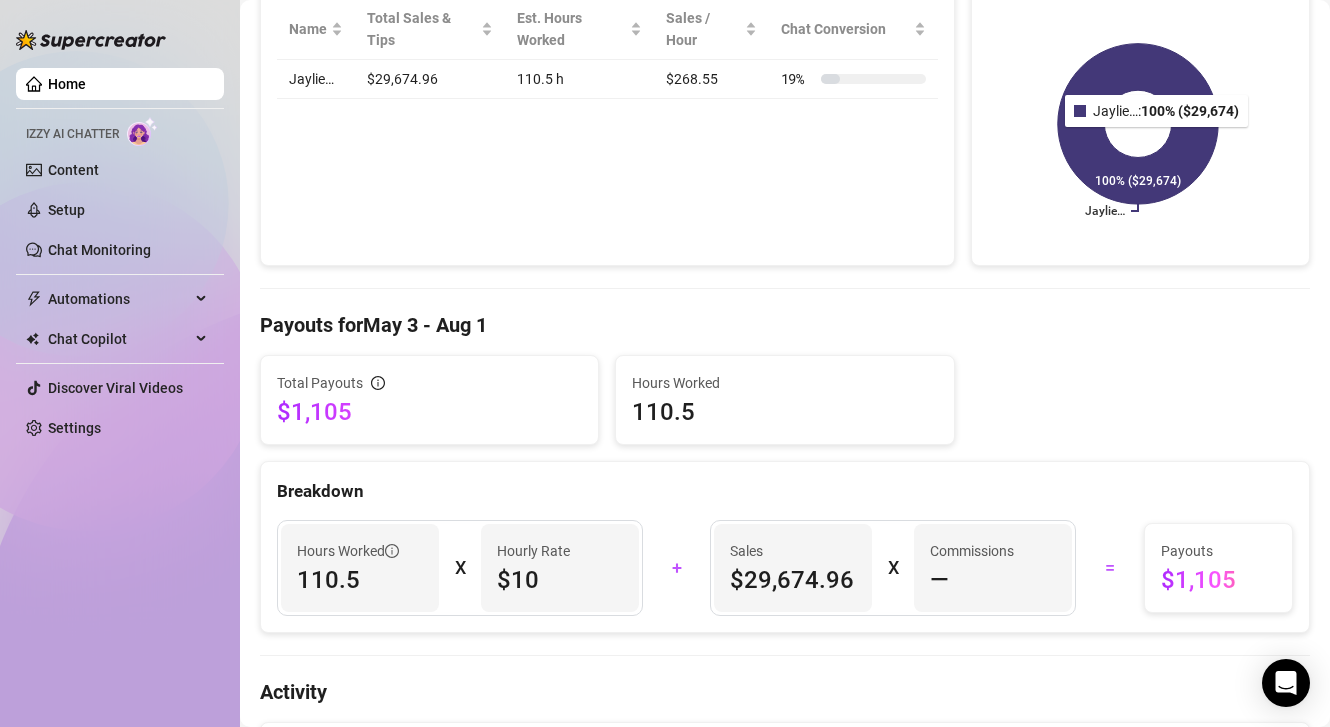 scroll, scrollTop: 0, scrollLeft: 0, axis: both 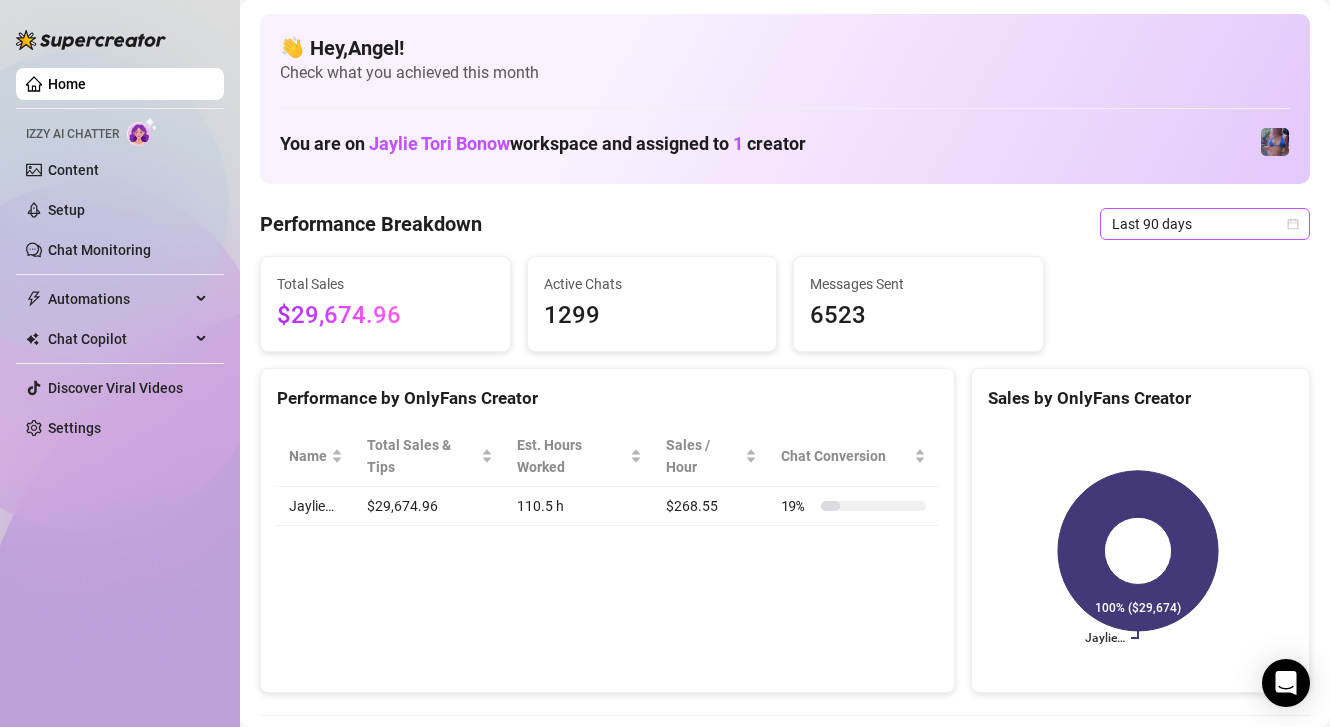 click on "Last 90 days" at bounding box center [1205, 224] 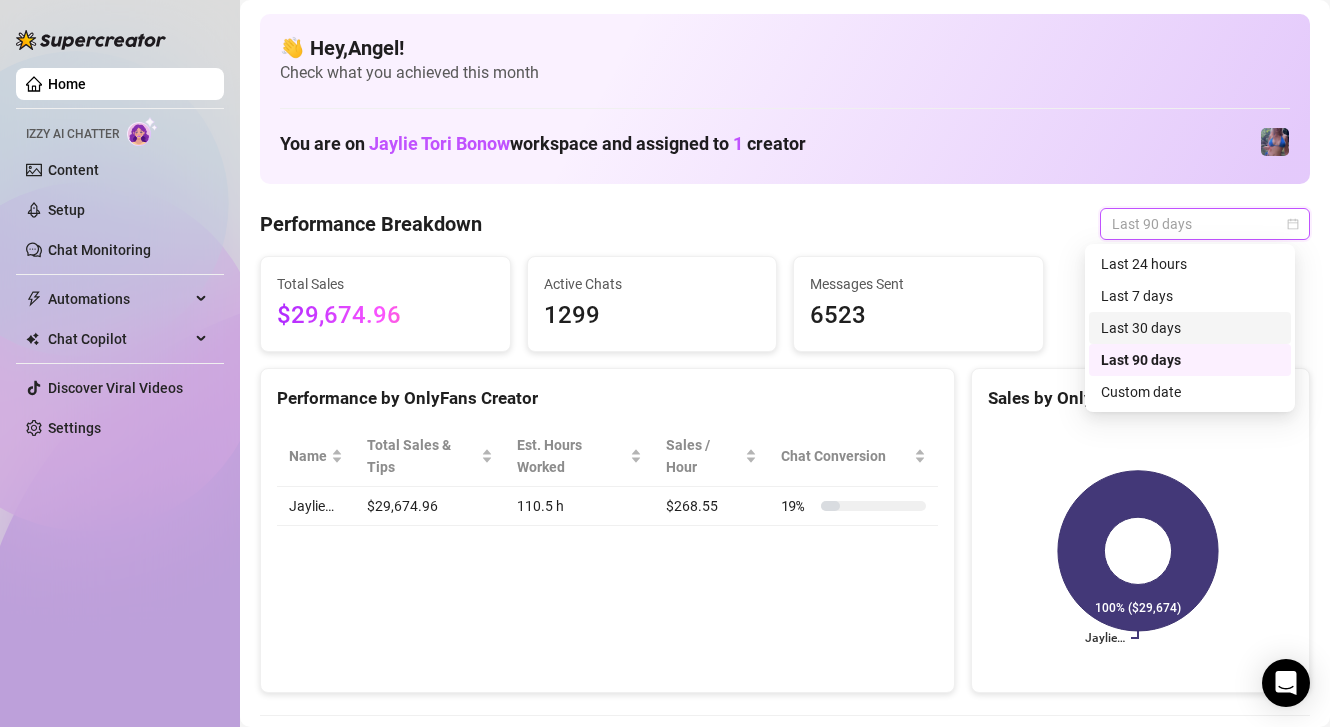 click on "Last 30 days" at bounding box center (1190, 328) 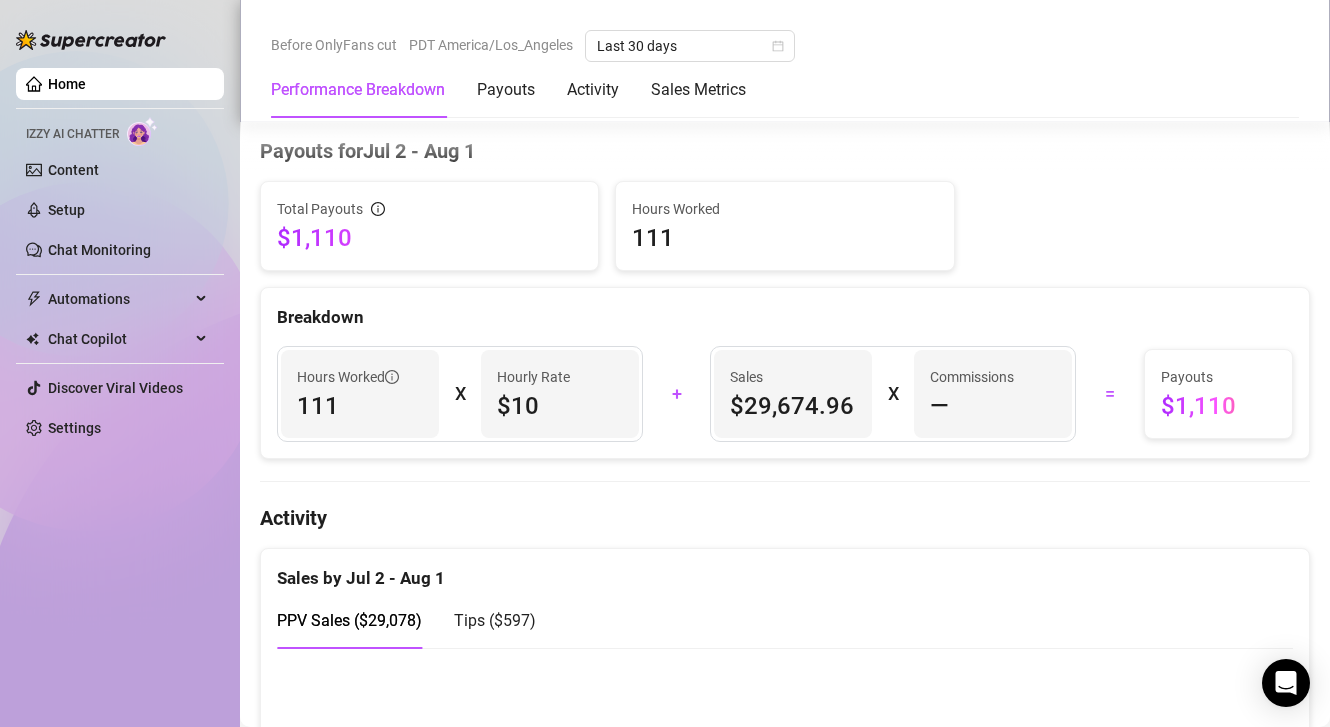 scroll, scrollTop: 600, scrollLeft: 0, axis: vertical 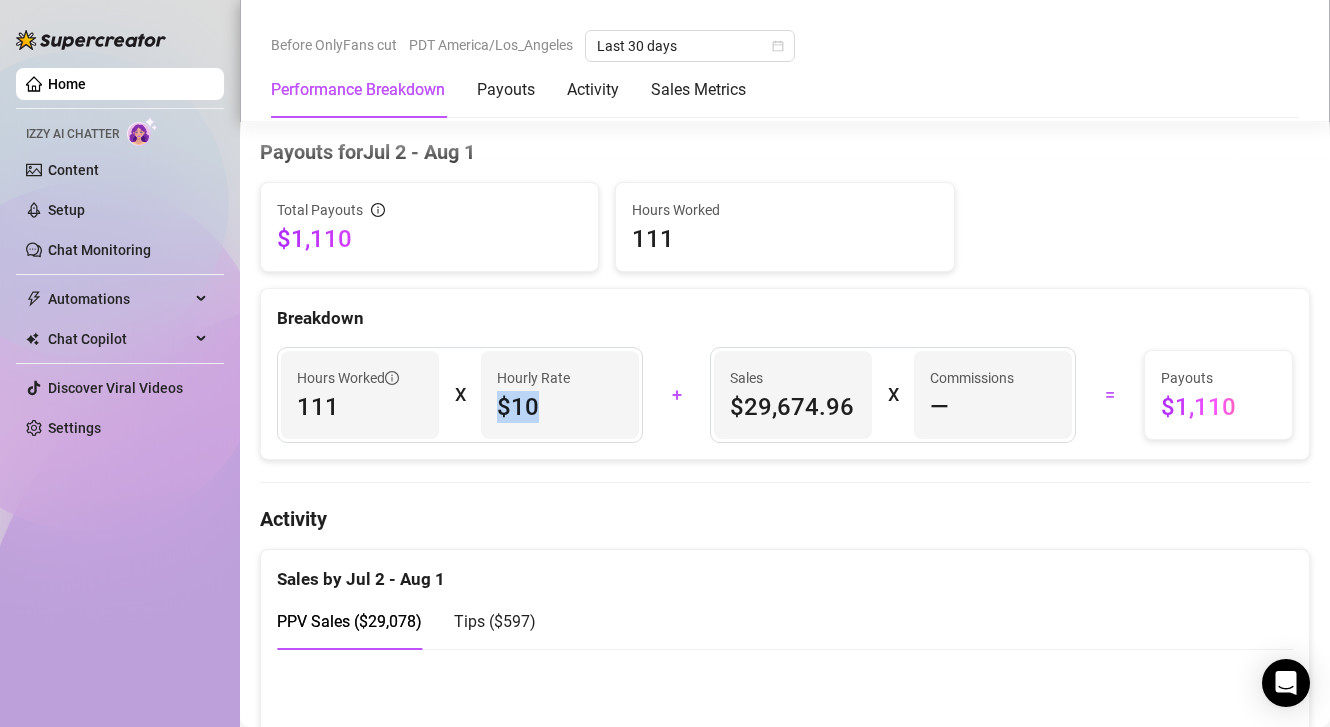 drag, startPoint x: 536, startPoint y: 408, endPoint x: 495, endPoint y: 415, distance: 41.59327 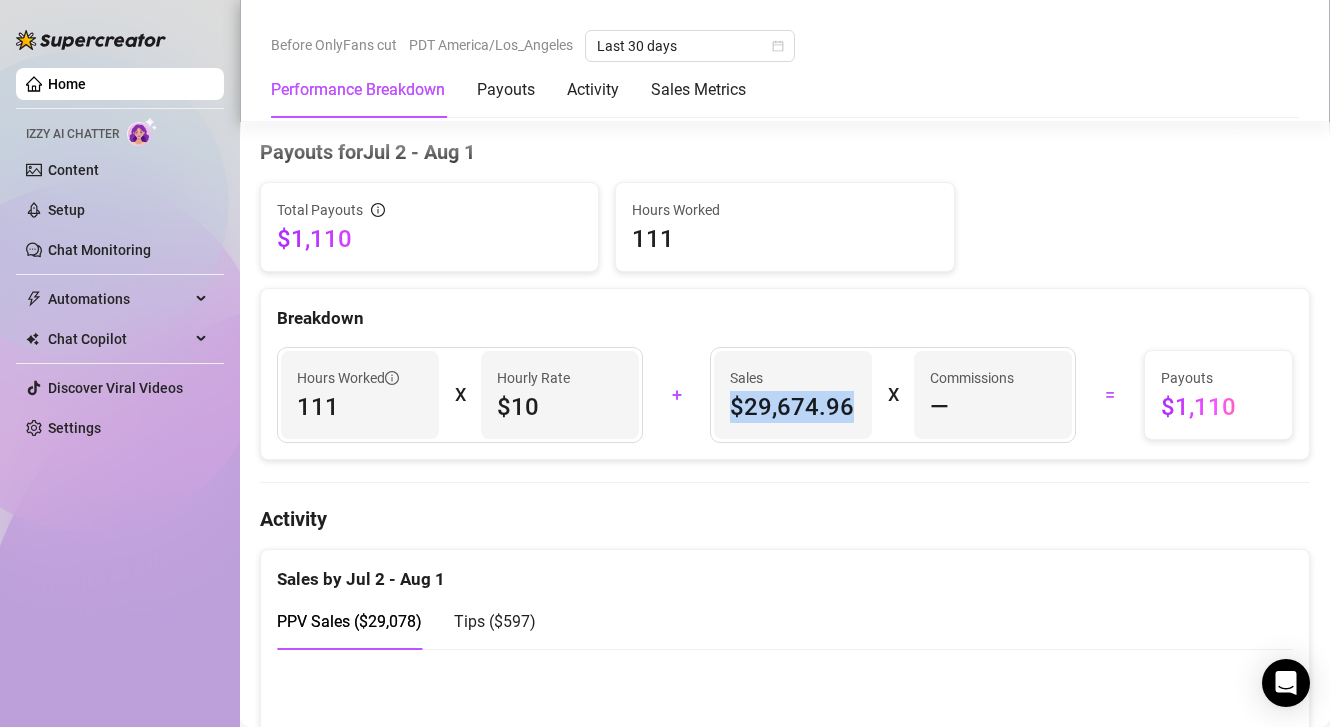 drag, startPoint x: 721, startPoint y: 400, endPoint x: 841, endPoint y: 405, distance: 120.10412 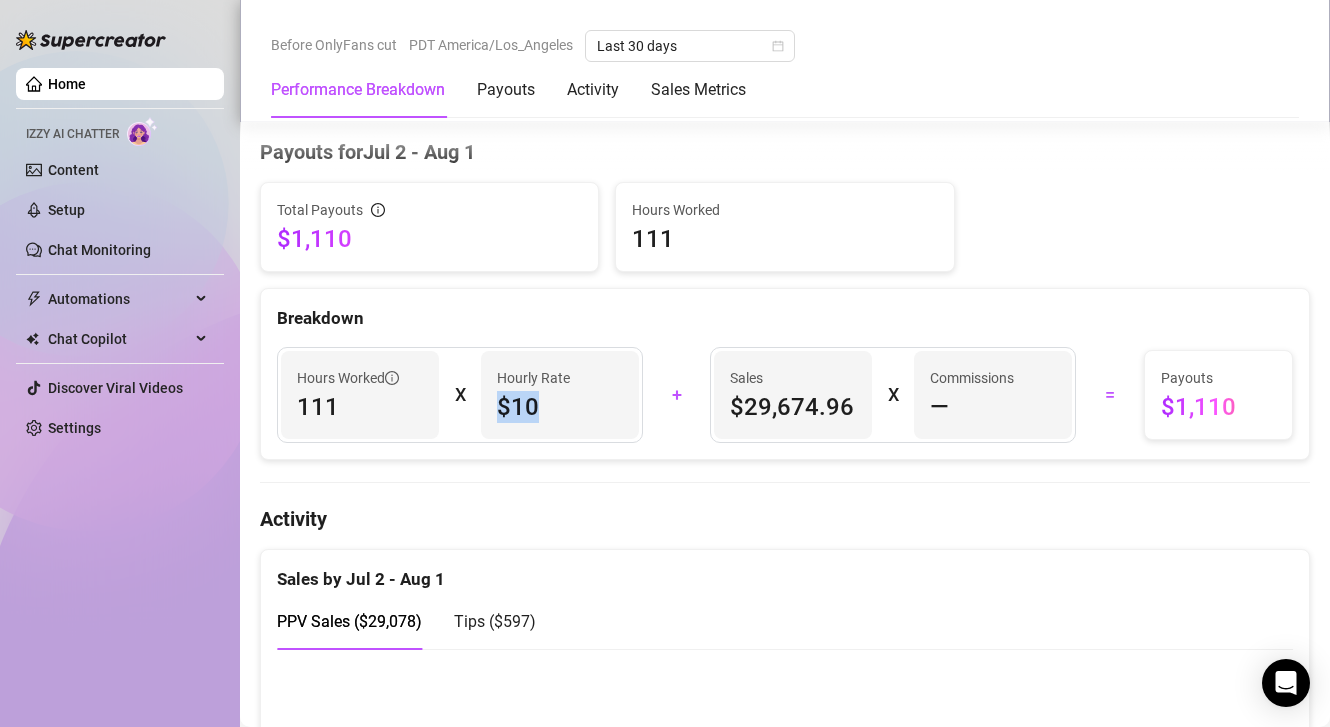 drag, startPoint x: 545, startPoint y: 406, endPoint x: 469, endPoint y: 416, distance: 76.655075 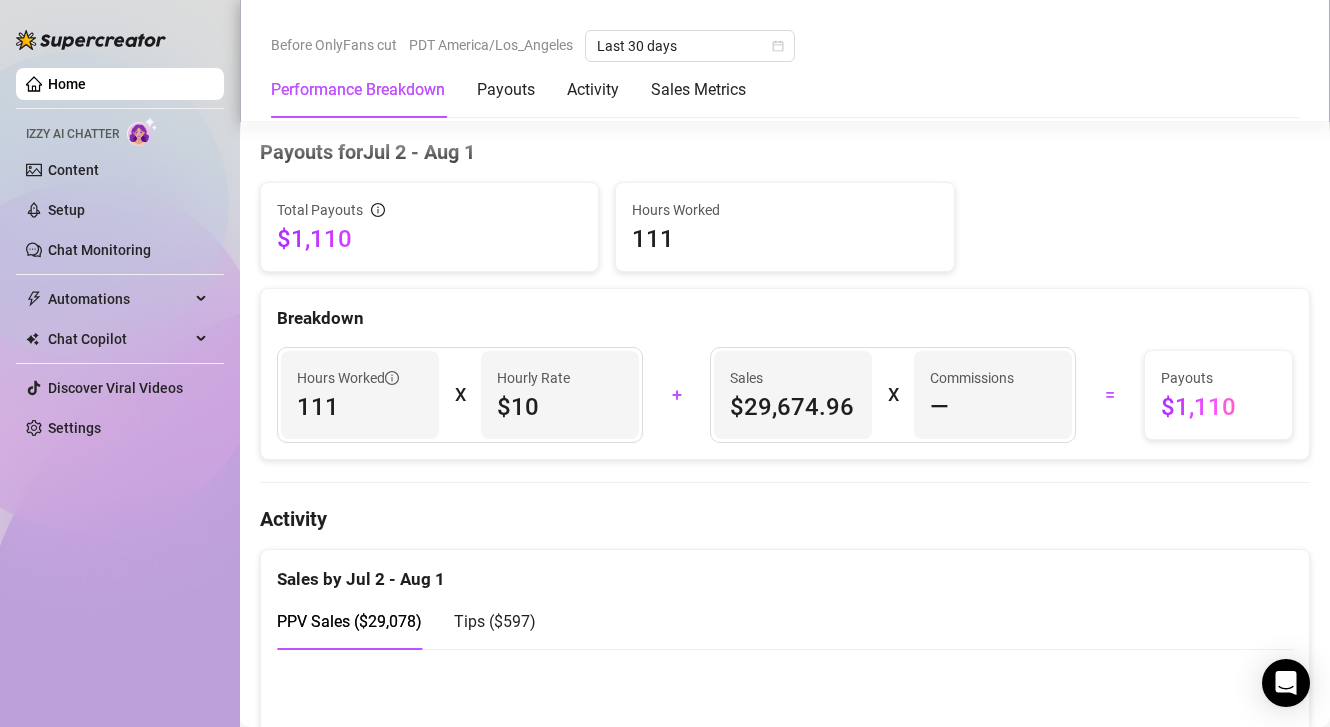 click on "$10" at bounding box center [560, 407] 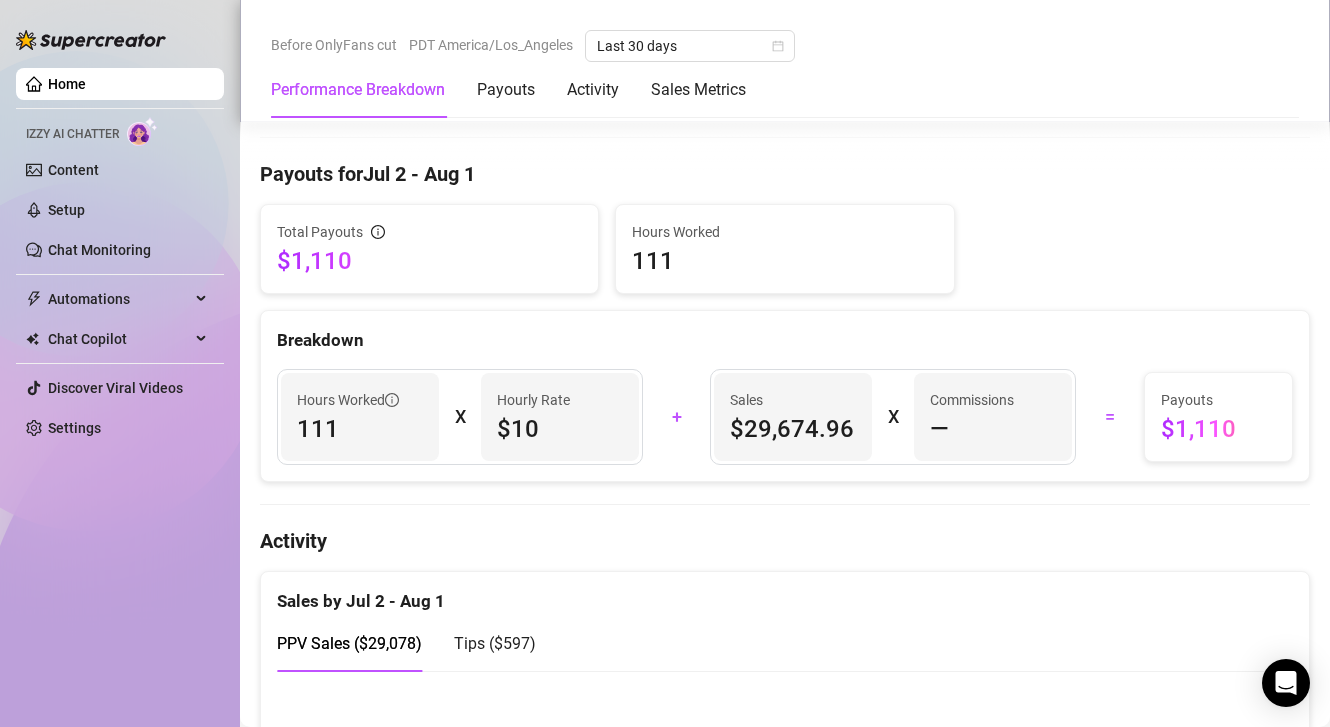 scroll, scrollTop: 0, scrollLeft: 0, axis: both 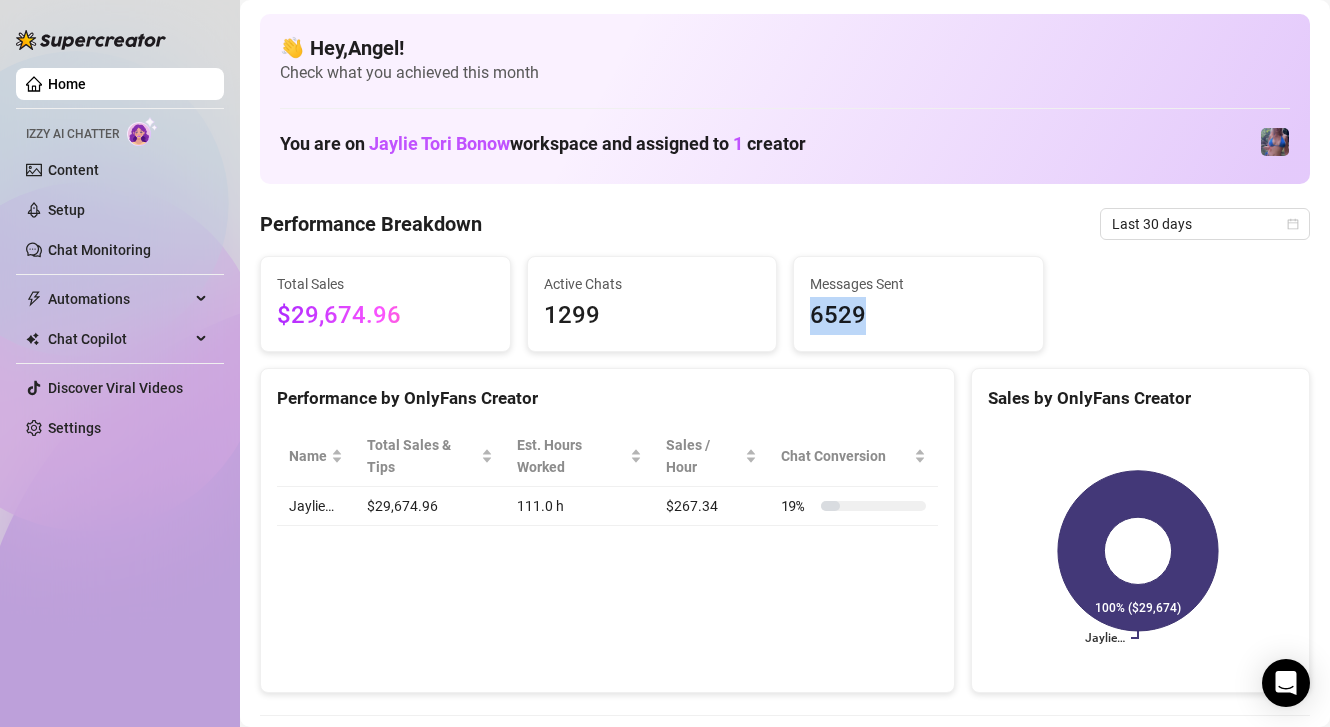 drag, startPoint x: 882, startPoint y: 326, endPoint x: 798, endPoint y: 310, distance: 85.51023 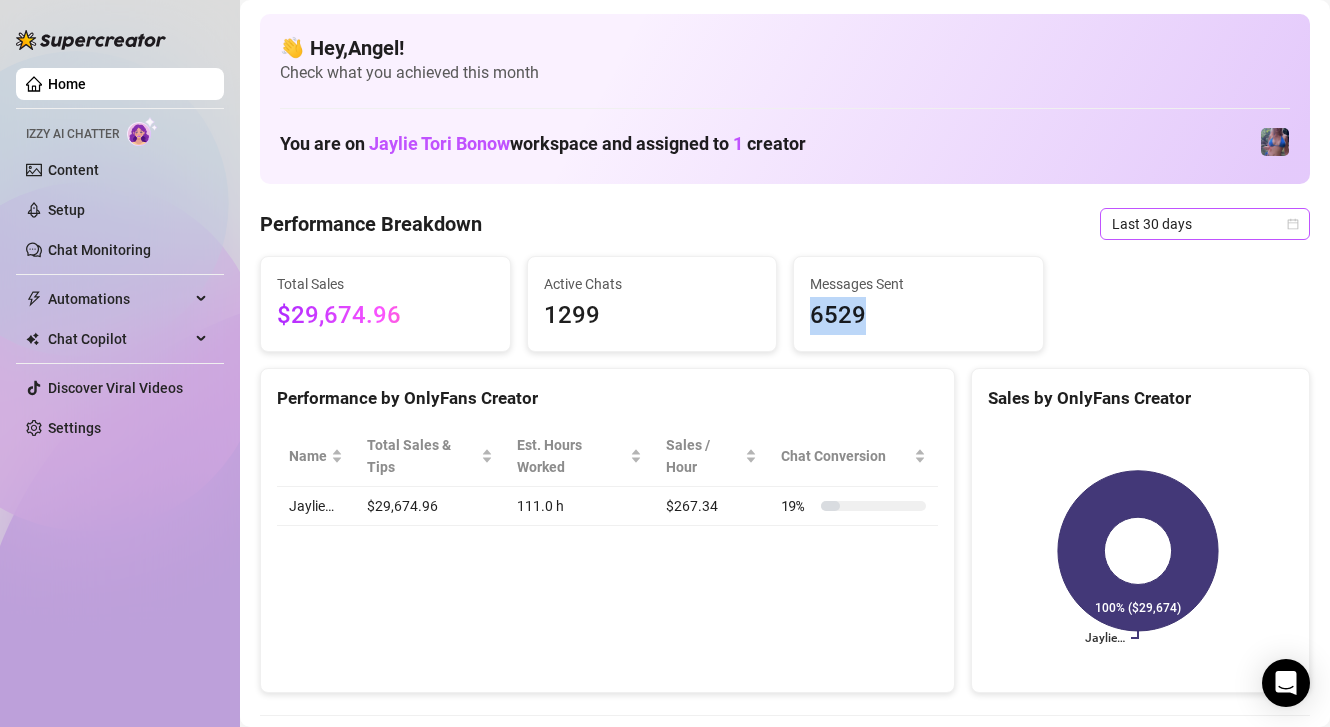 click on "Last 30 days" at bounding box center [1205, 224] 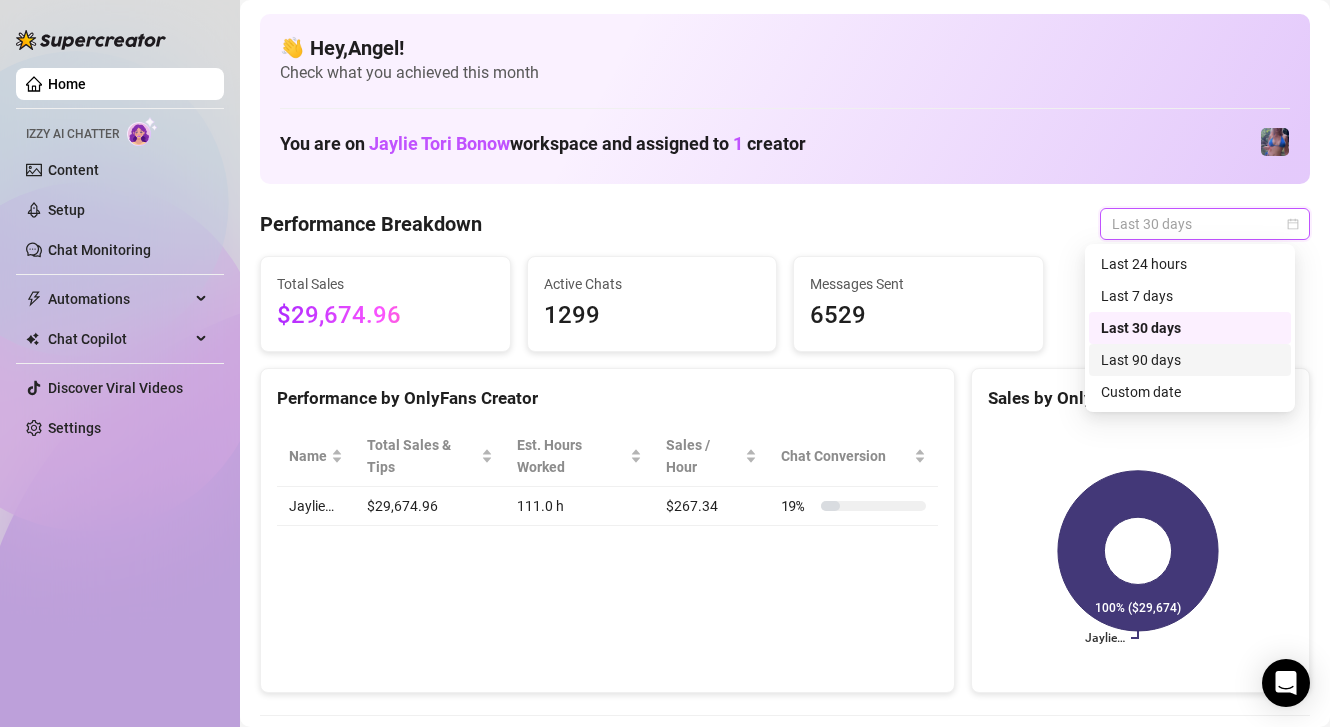 click on "Last 90 days" at bounding box center (1190, 360) 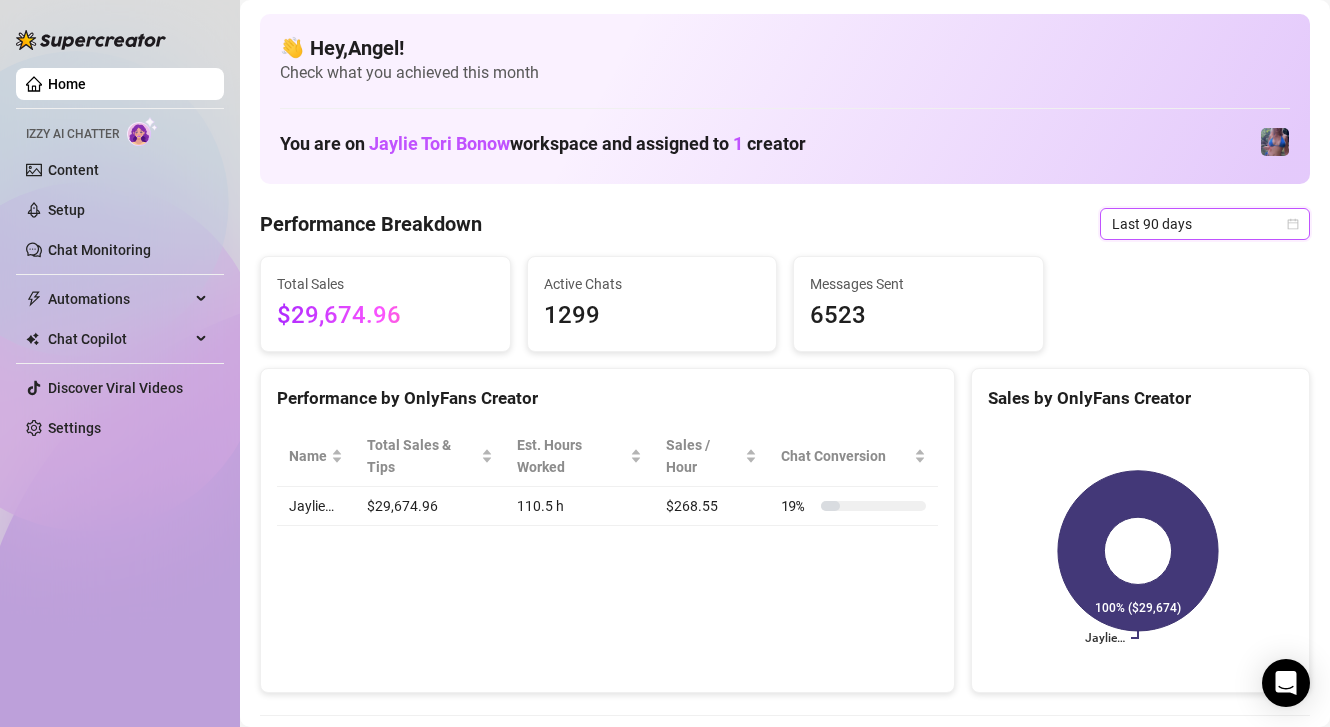 click on "Last 90 days" at bounding box center [1205, 224] 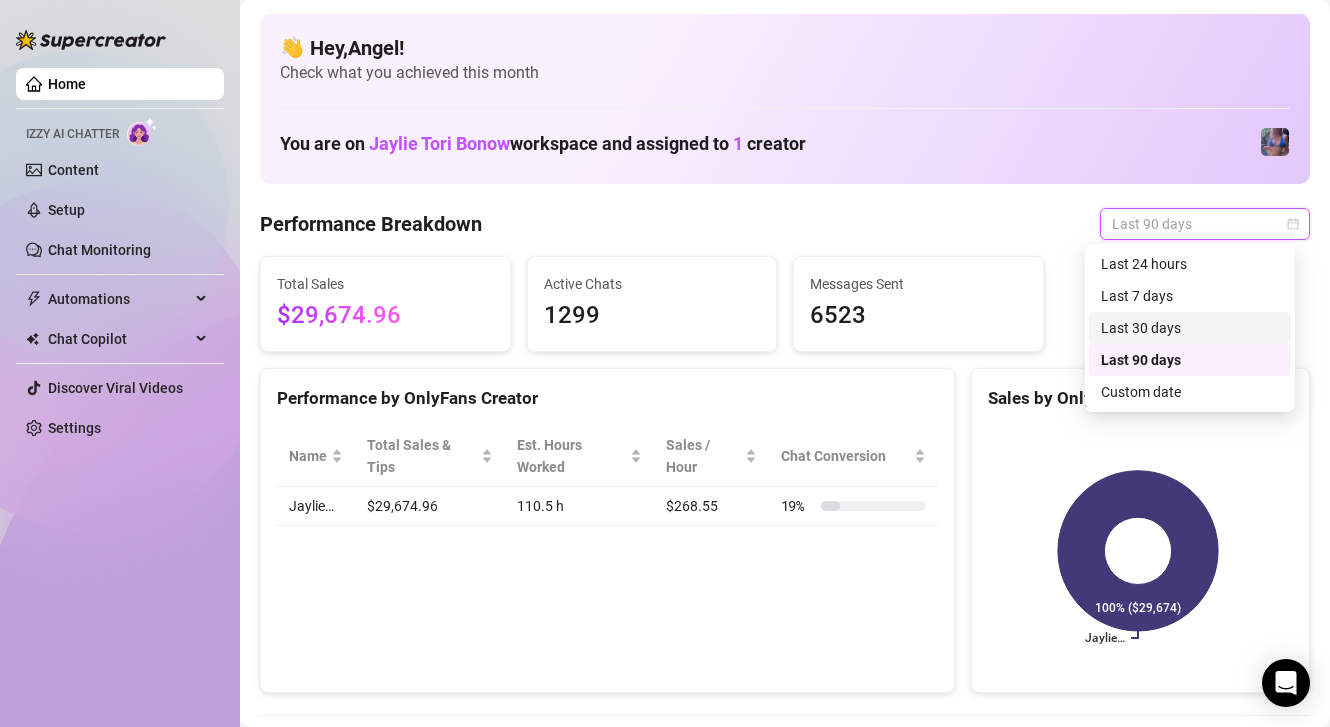 click on "Last 30 days" at bounding box center [1190, 328] 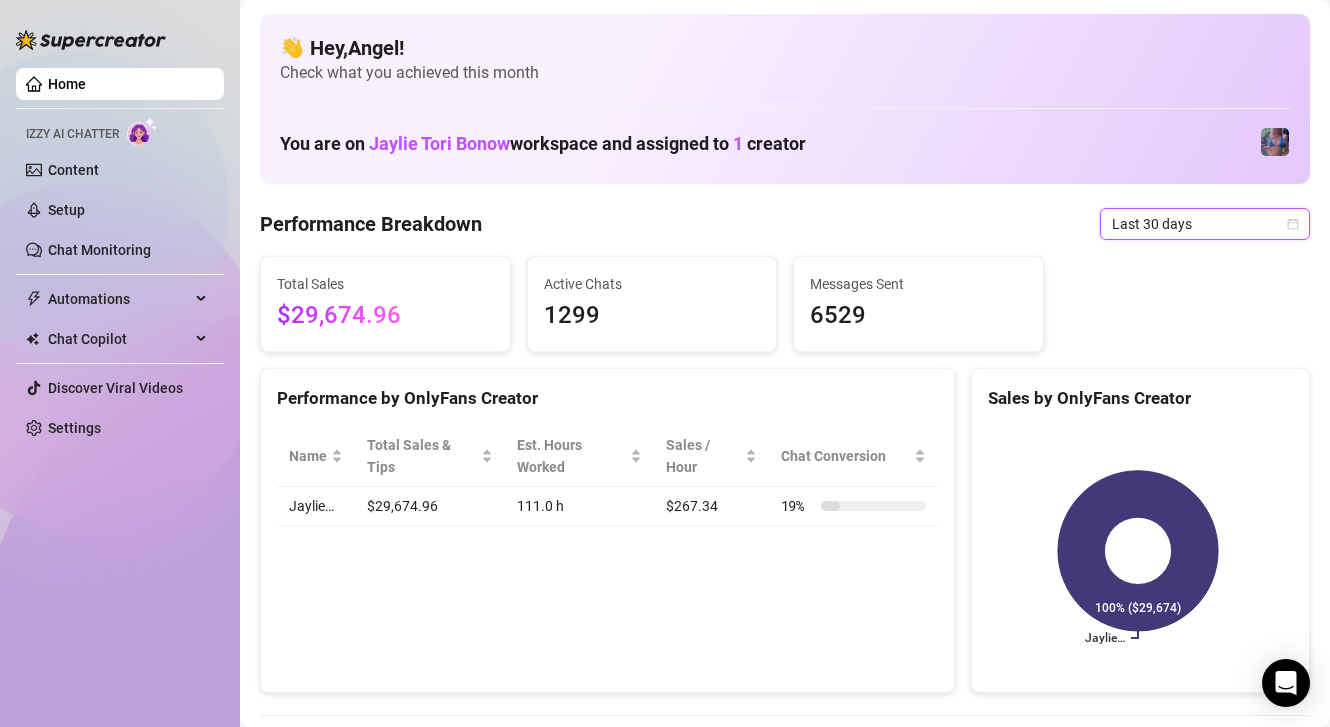 click on "Last 30 days" at bounding box center (1205, 224) 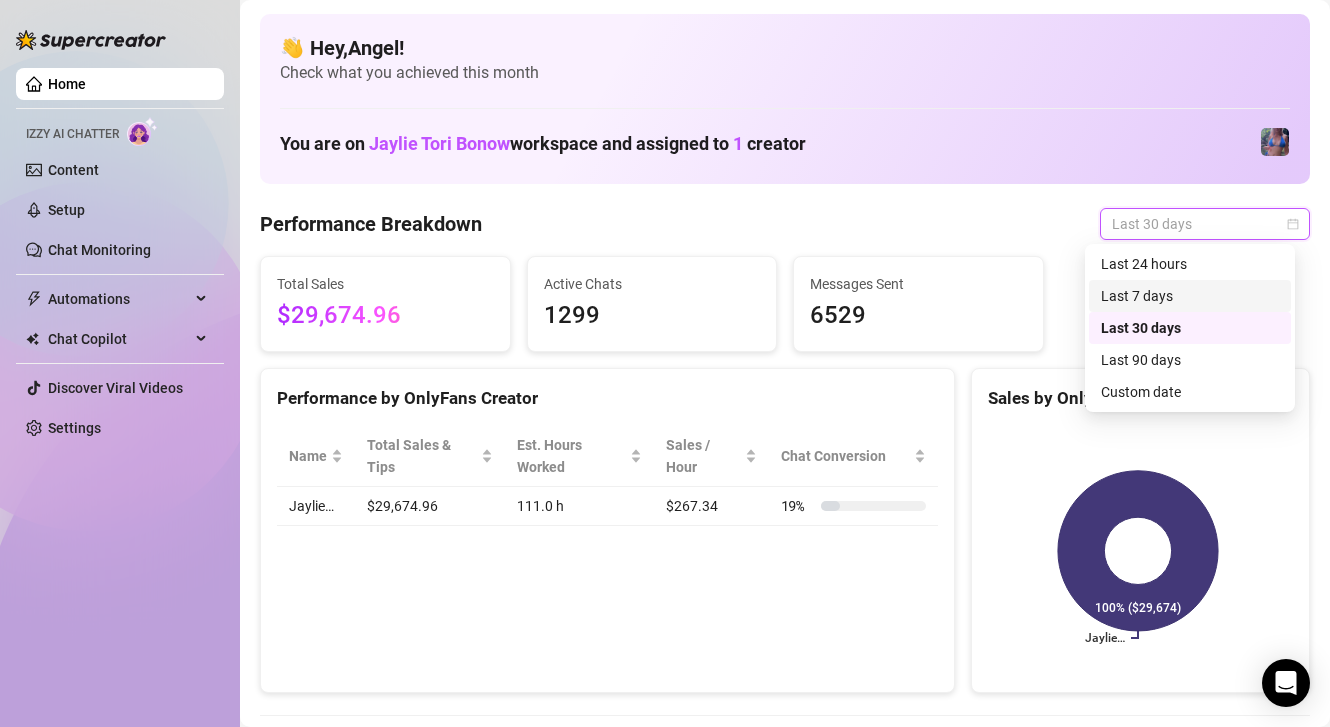 click on "Last 7 days" at bounding box center (1190, 296) 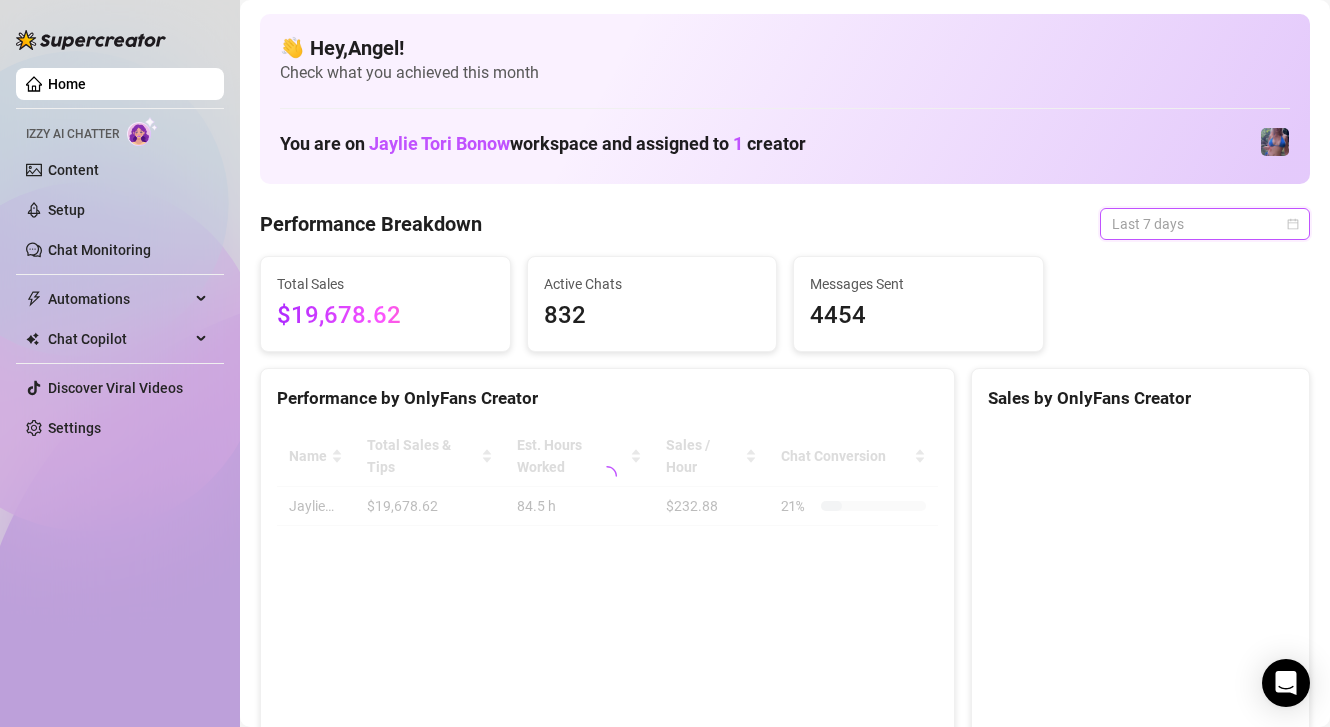 click on "Last 7 days" at bounding box center [1205, 224] 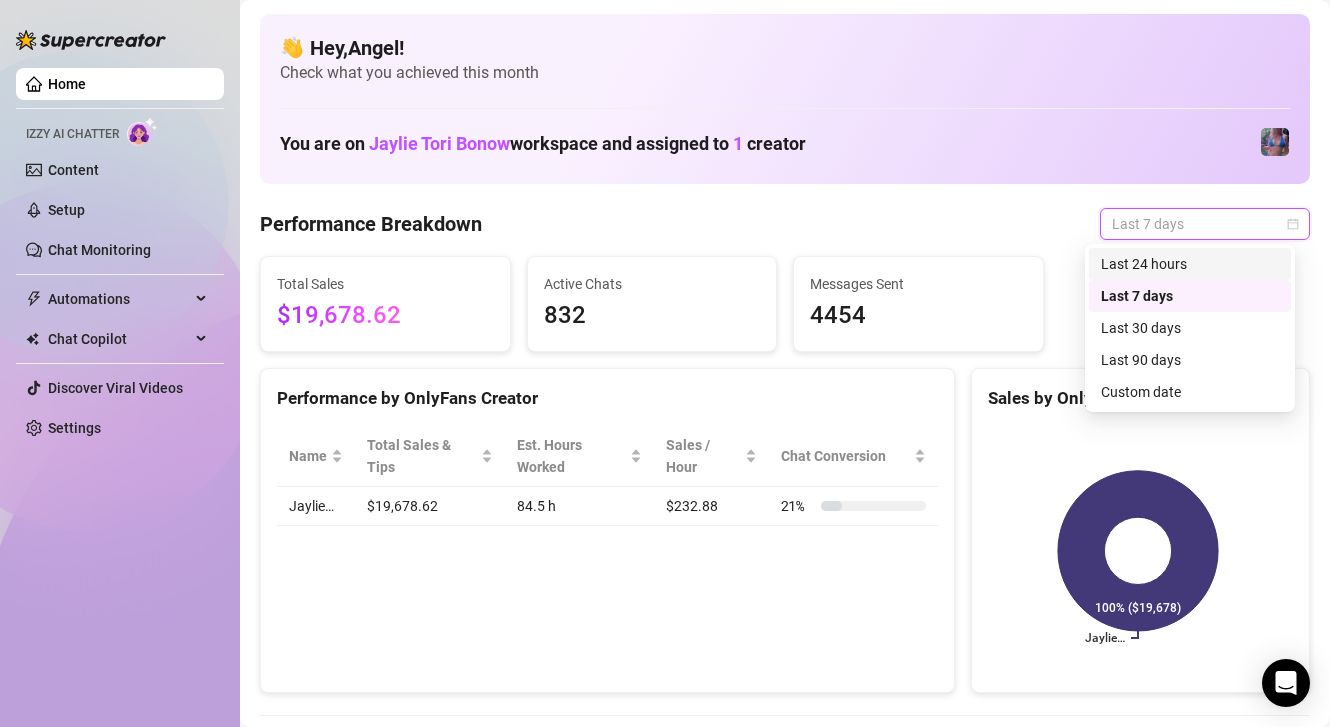 click on "Last 24 hours" at bounding box center [1190, 264] 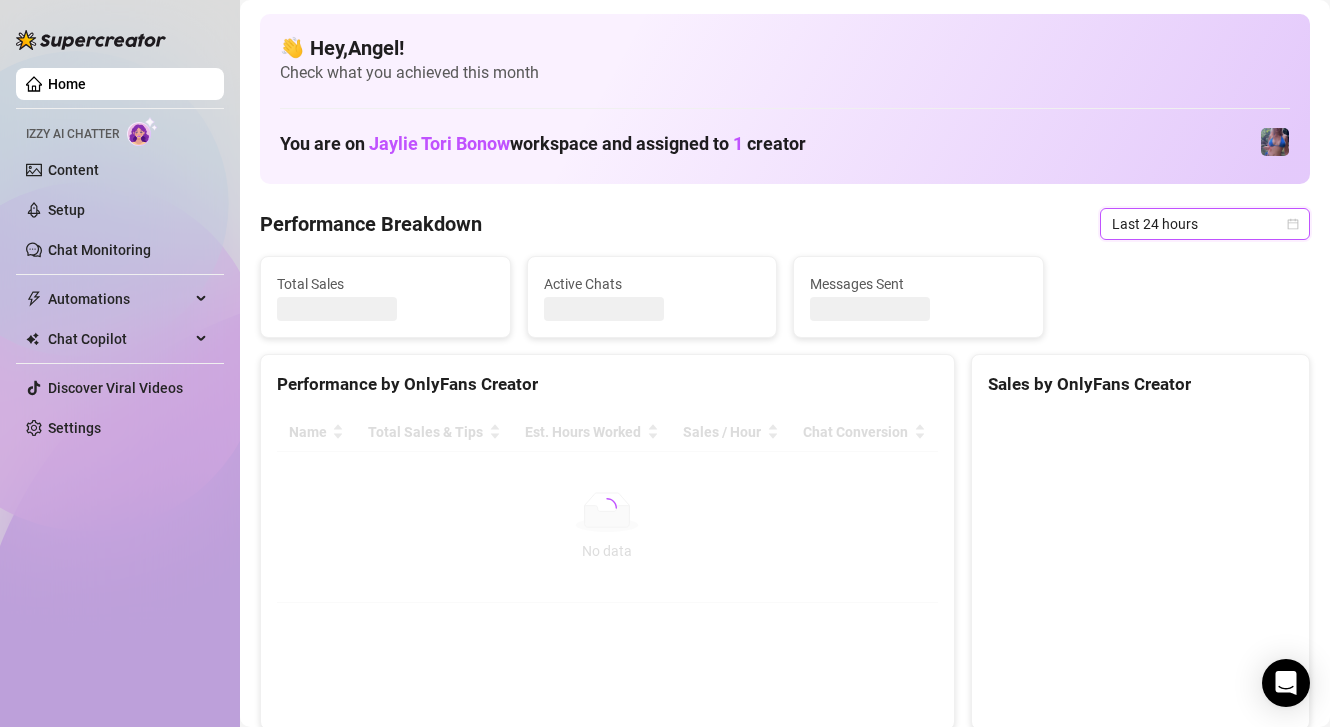 click on "Last 24 hours" at bounding box center (1205, 224) 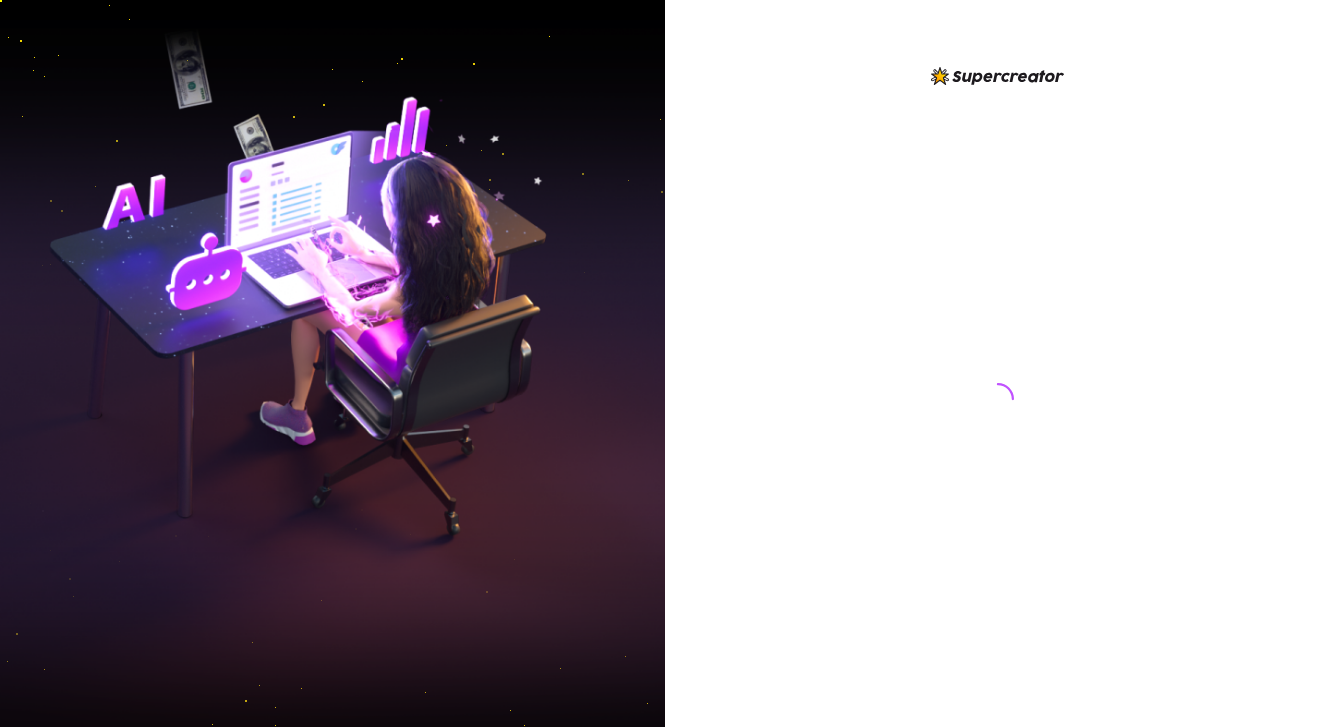 scroll, scrollTop: 0, scrollLeft: 0, axis: both 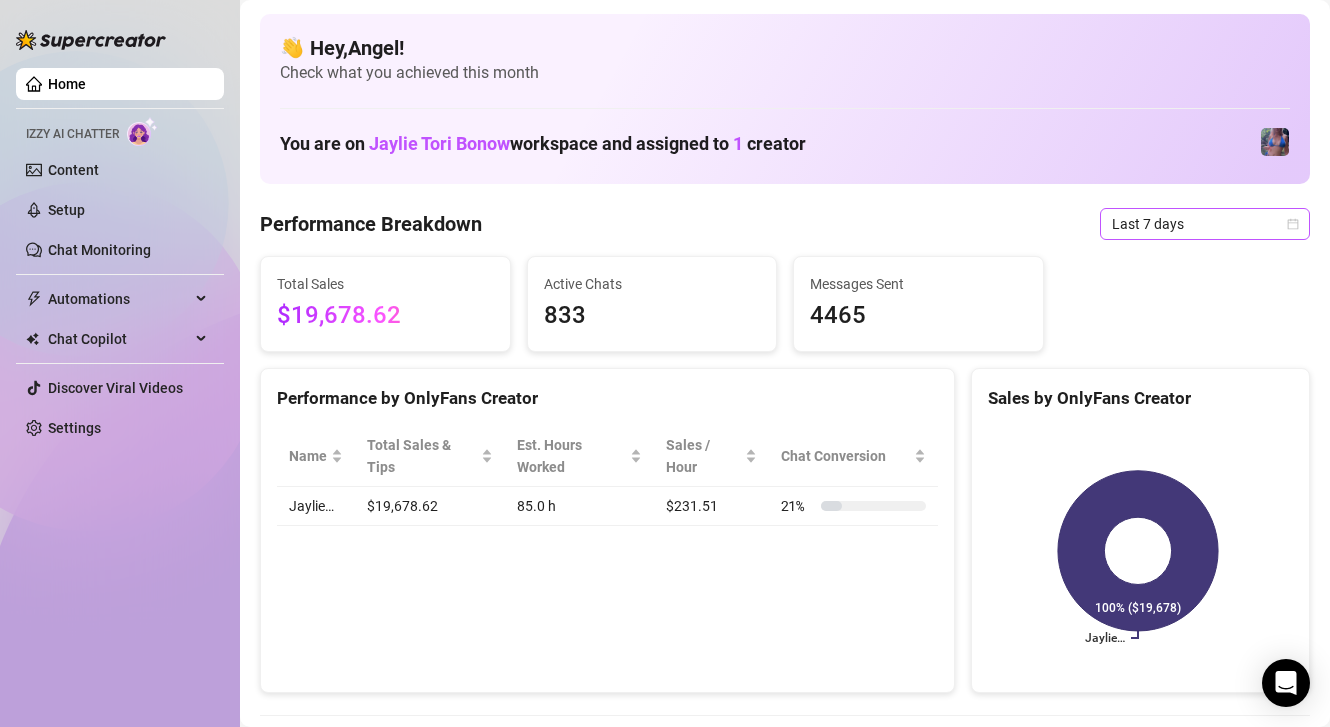 click on "Last 7 days" at bounding box center [1205, 224] 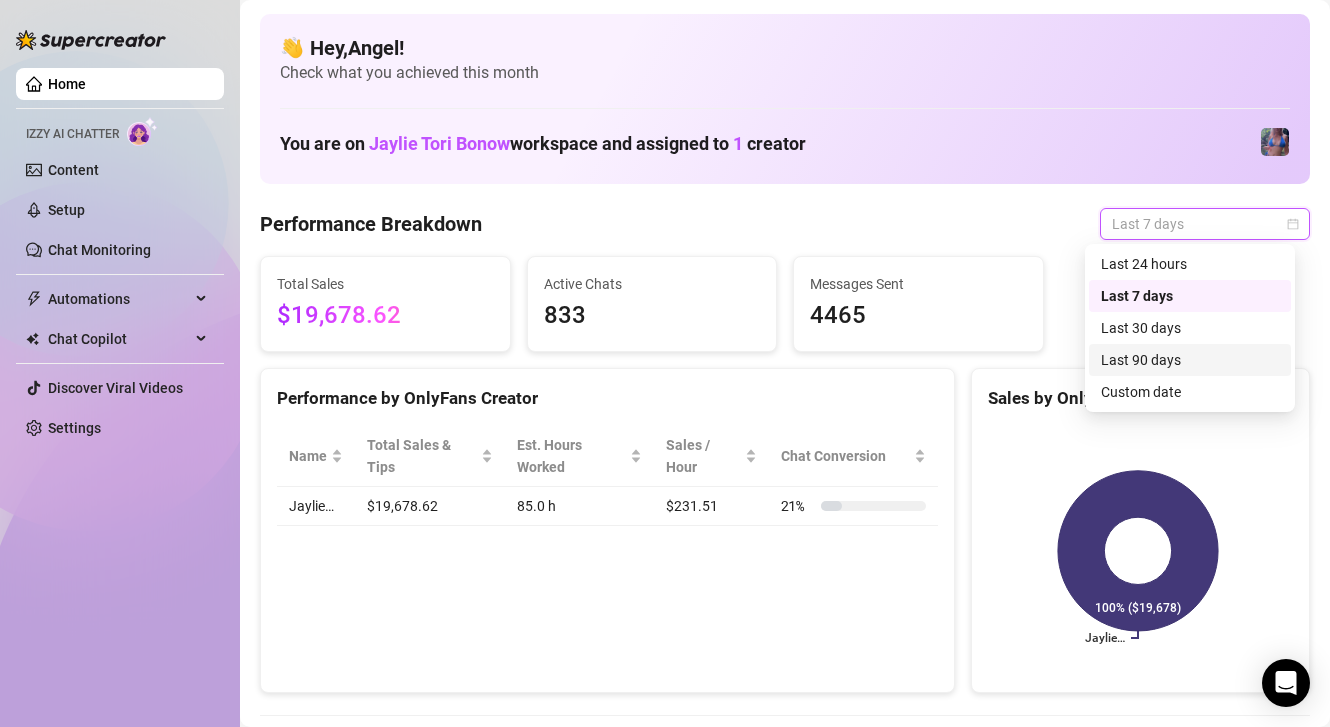click on "Last 90 days" at bounding box center [1190, 360] 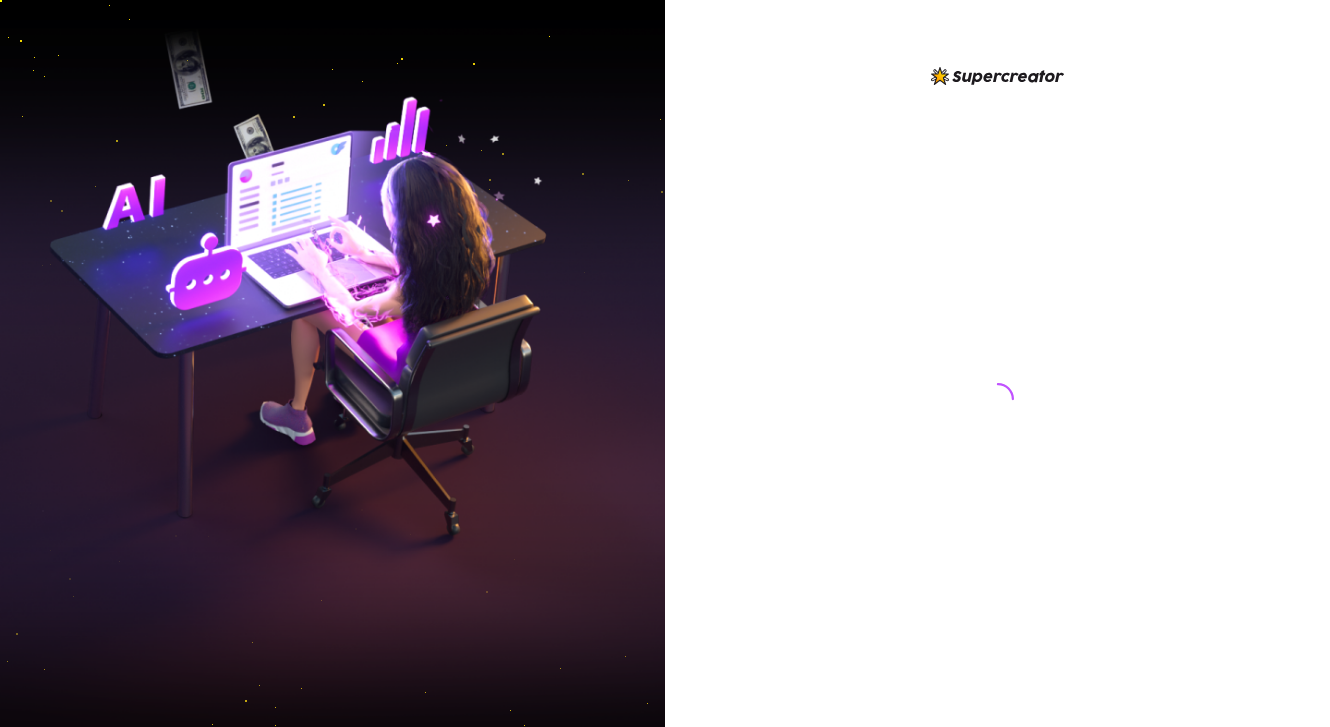 scroll, scrollTop: 0, scrollLeft: 0, axis: both 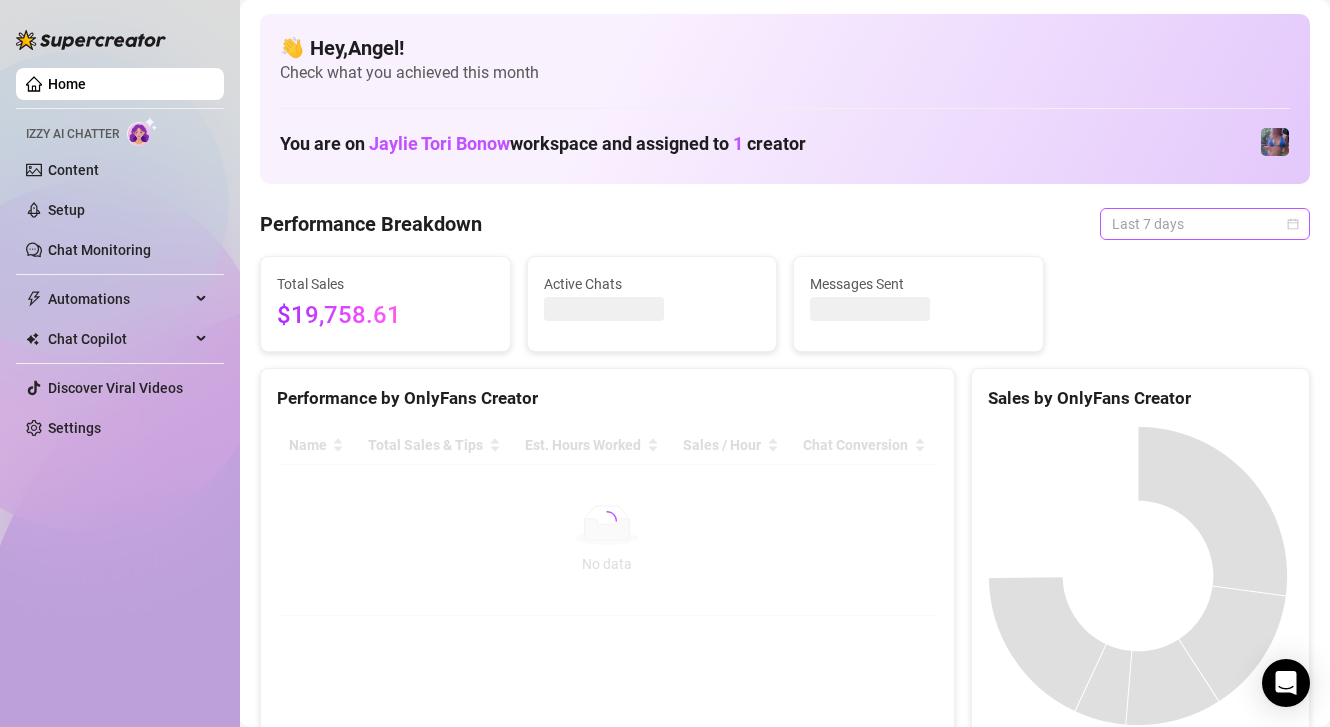 click on "Last 7 days" at bounding box center (1205, 224) 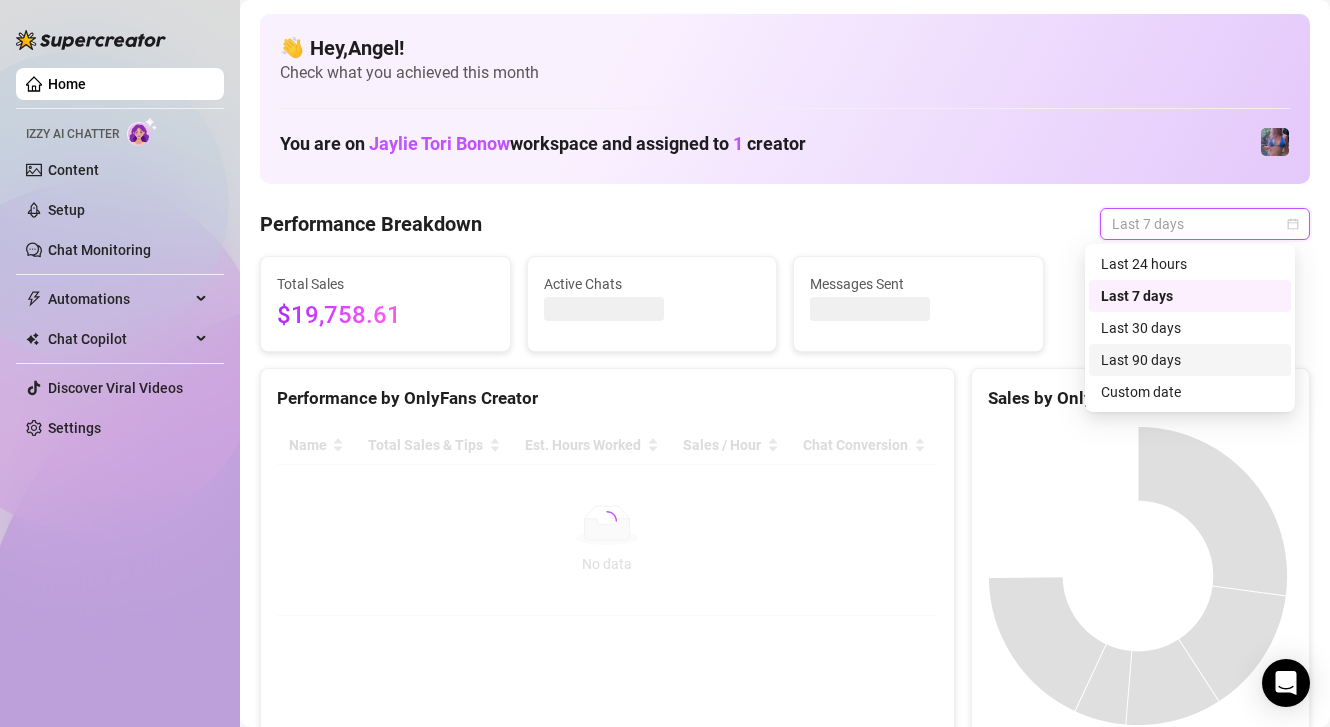 click on "Last 90 days" at bounding box center [1190, 360] 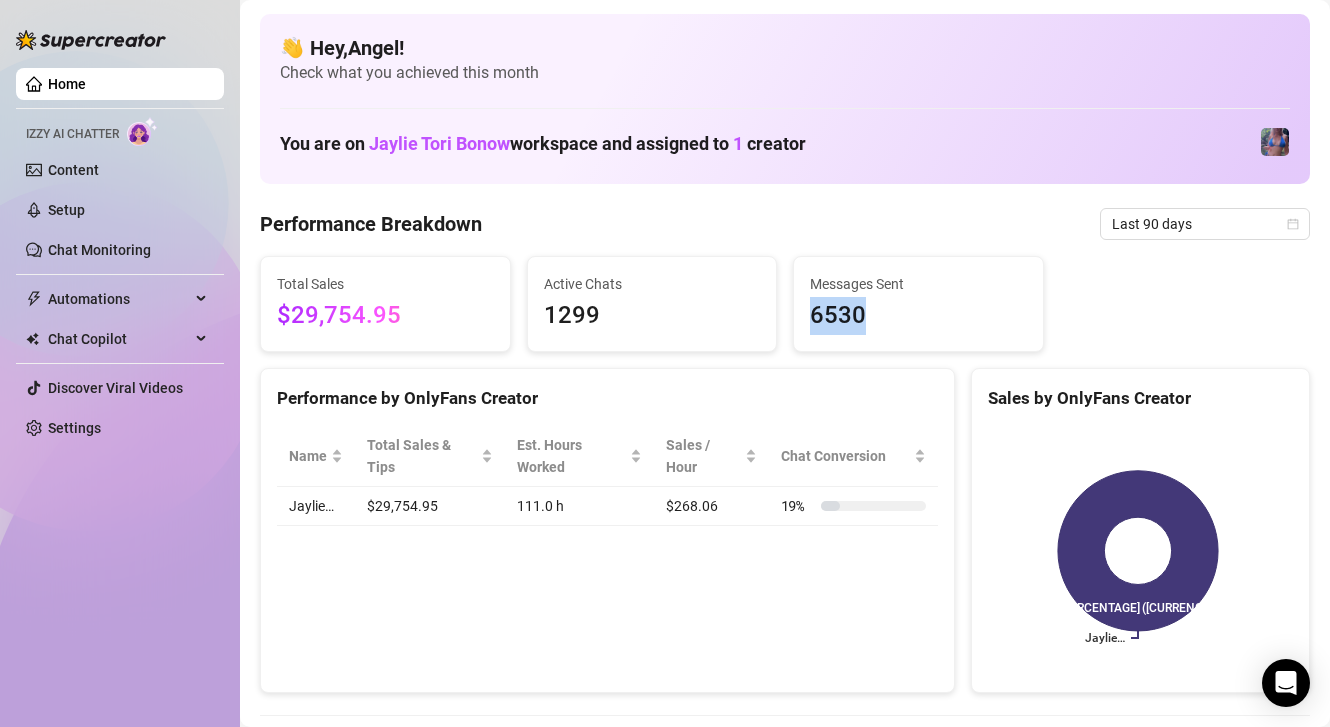 drag, startPoint x: 866, startPoint y: 321, endPoint x: 798, endPoint y: 315, distance: 68.26419 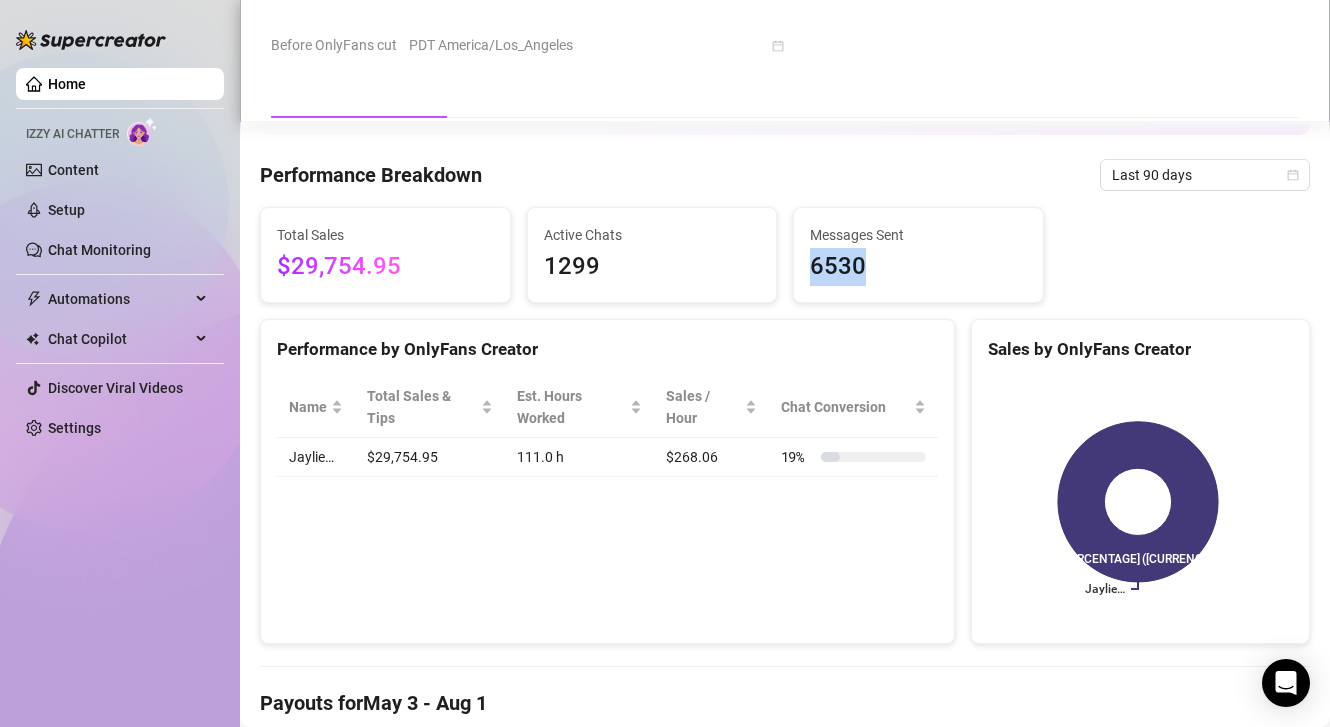 scroll, scrollTop: 0, scrollLeft: 0, axis: both 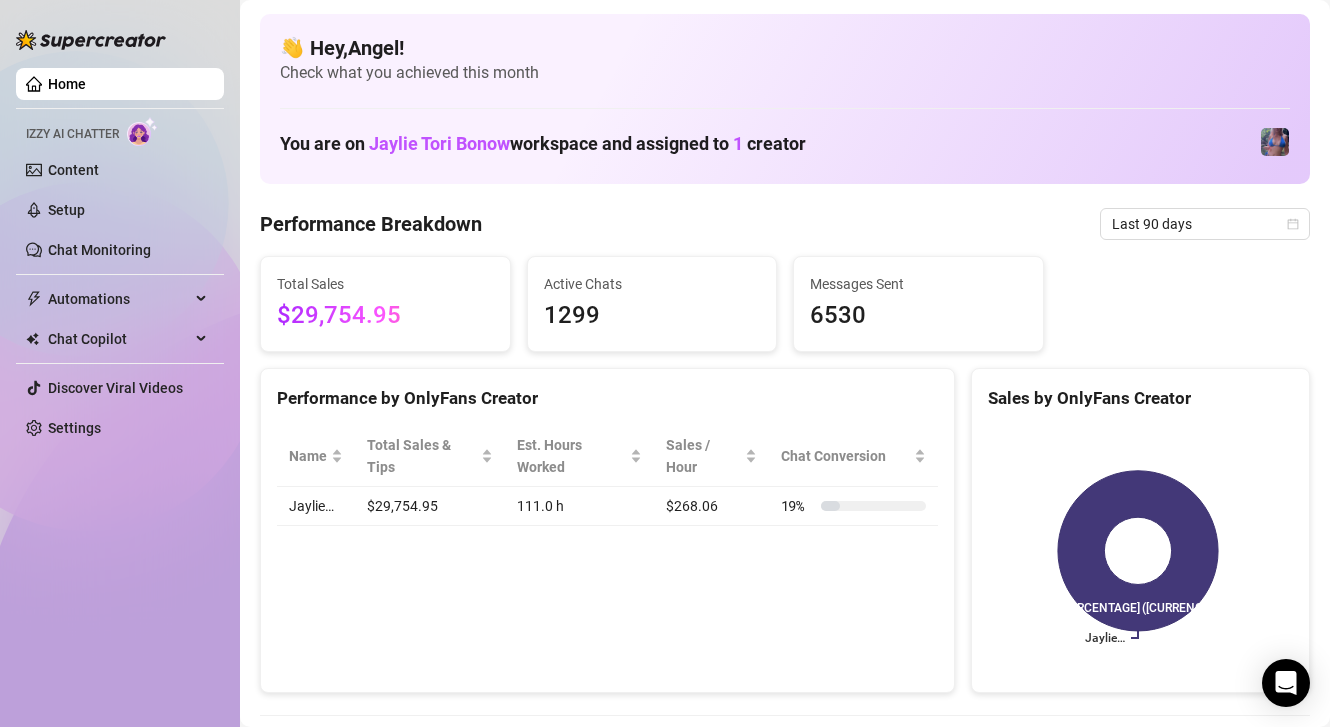 click on "Total Sales [CURRENCY] Active Chats [NUMBER] Messages Sent [NUMBER]" at bounding box center (785, 304) 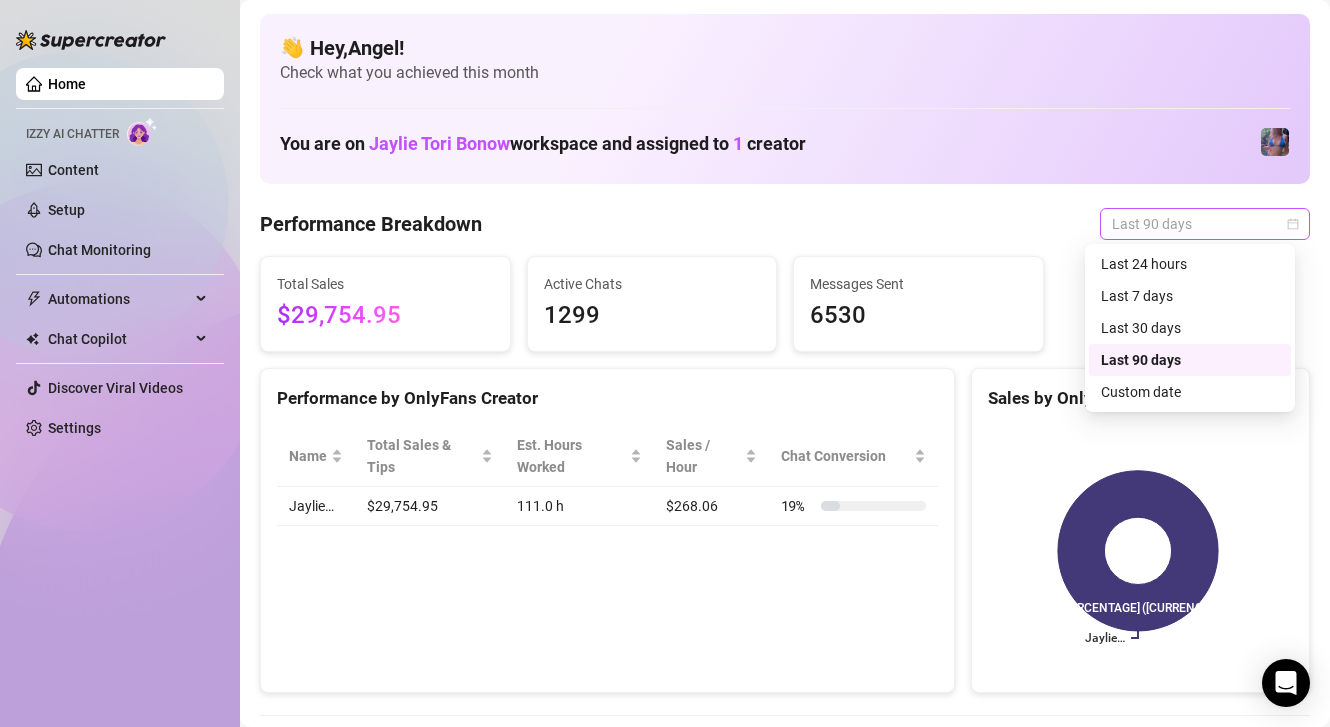 click on "Last 90 days" at bounding box center [1205, 224] 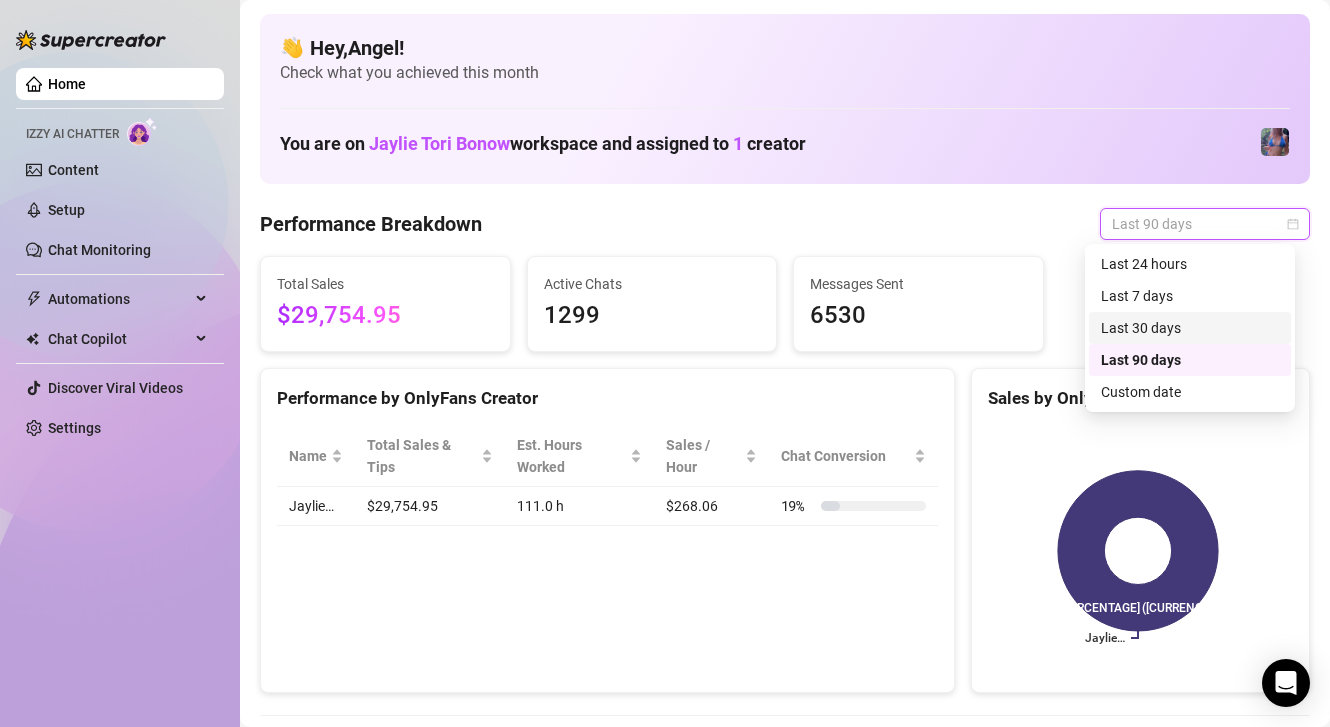 click on "Last 30 days" at bounding box center [1190, 328] 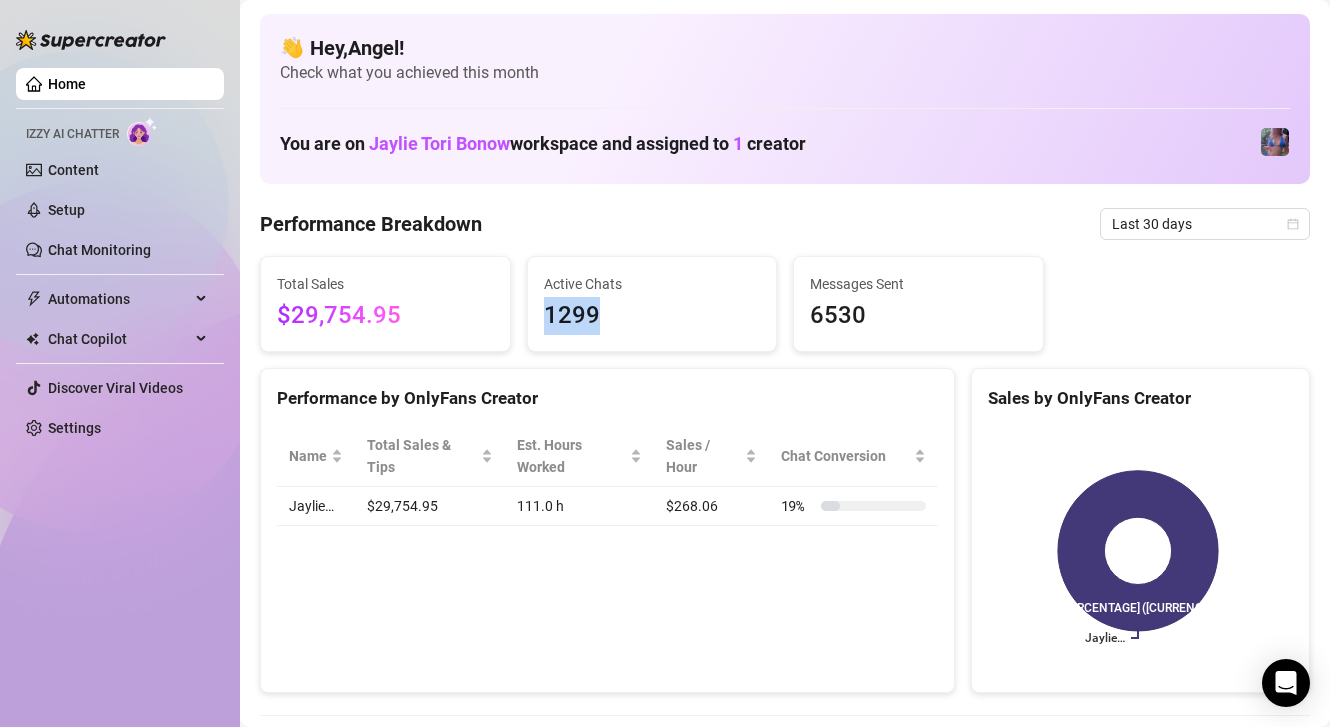 drag, startPoint x: 607, startPoint y: 320, endPoint x: 534, endPoint y: 329, distance: 73.552704 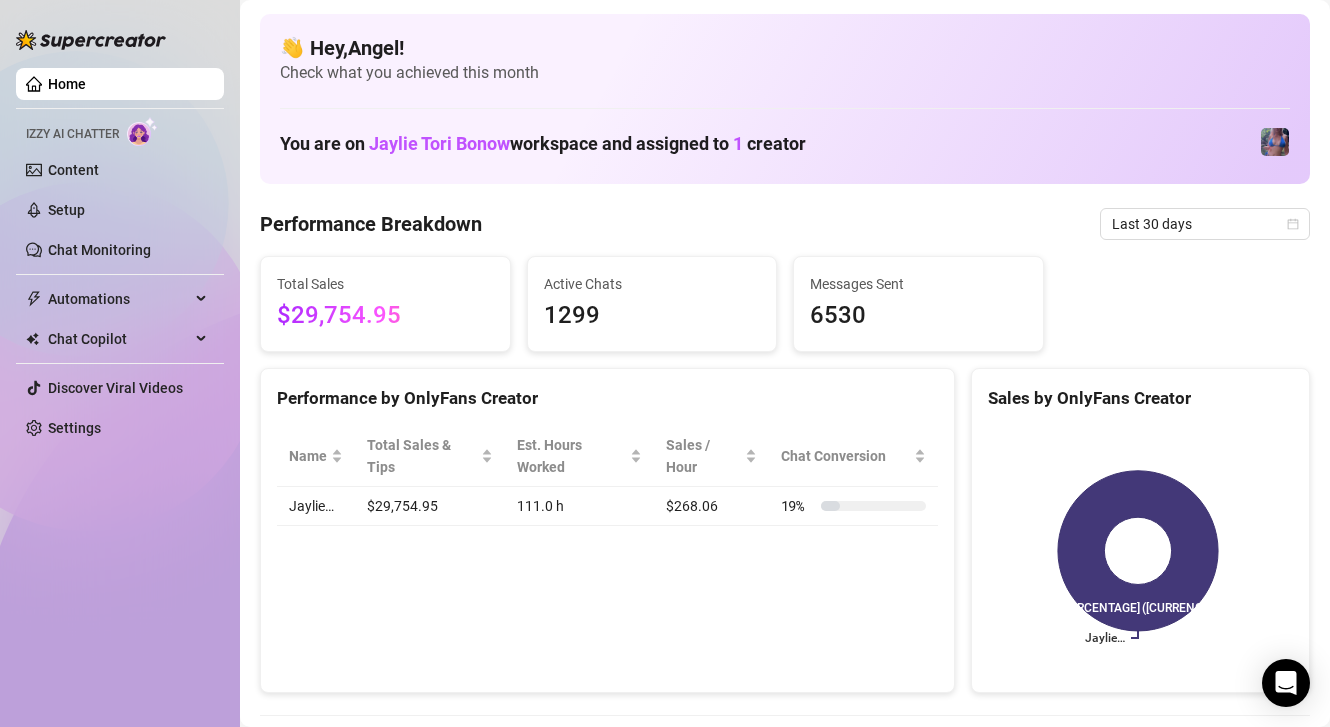 click on "👋 Hey, [FIRST] ! Check what you achieved this month You are on [FIRST] [LAST] [LAST] workspace and assigned to [NUMBER] creator Performance Breakdown Last 30 days Total Sales [CURRENCY] Active Chats [NUMBER] Messages Sent [NUMBER] Performance by OnlyFans Creator Name Total Sales & Tips Est. Hours Worked Sales / Hour Chat Conversion [FIRST]… [CURRENCY] [NUMBER] h [CURRENCY] [PERCENTAGE] Sales by OnlyFans Creator [FIRST]… [PERCENTAGE] ([CURRENCY]) Payouts for [MONTH] [DAY] - [MONTH] [DAY] Total Payouts [CURRENCY] Hours Worked [NUMBER] Breakdown Hours Worked [NUMBER] X Hourly Rate [CURRENCY] + Sales [CURRENCY] X Commissions — = Payouts [CURRENCY] Activity Sales by [MONTH] [DAY] - [MONTH] [DAY] PPV Sales ( [CURRENCY] ) Tips ( [CURRENCY] ) Engagement by [MONTH] [DAY] - [MONTH] [DAY] Messages Sent Fans Engaged With Est. Hours Worked Messages Breakdown Last 24 hours Messages PPVs Account Message Media Price When Sent When Purchased [FIRST] i want that 😩😩 Free [DATE], [TIME] [AM/PM] — View Chat [FIRST] Free [DATE], [TIME] [AM/PM] — View Chat [FIRST] [NUMBER] [NUMBER] [CURRENCY] [DATE], [TIME] [AM/PM] — View Chat [FIRST] i love that 😈😍 Free — View Chat" at bounding box center [785, 2017] 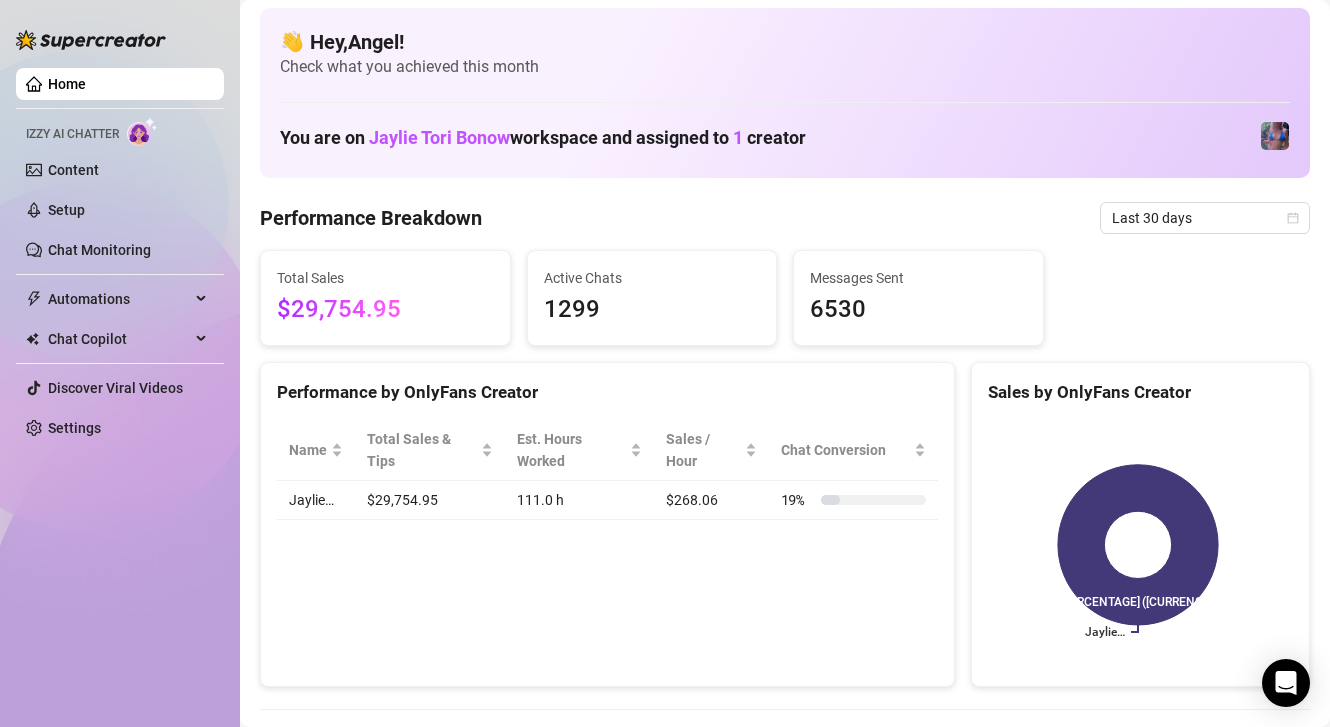 scroll, scrollTop: 0, scrollLeft: 0, axis: both 